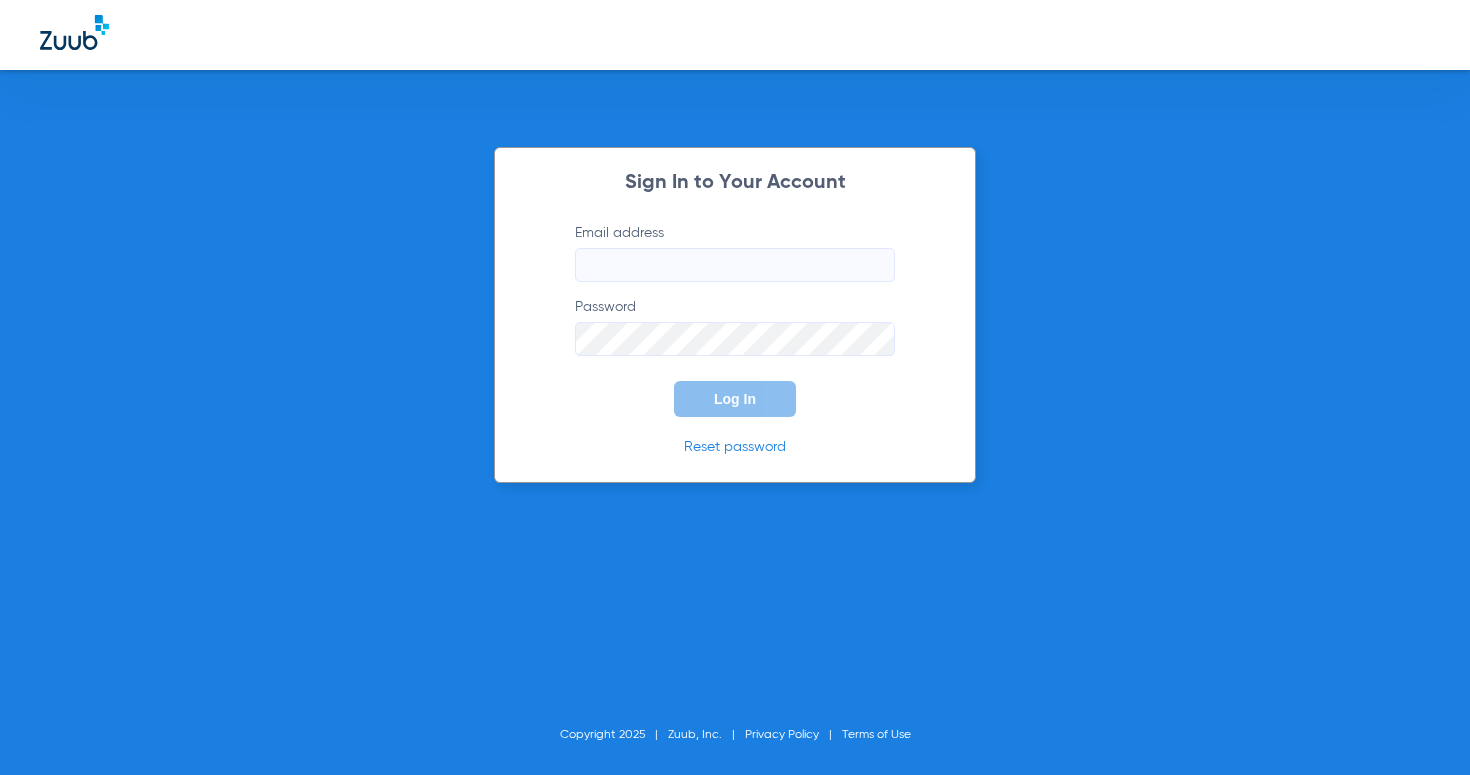 scroll, scrollTop: 0, scrollLeft: 0, axis: both 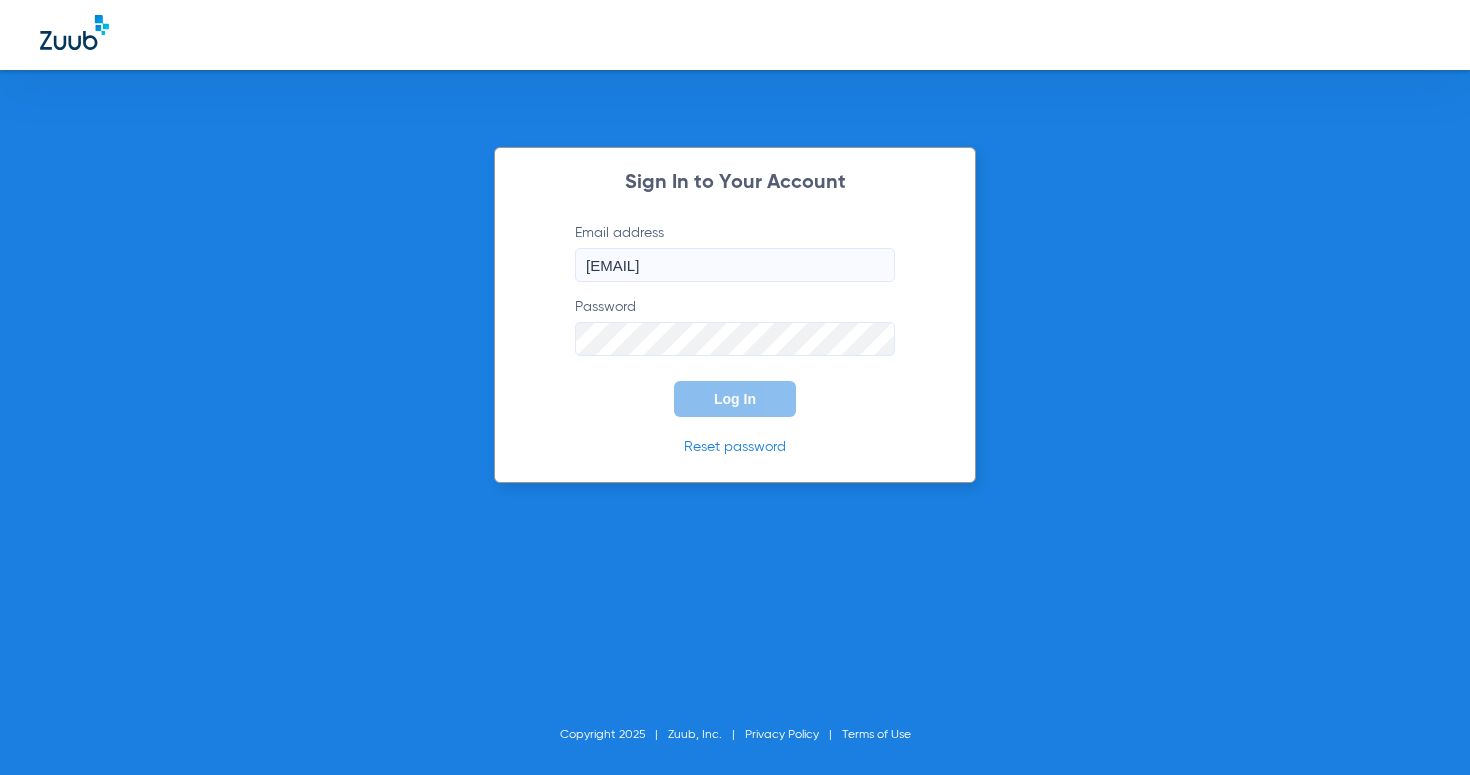 click on "Log In" 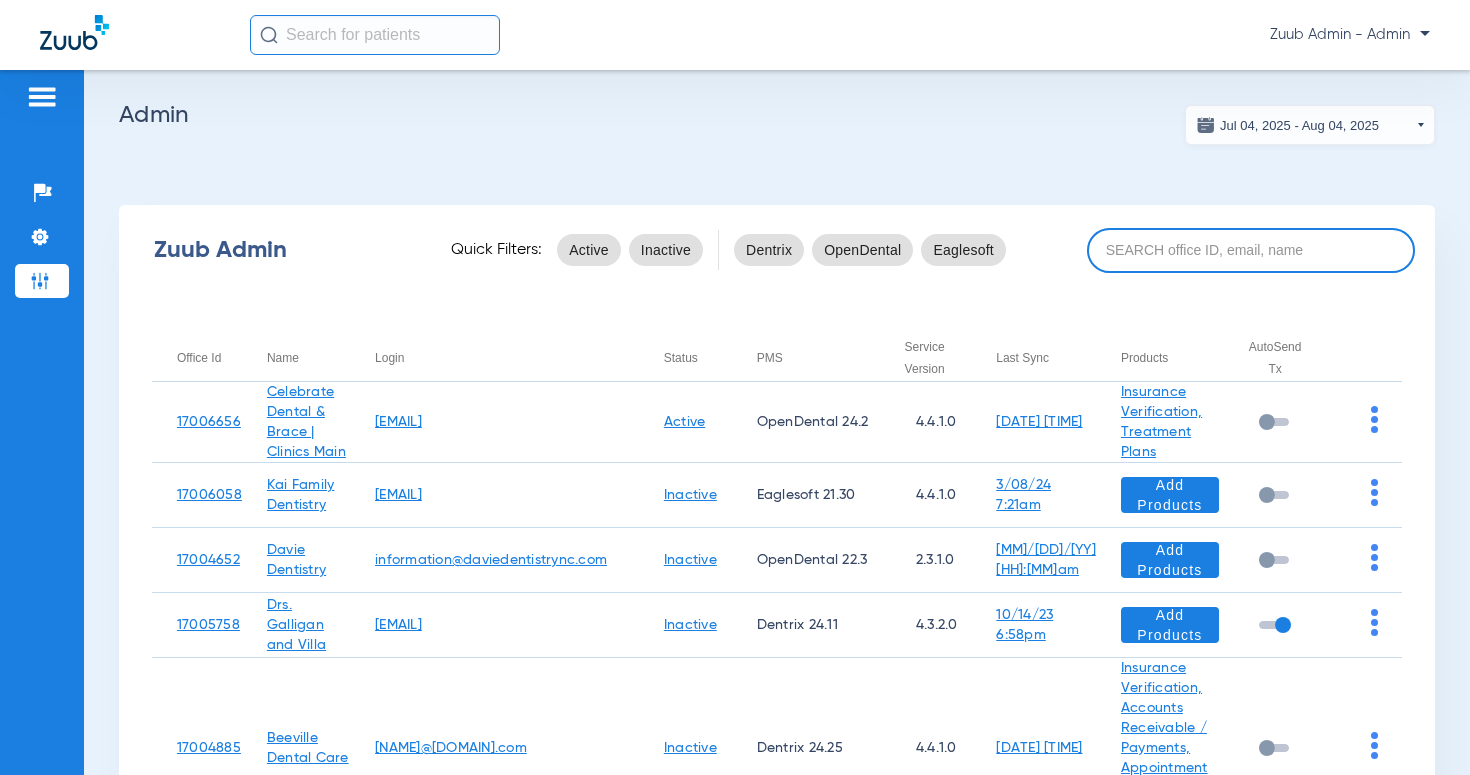 click at bounding box center [1251, 250] 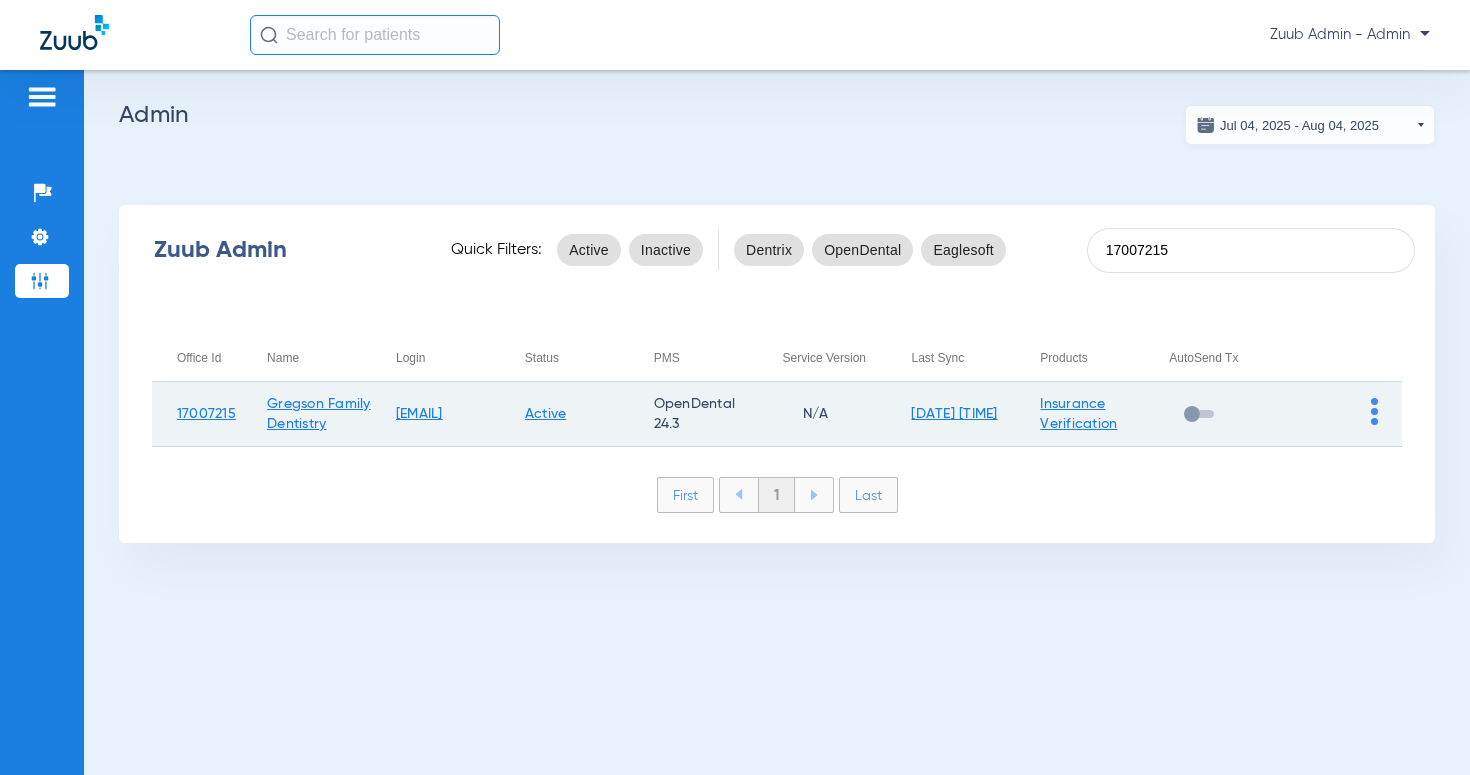 type on "17007215" 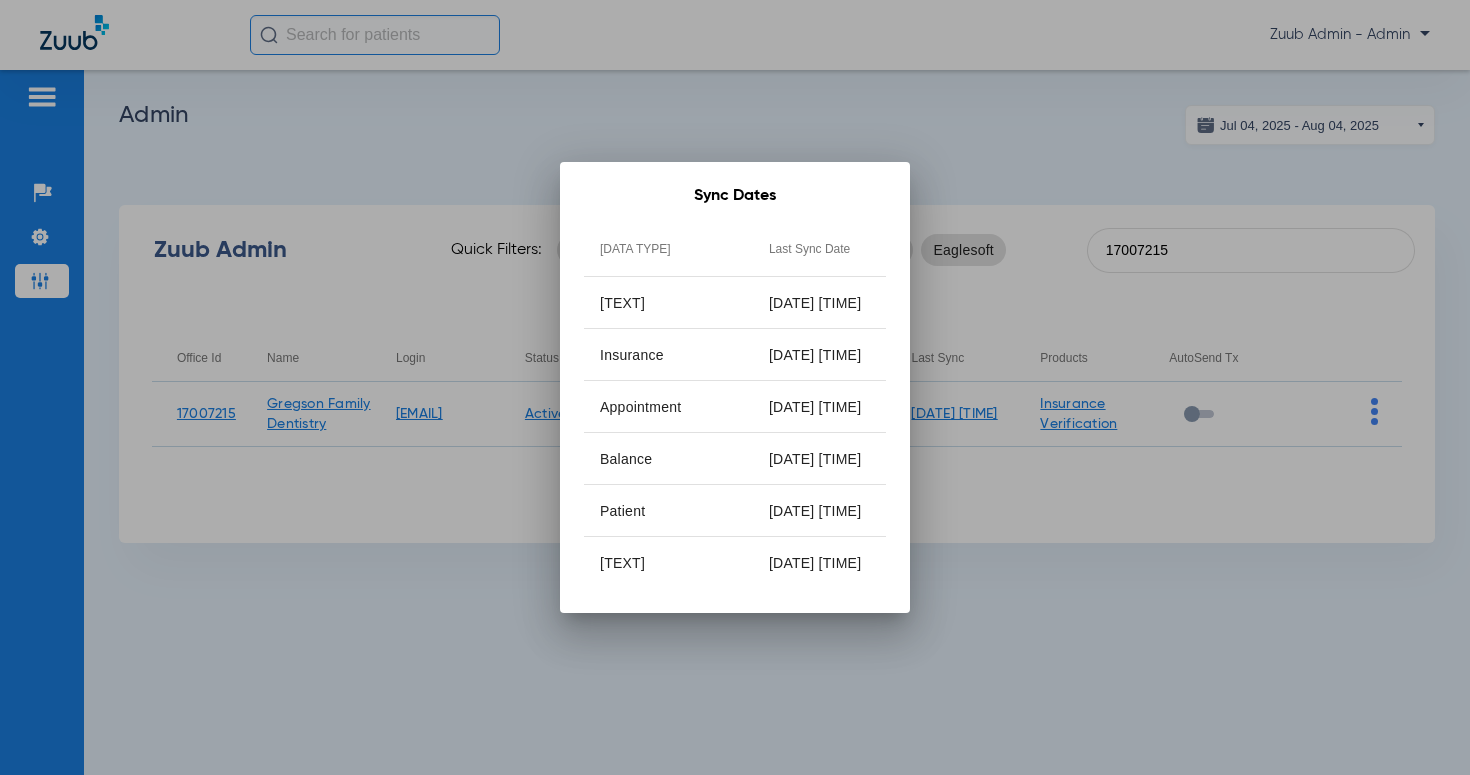 click at bounding box center [735, 387] 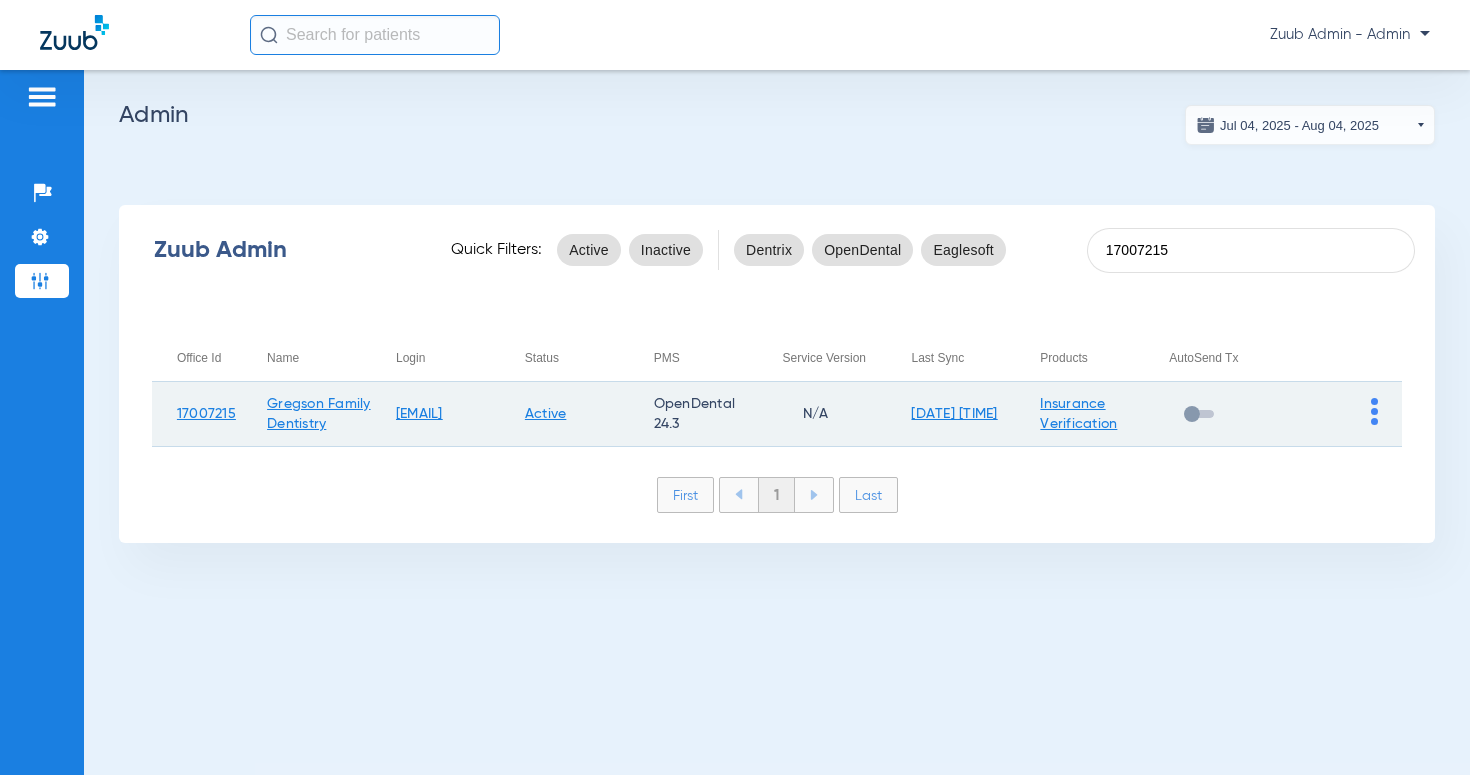 click 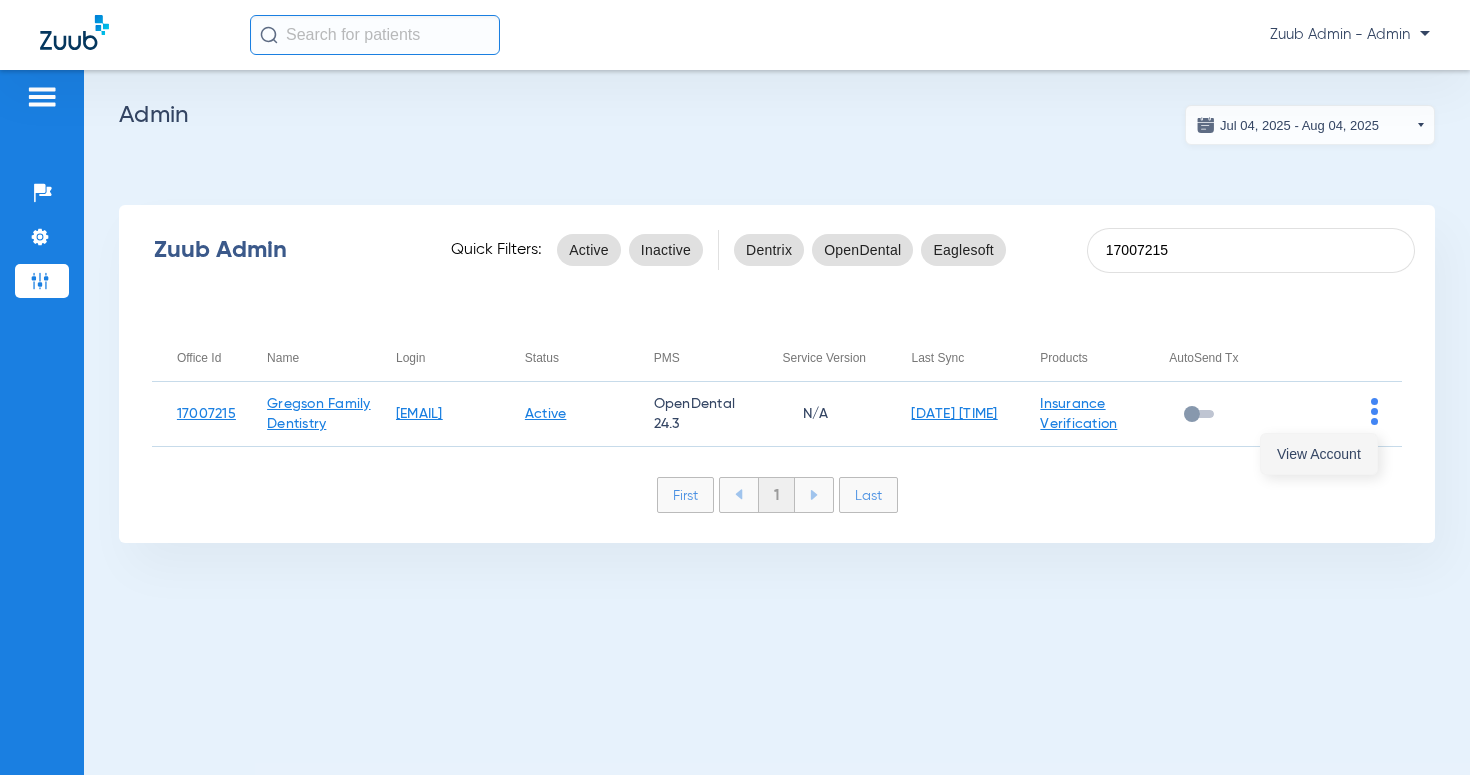 click on "View Account" at bounding box center (1319, 454) 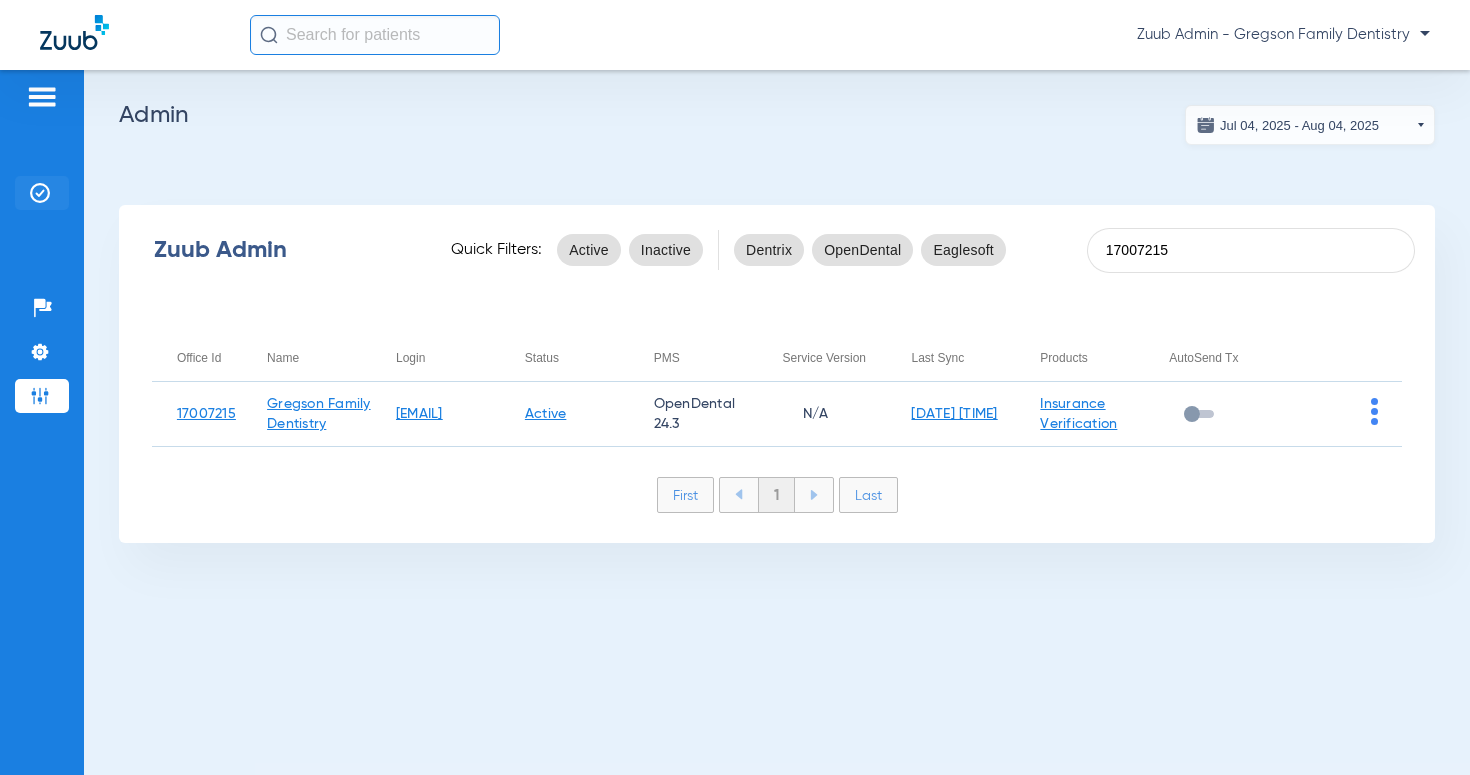 click on "Insurance Verification" 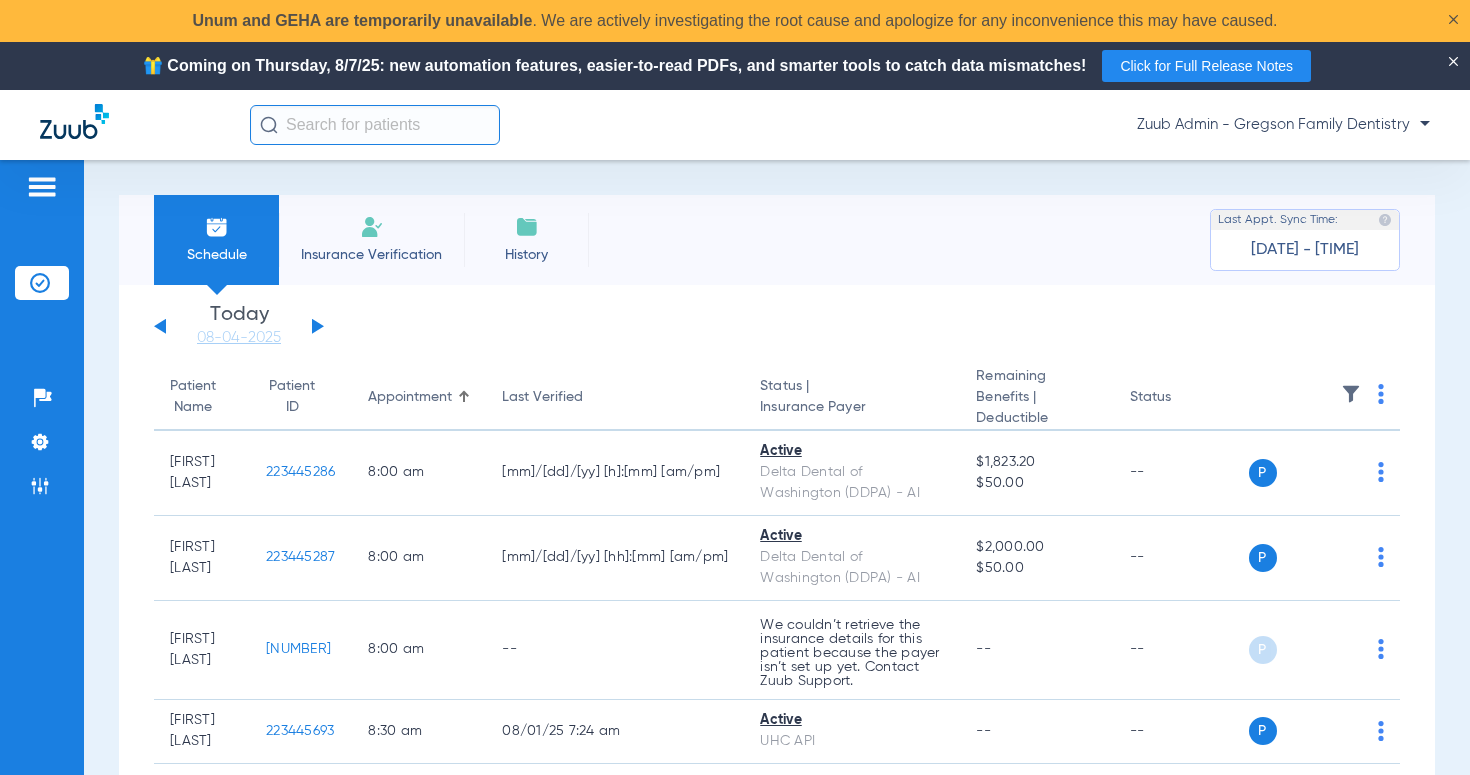 click 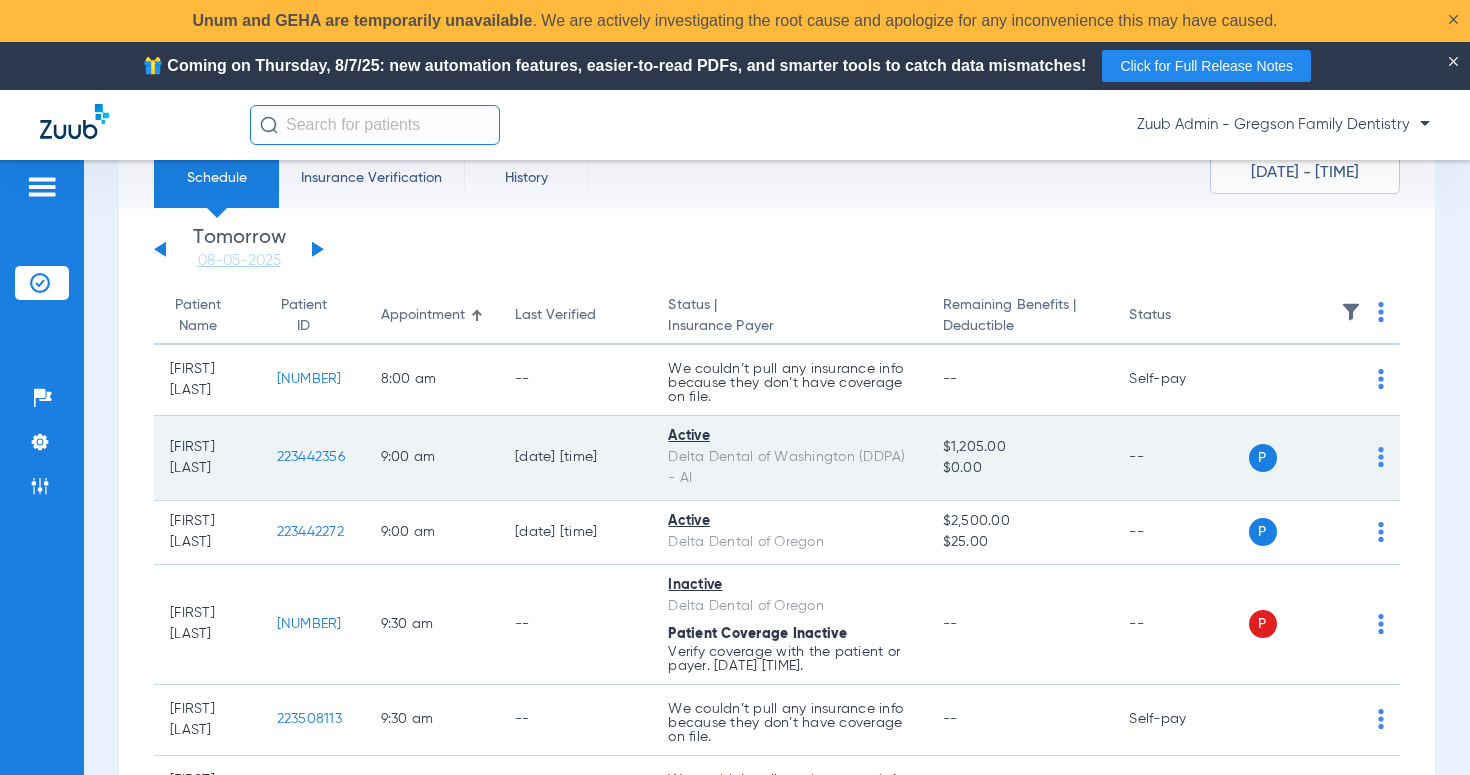 scroll, scrollTop: 82, scrollLeft: 0, axis: vertical 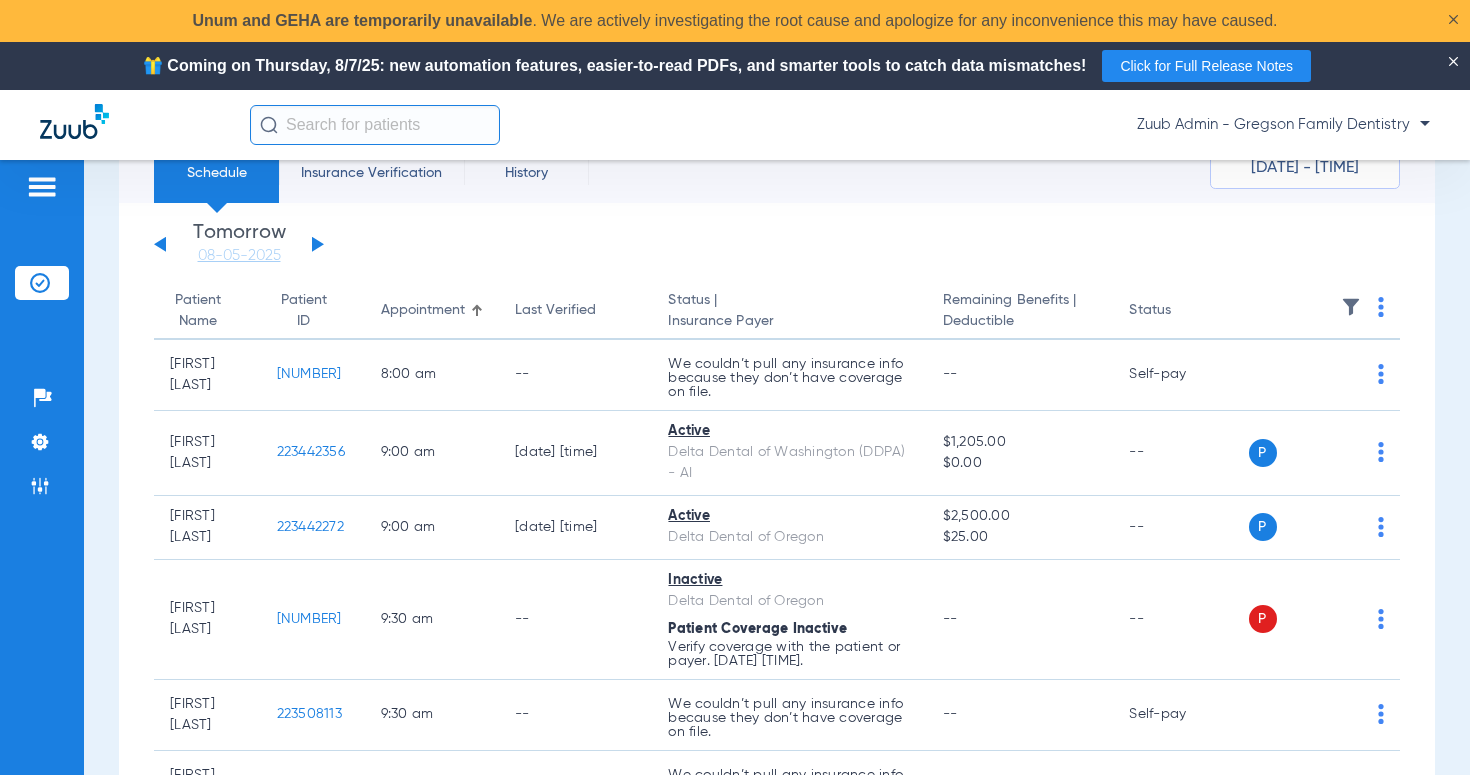 click 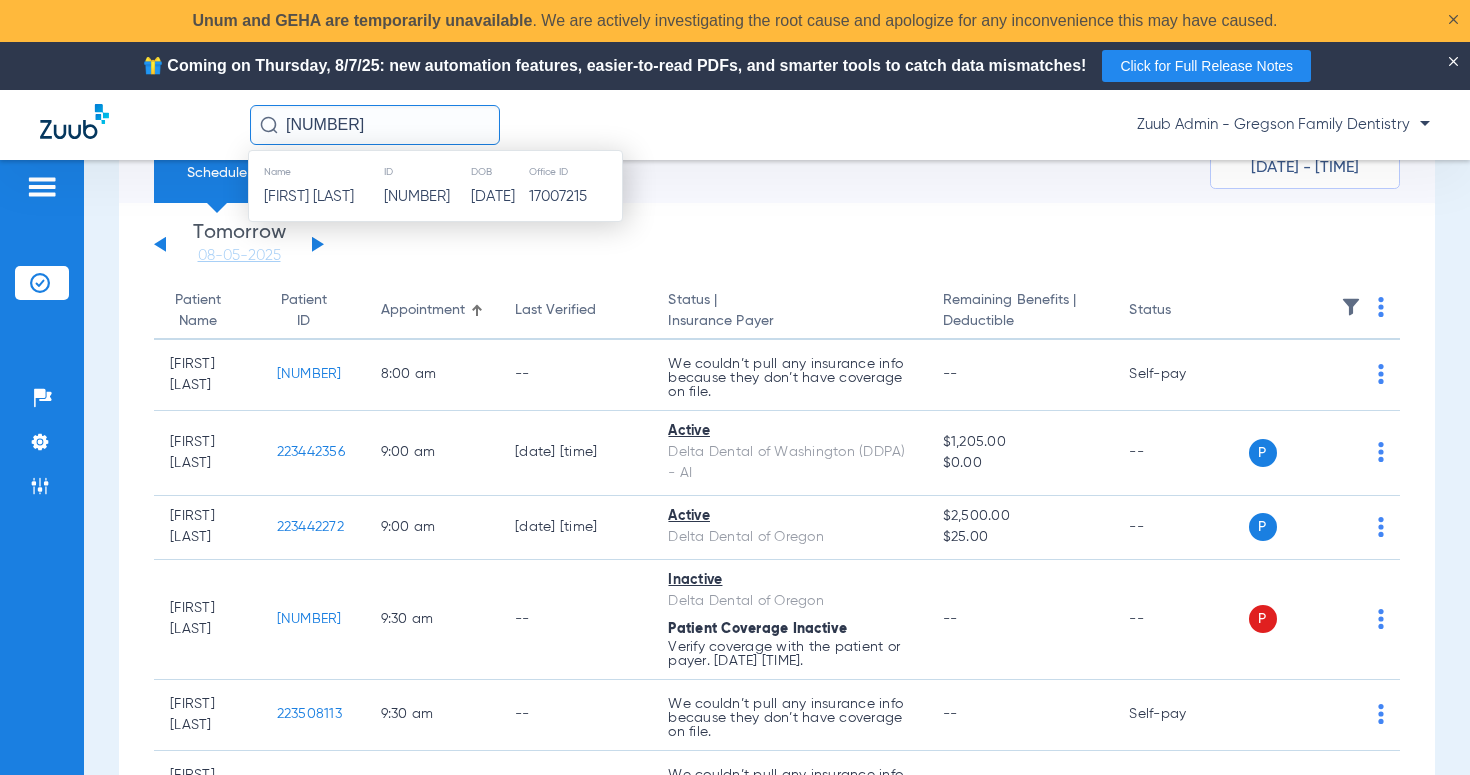 type on "[NUMBER]" 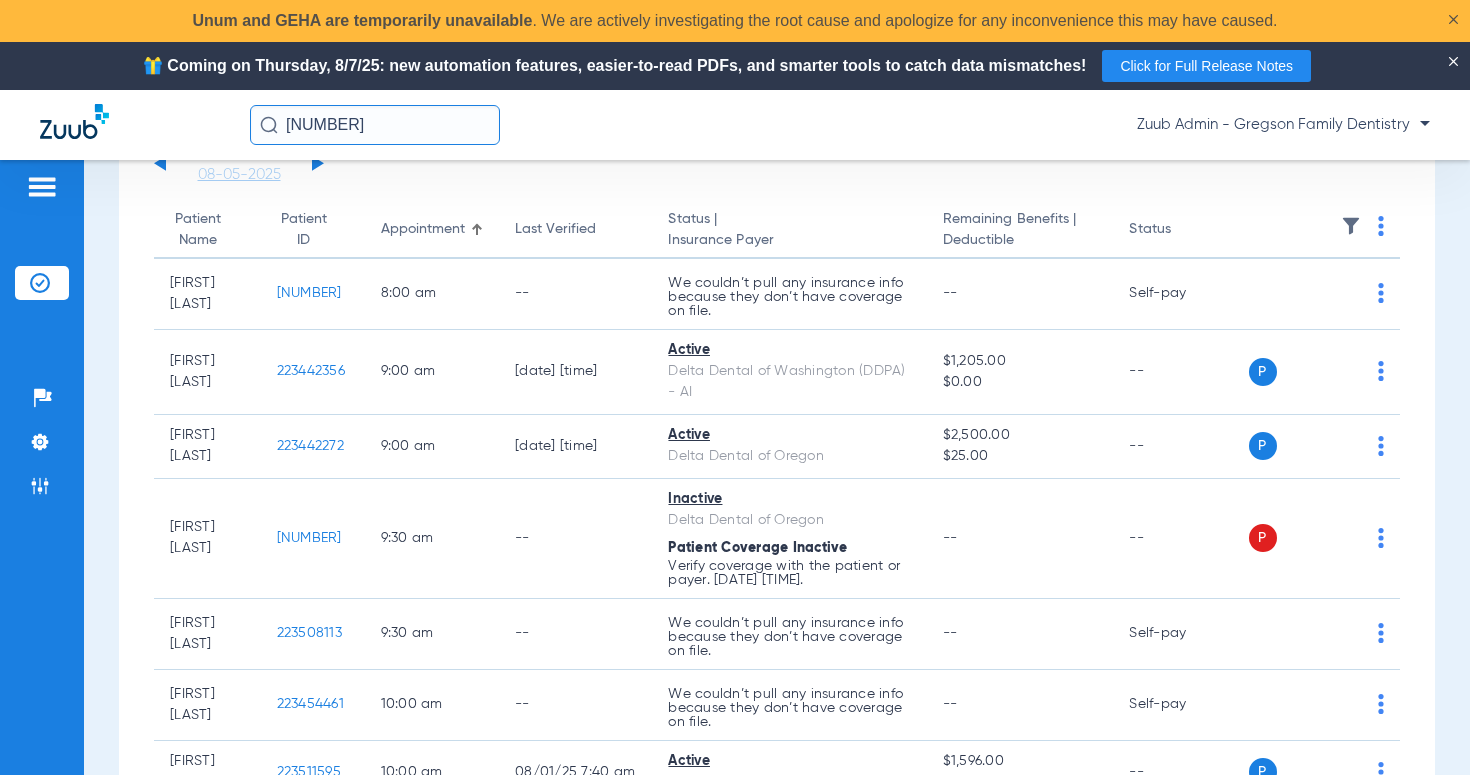 scroll, scrollTop: 167, scrollLeft: 0, axis: vertical 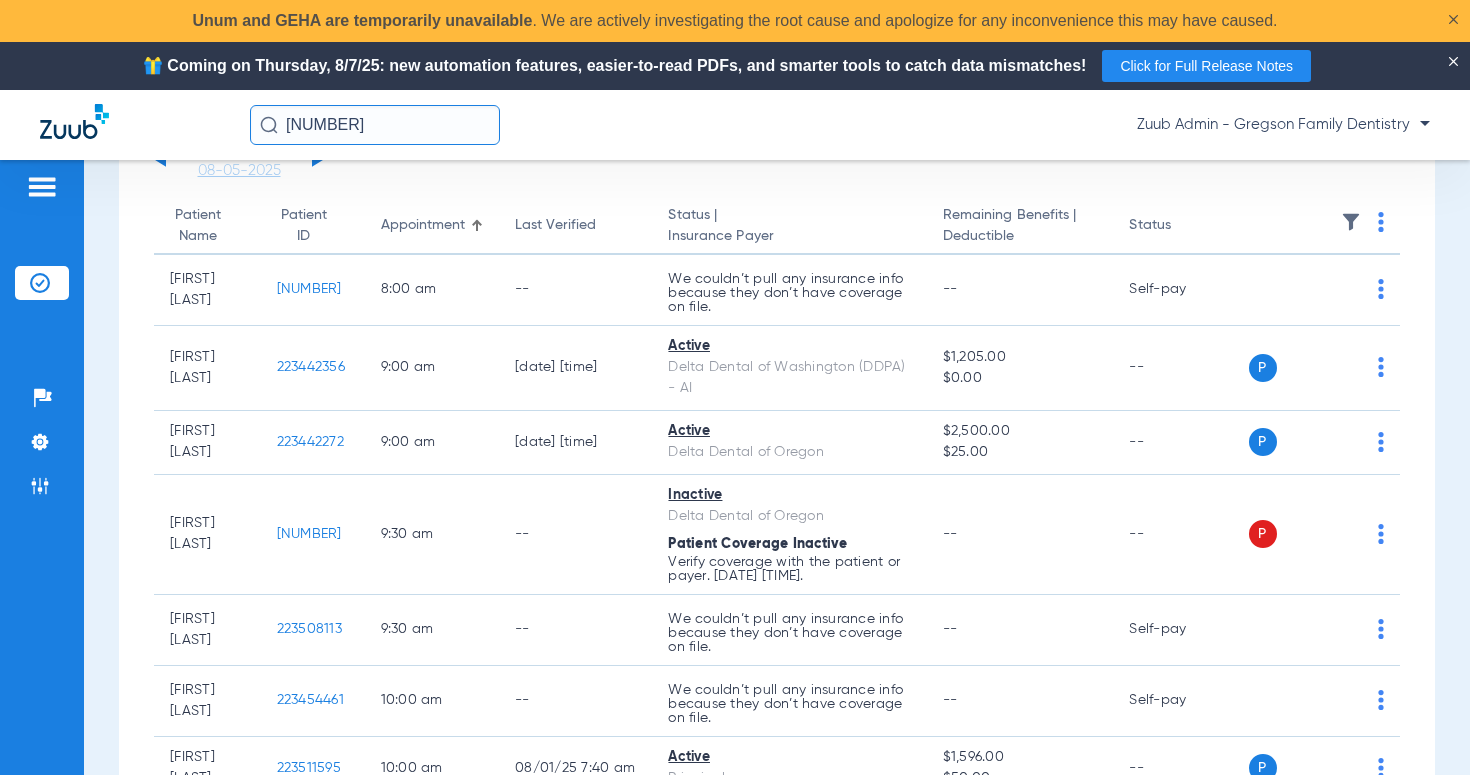 click on "[NUMBER]" 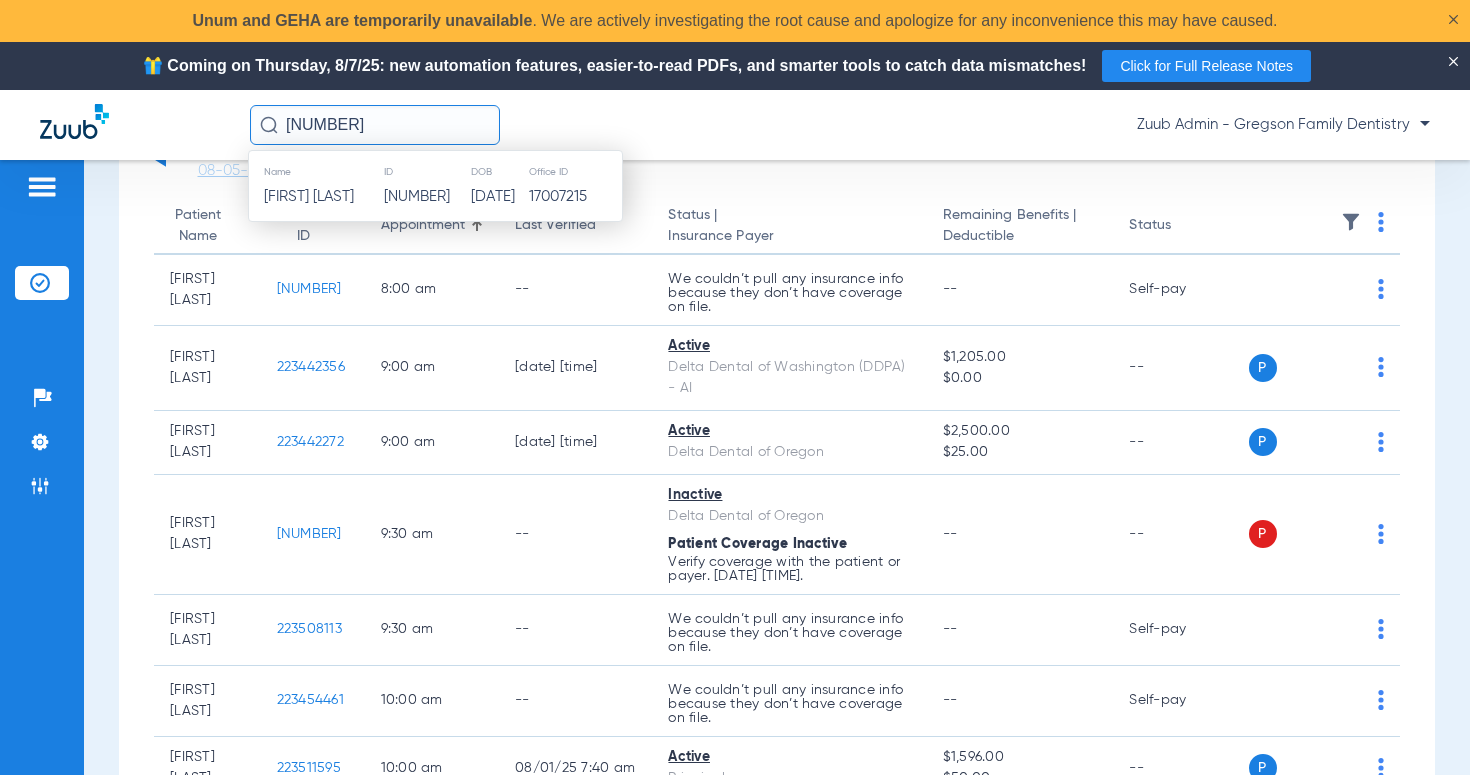 click on "[NUMBER]" 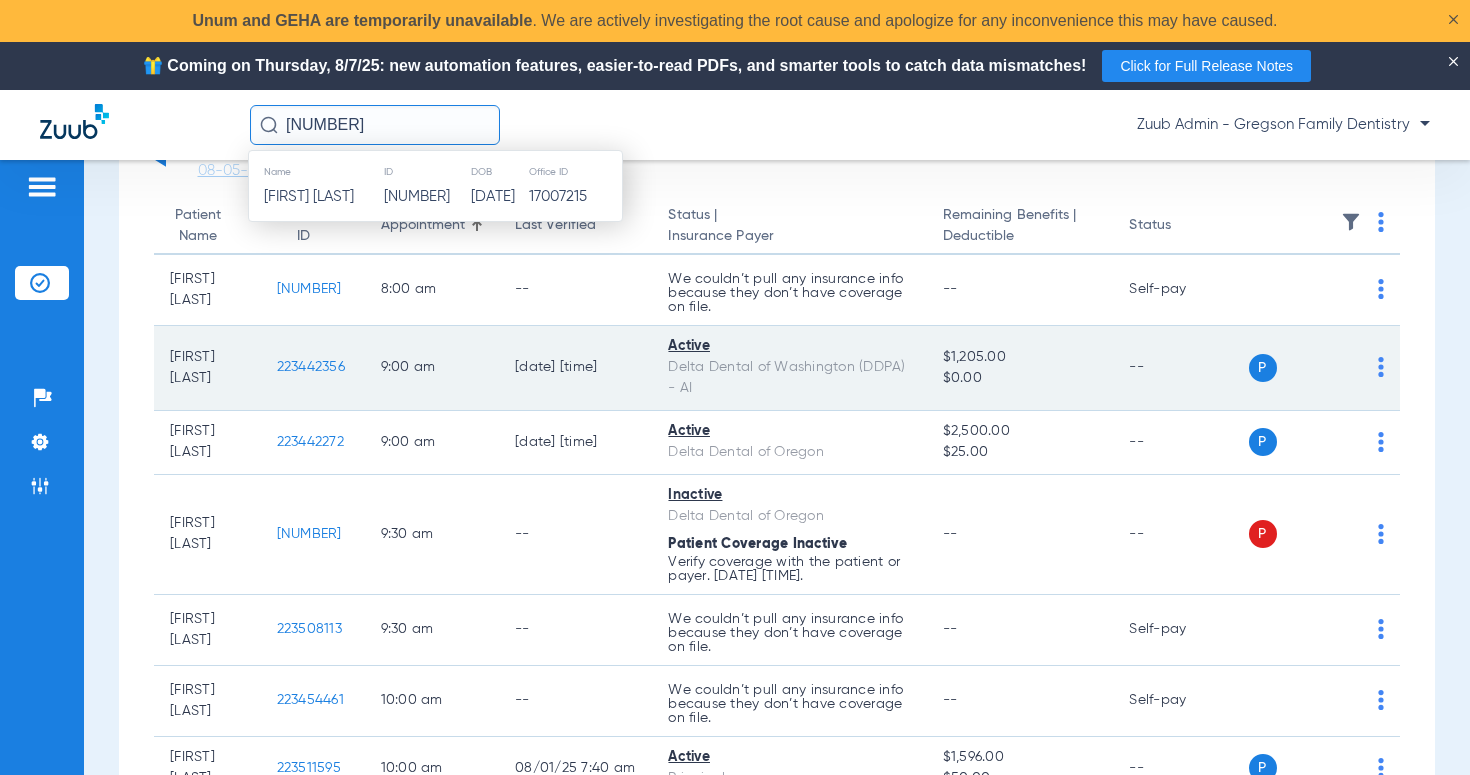 click on "[DATE] [TIME]" 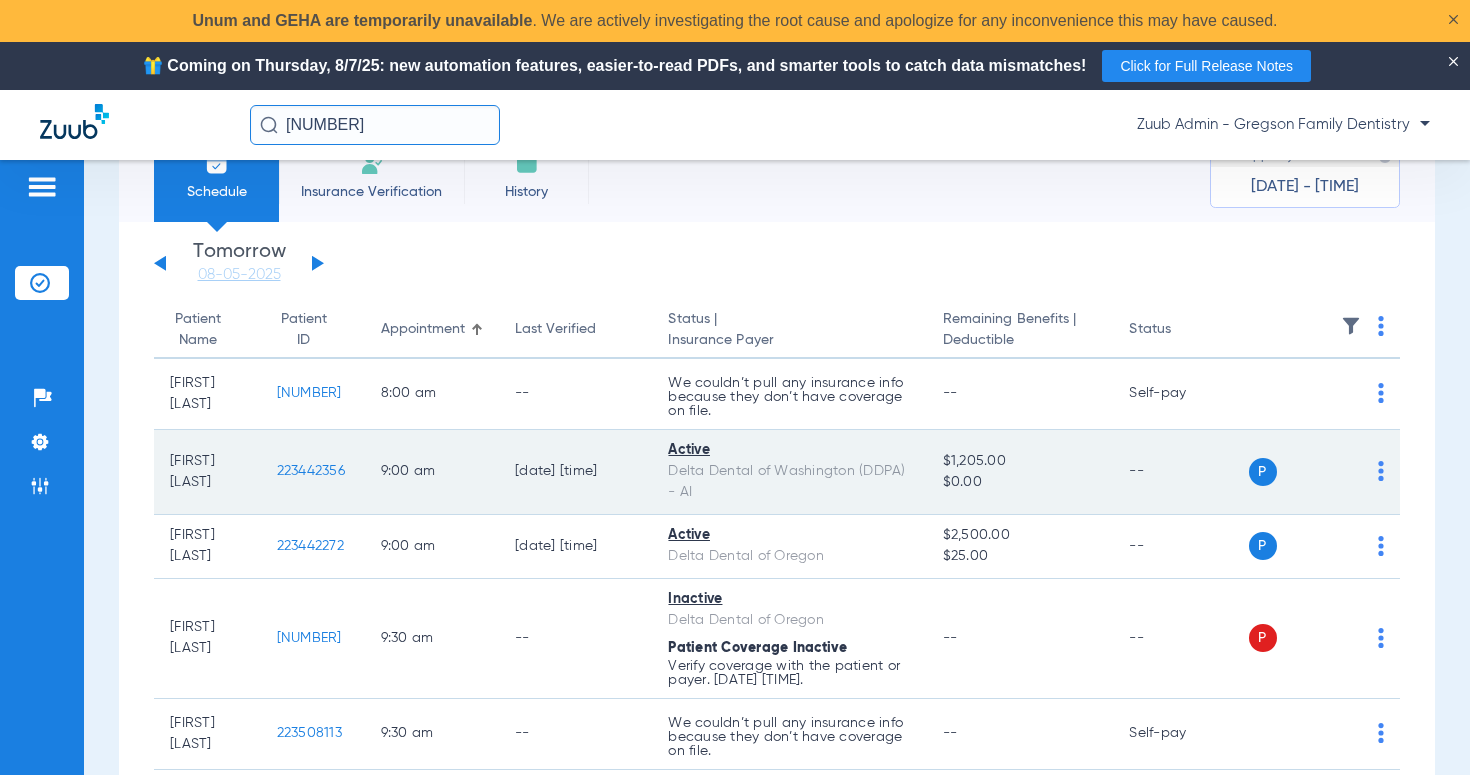 scroll, scrollTop: 0, scrollLeft: 0, axis: both 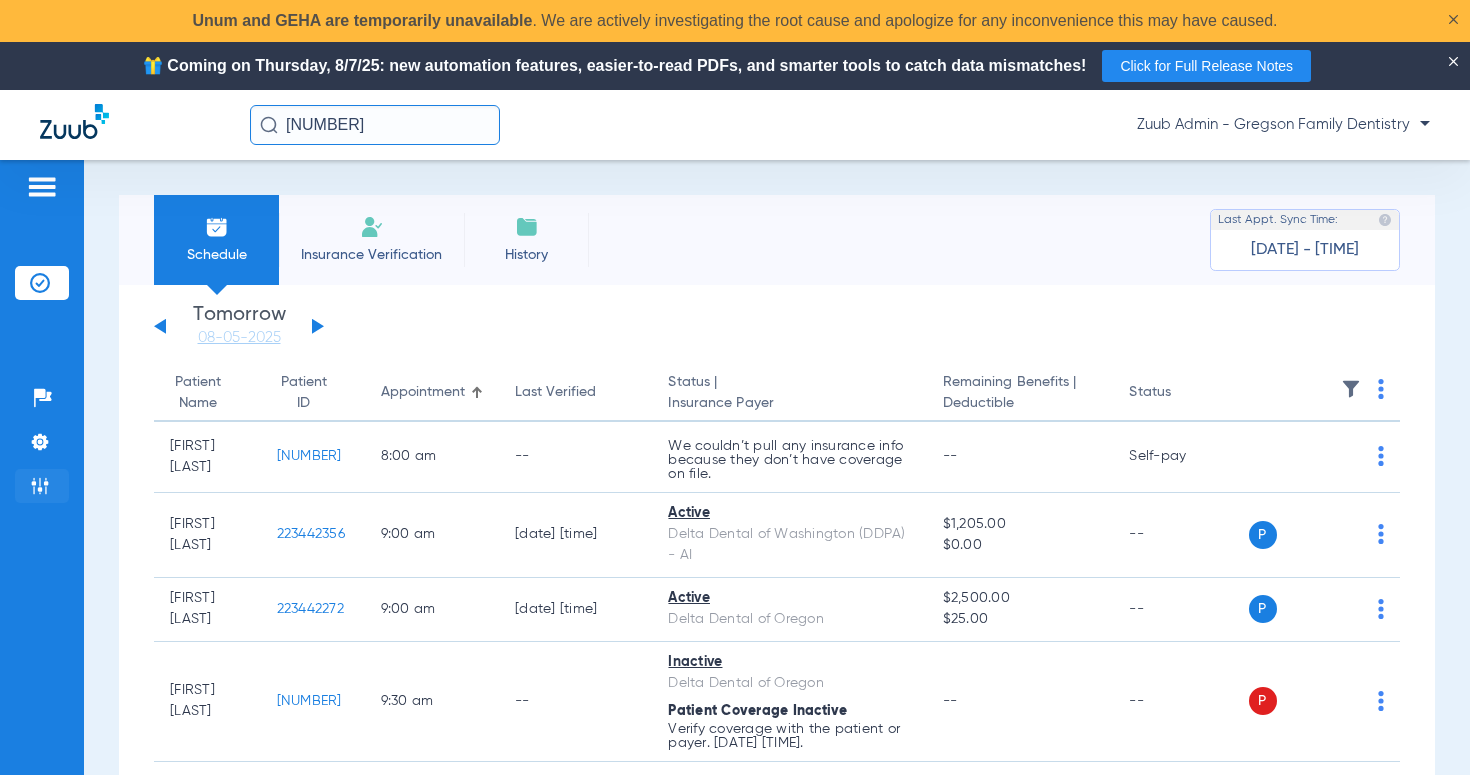click 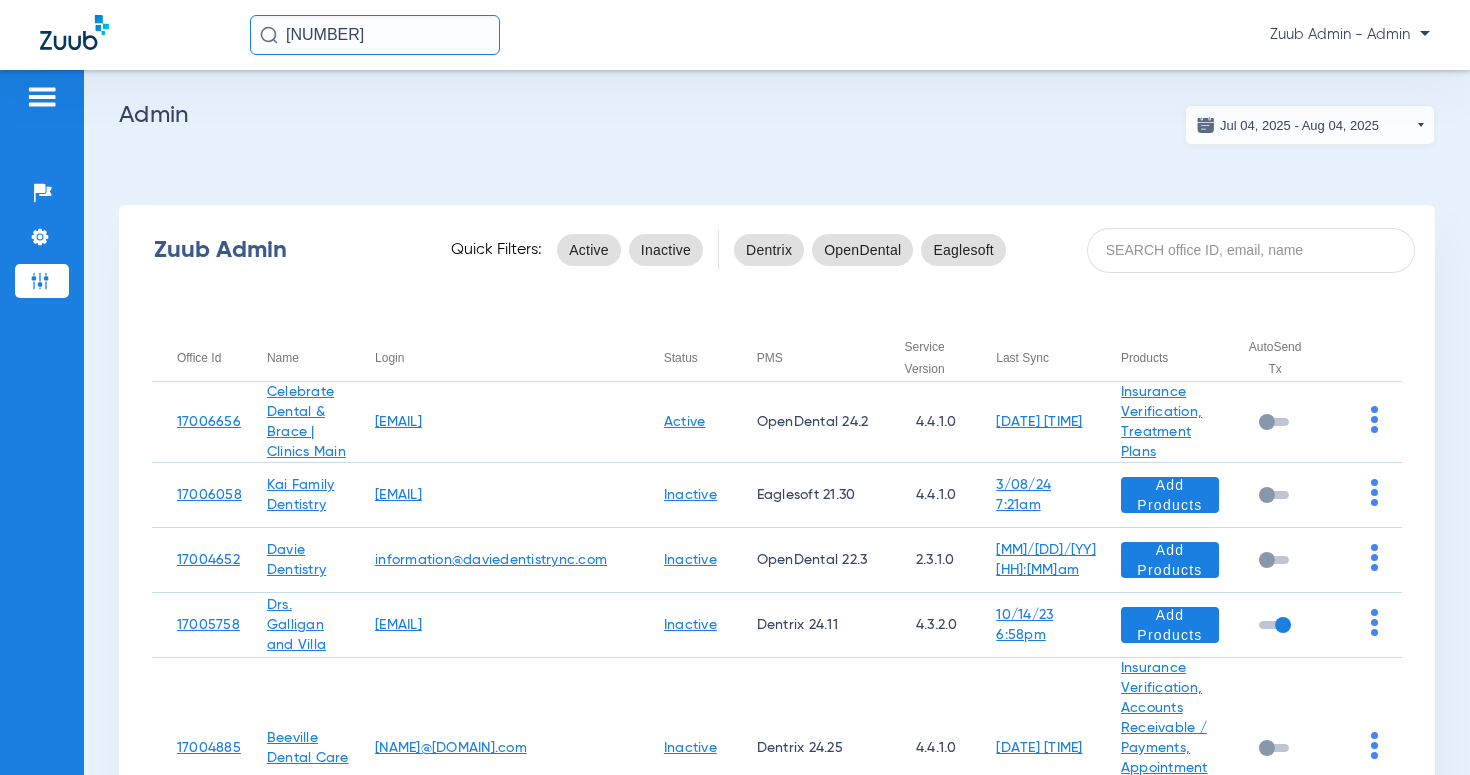 click on "AutoSend Tx" 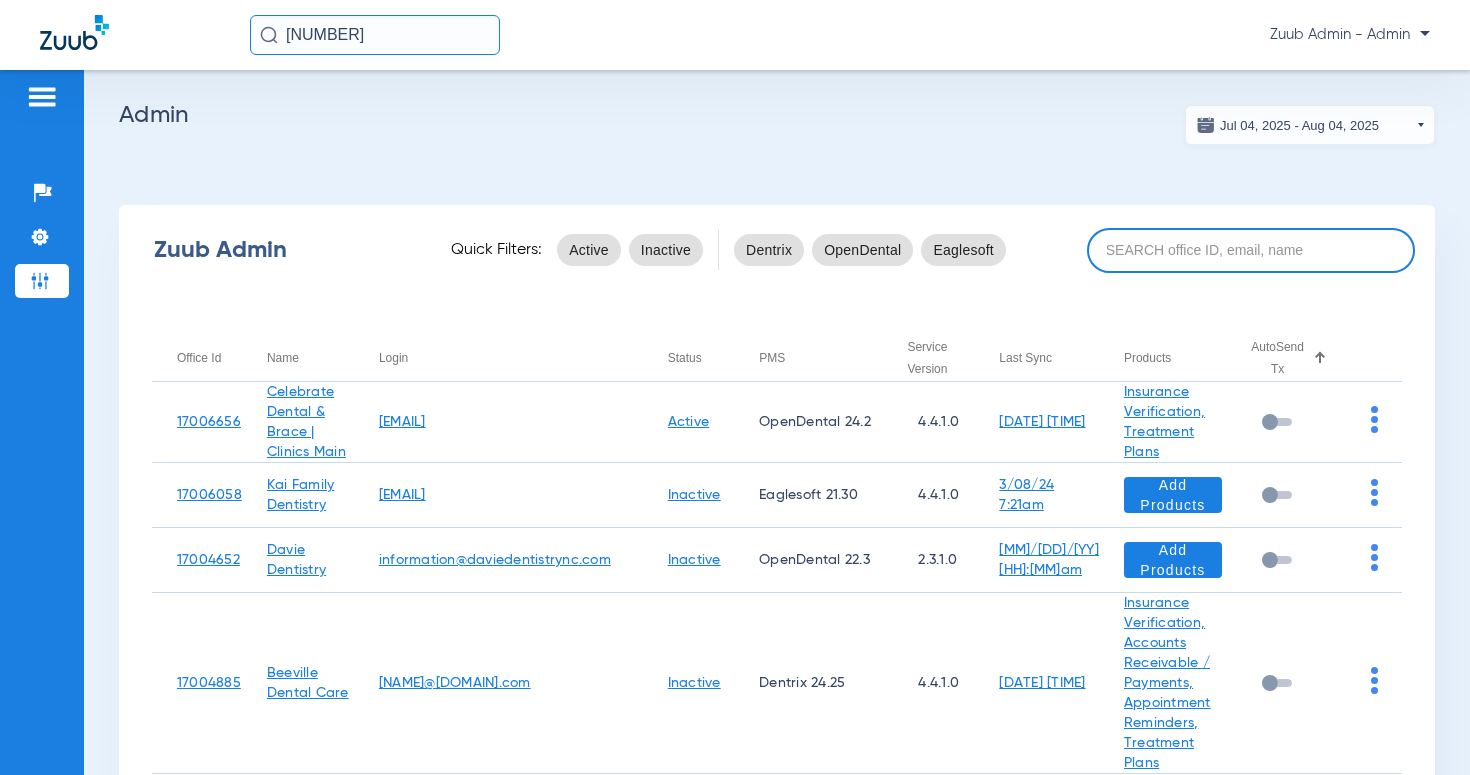 click at bounding box center (1251, 250) 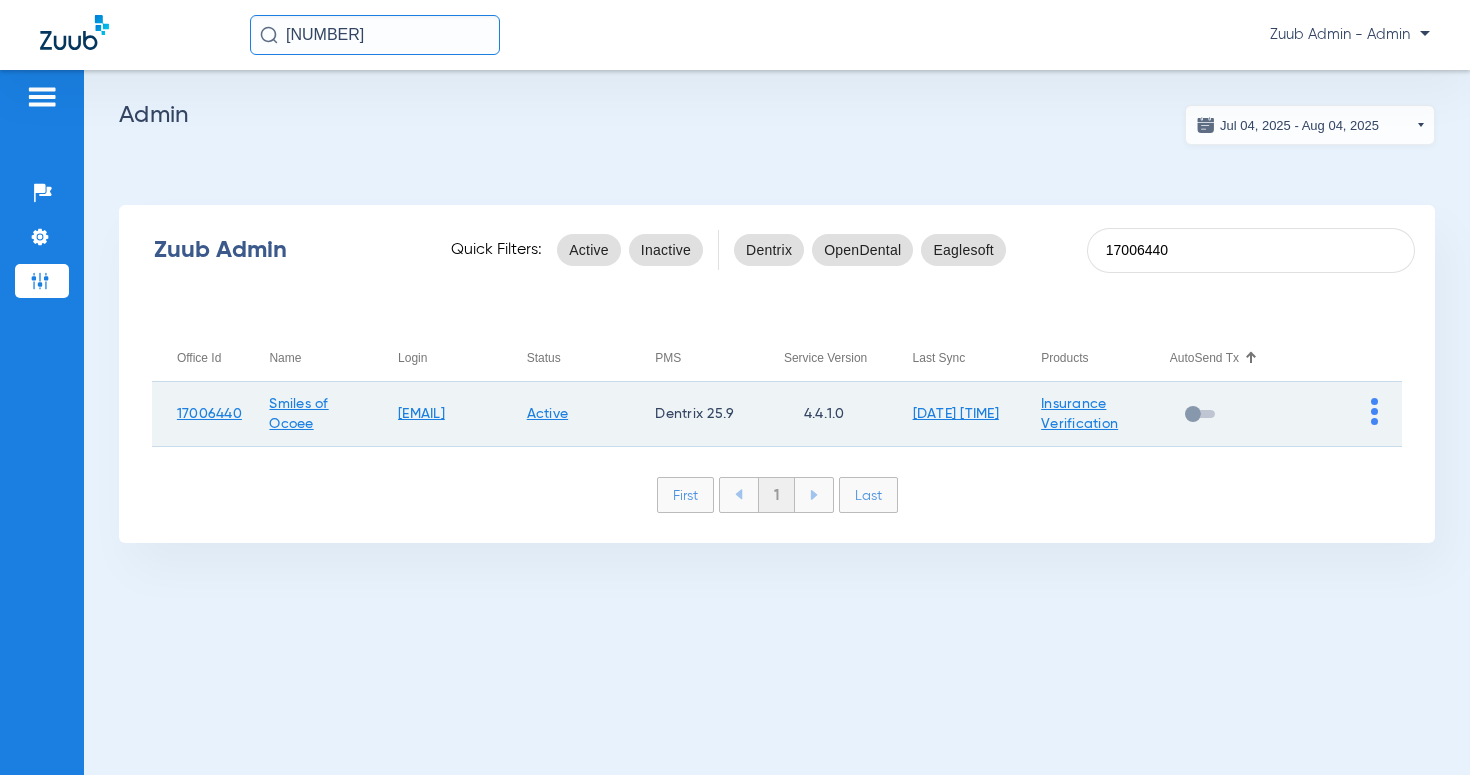 type on "17006440" 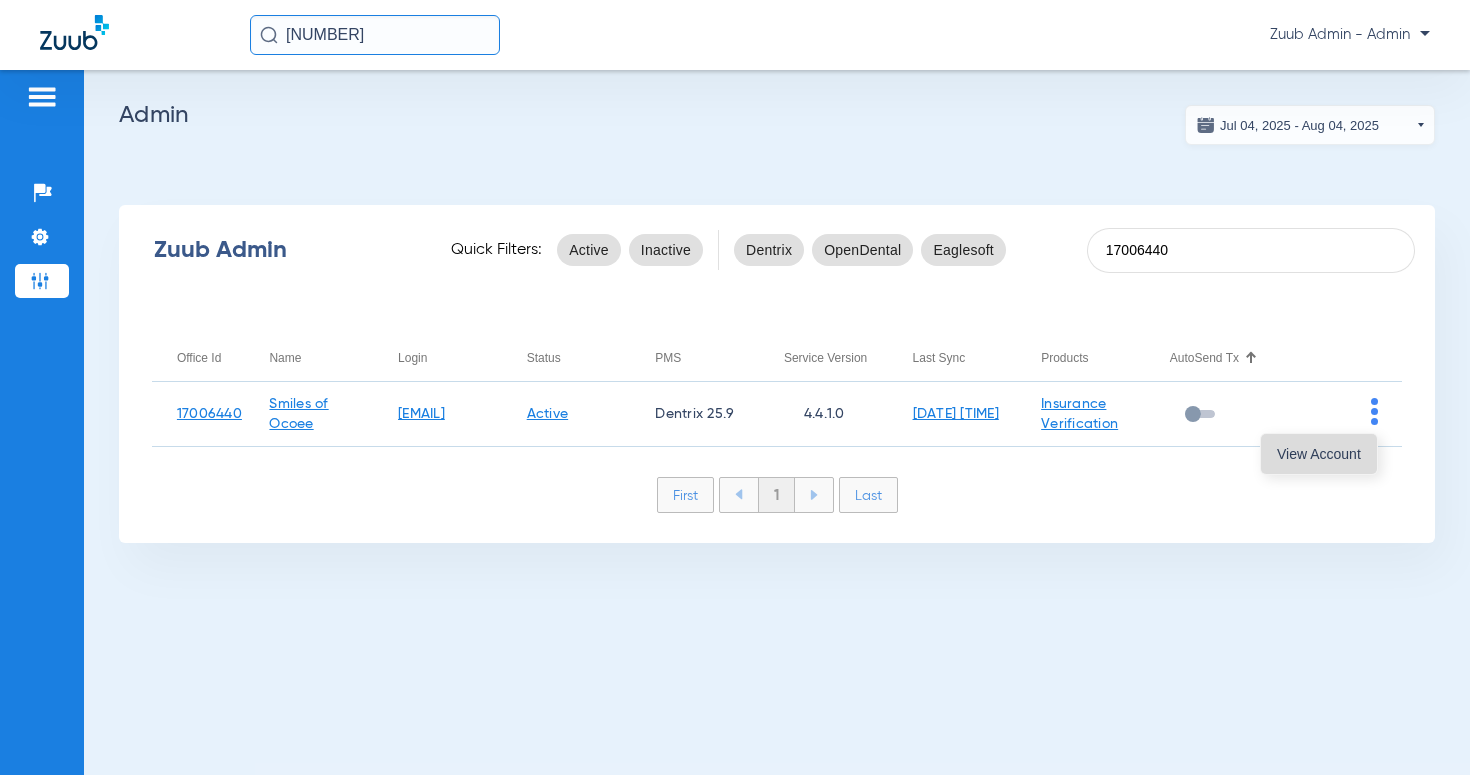click on "View Account" at bounding box center (1319, 454) 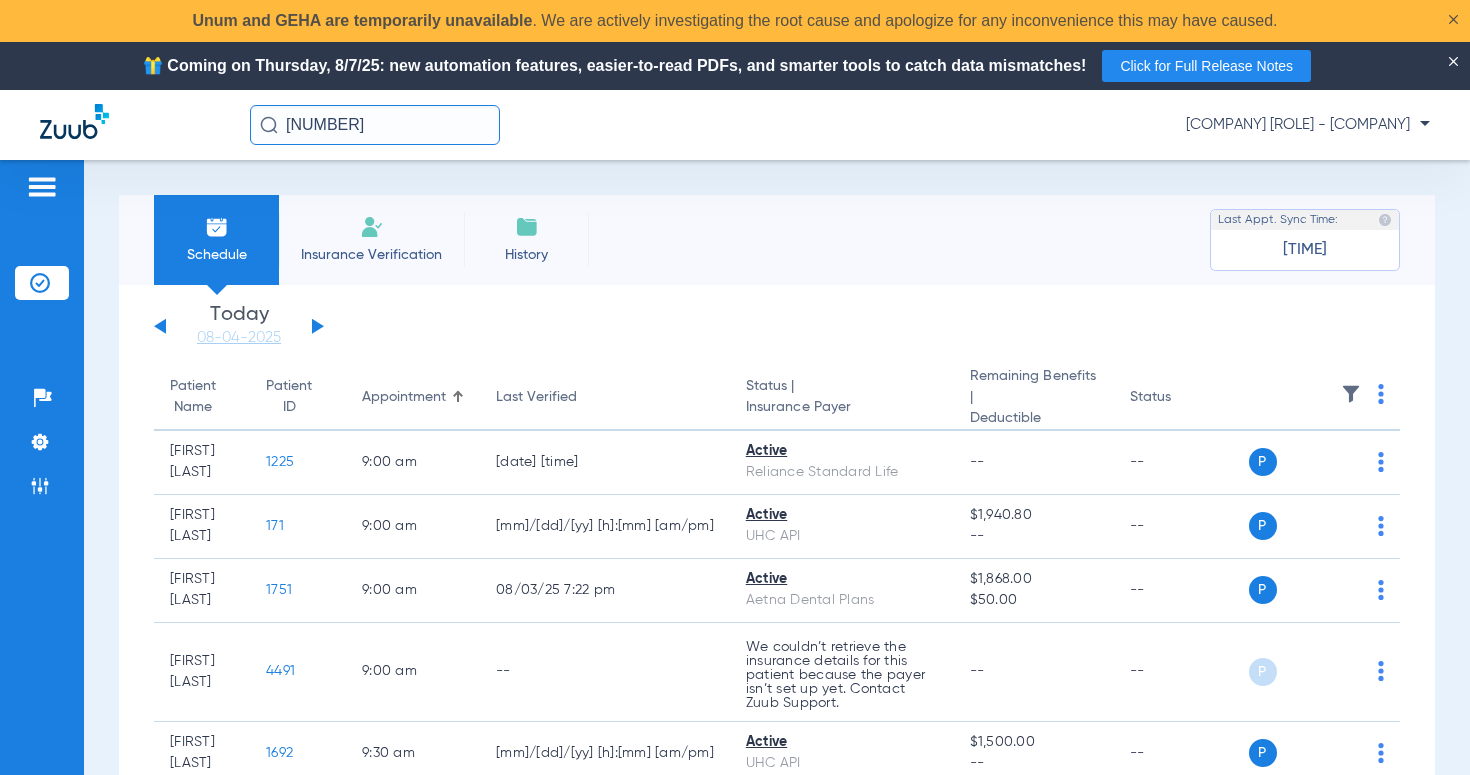 click 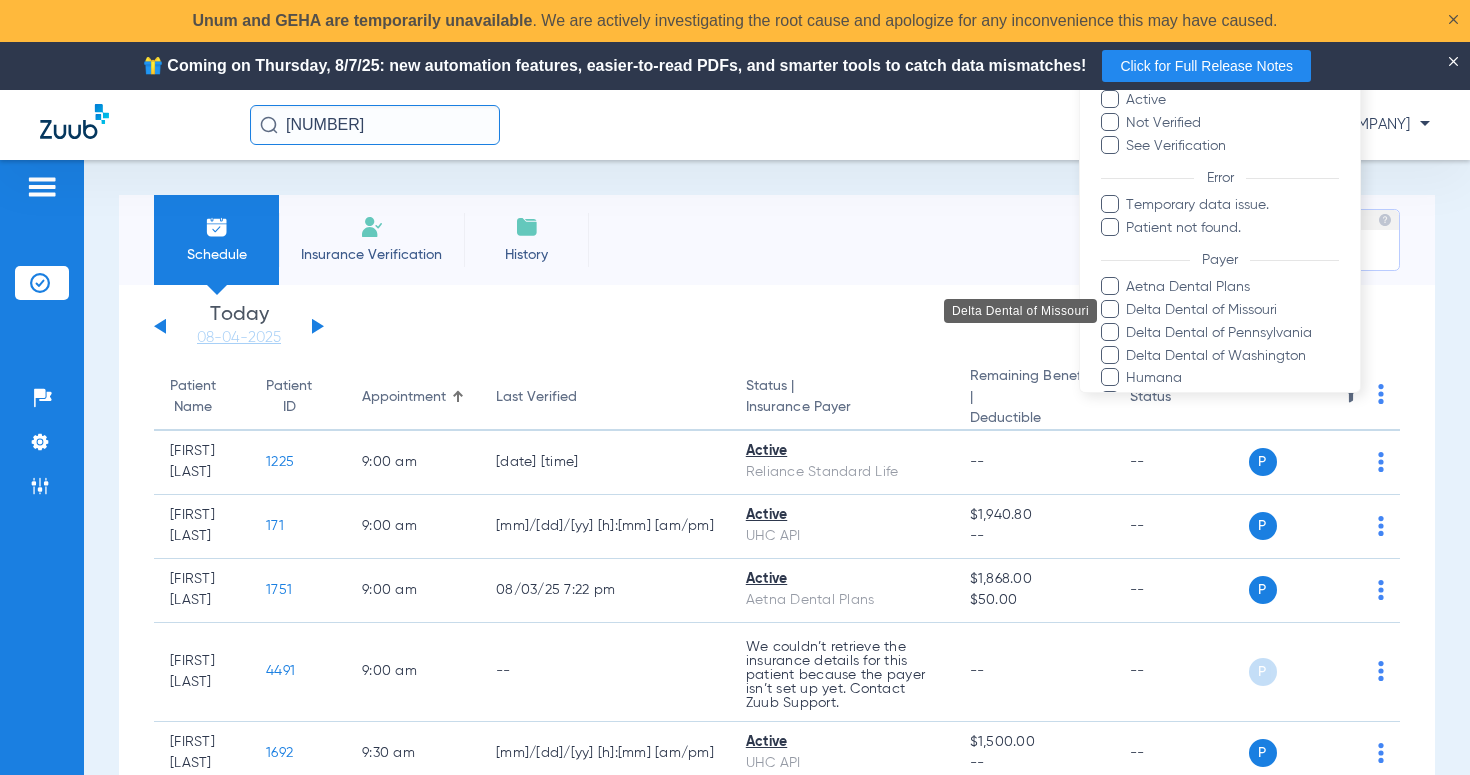 click on "Delta Dental of Missouri" at bounding box center [1232, 310] 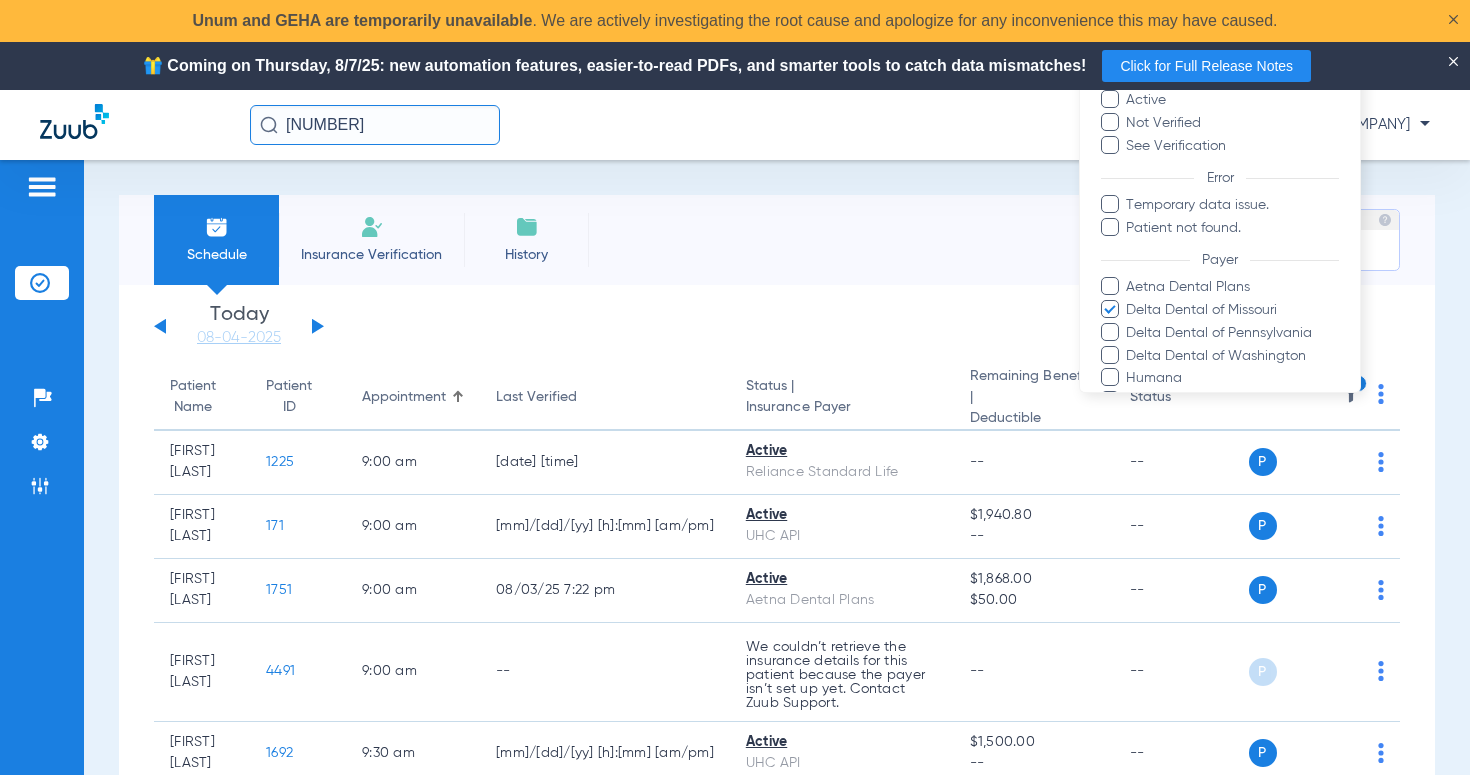 scroll, scrollTop: 227, scrollLeft: 0, axis: vertical 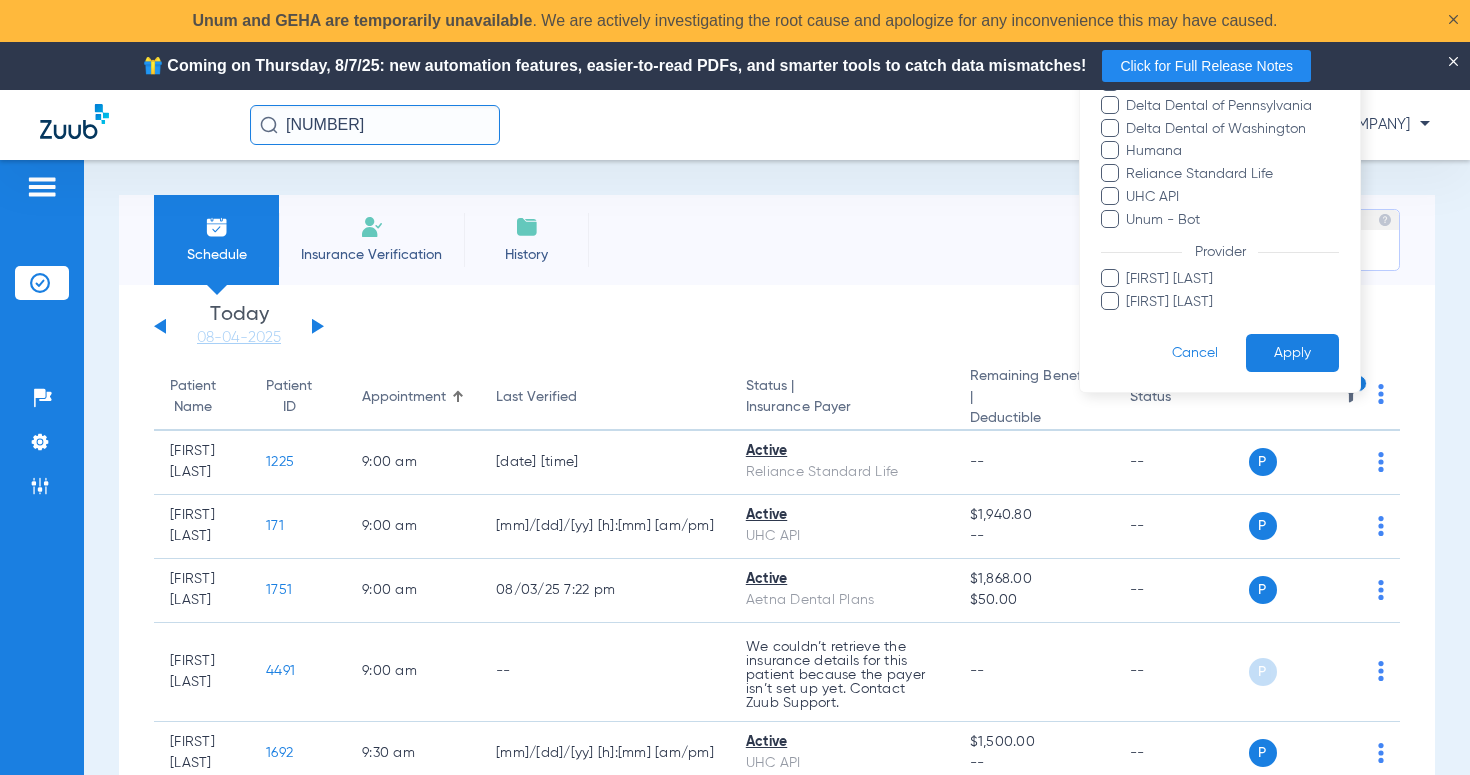 click on "Apply" at bounding box center (1292, 353) 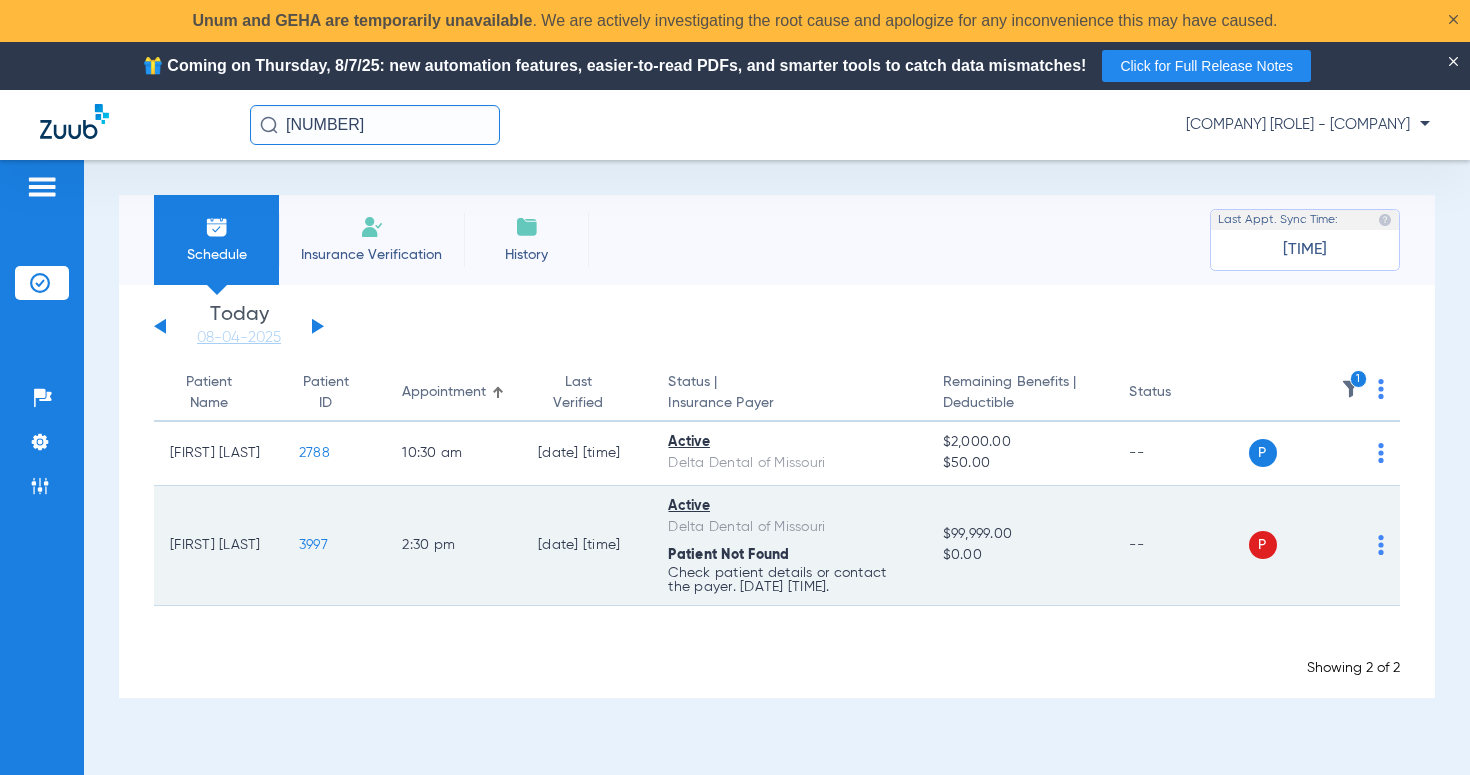 click on "3997" 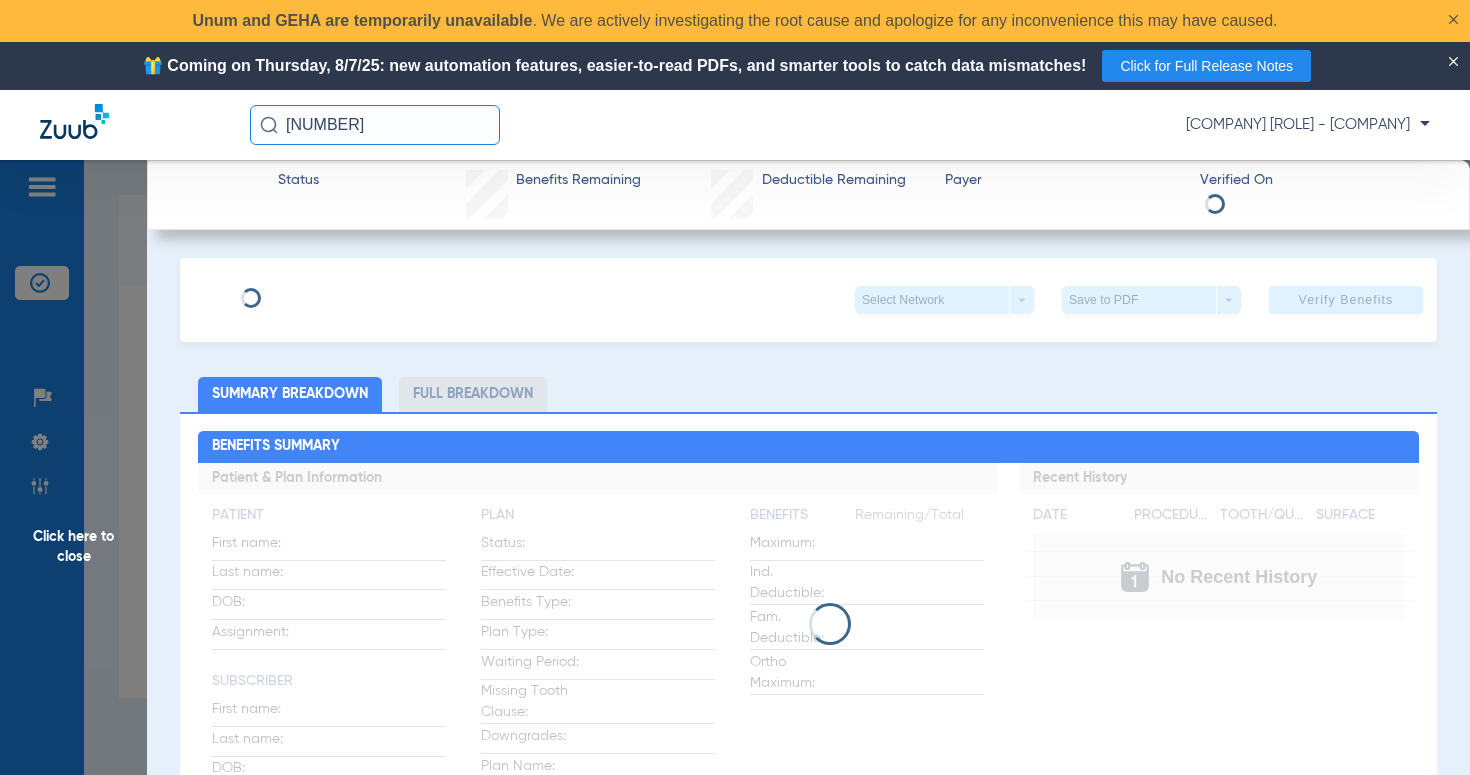 type on "[FIRST]" 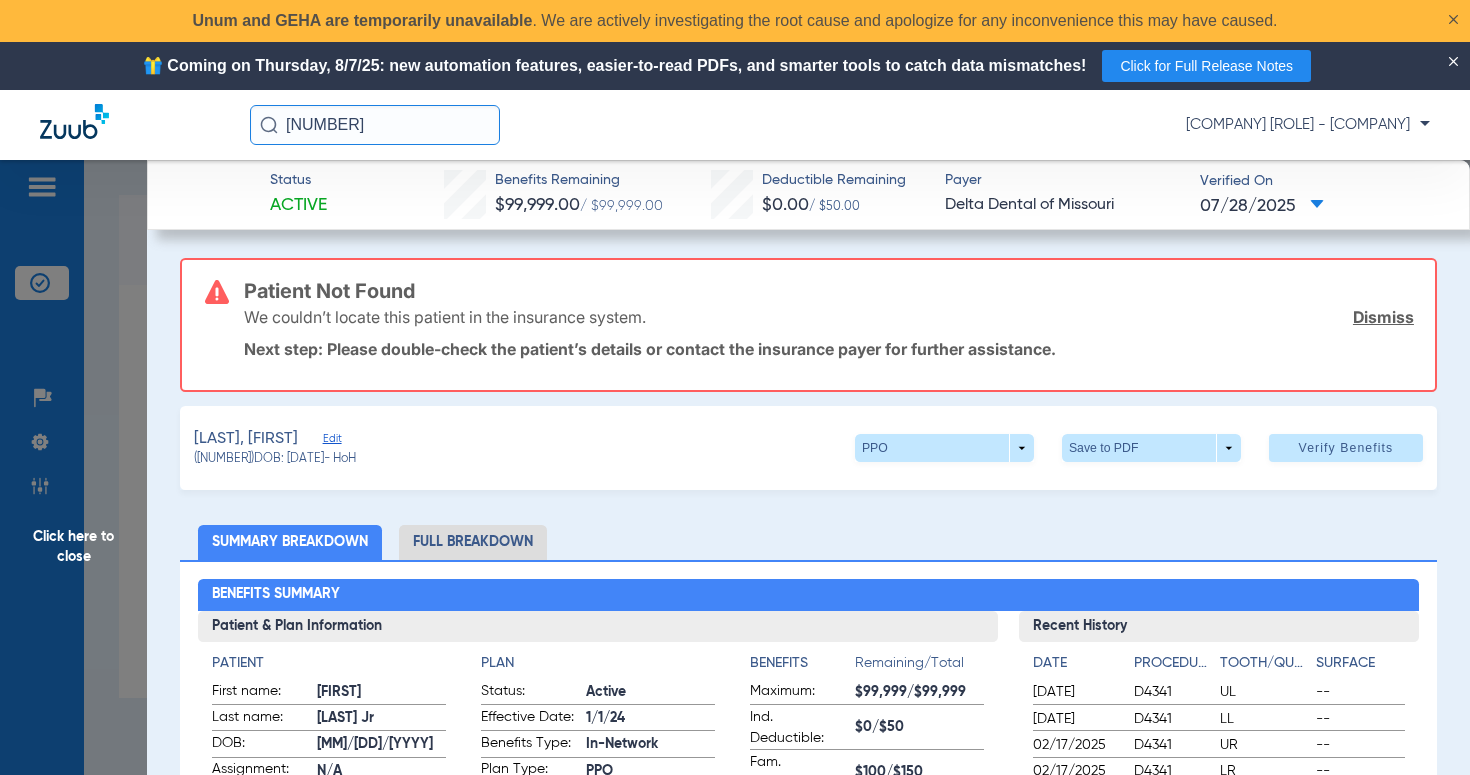 click on "Edit" 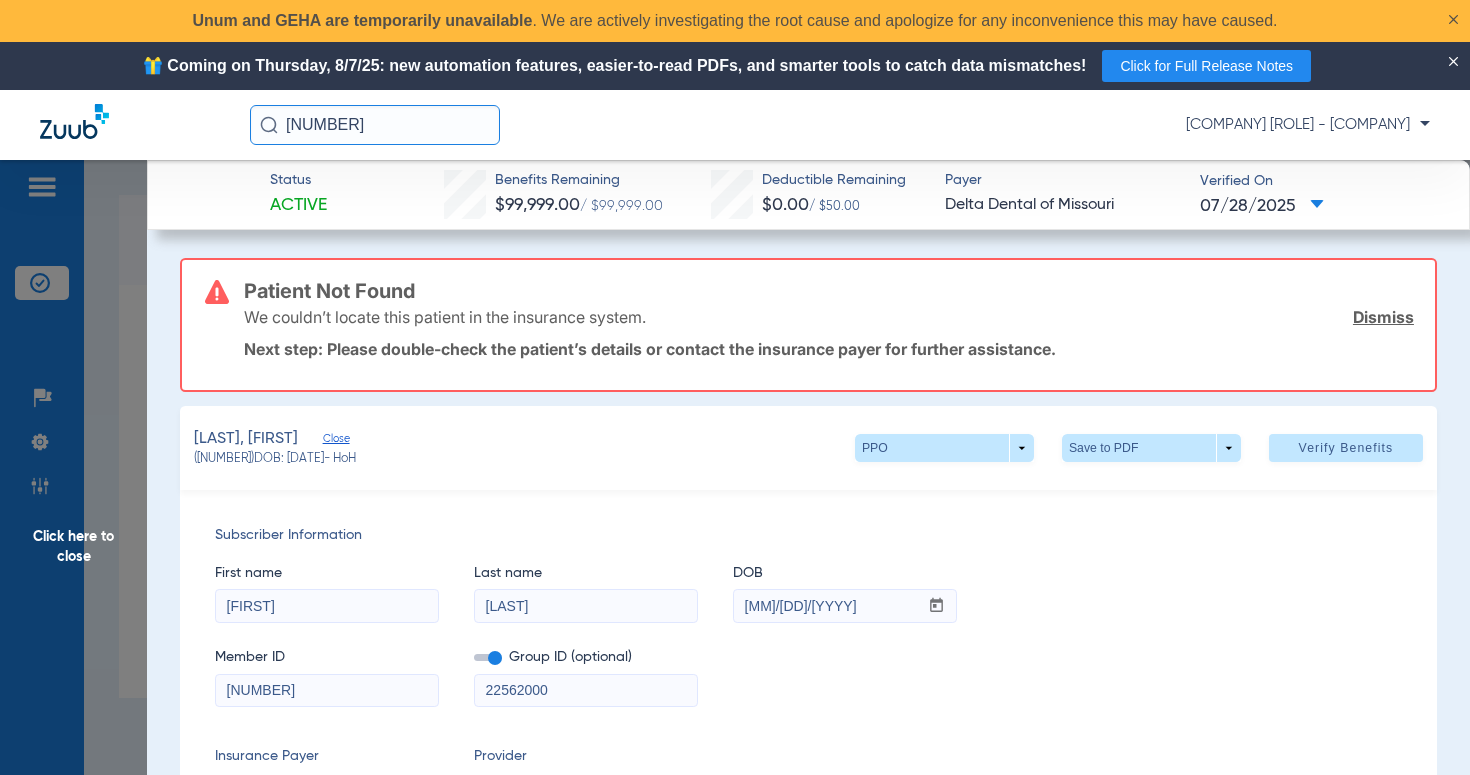 click on "[LAST]" at bounding box center (586, 606) 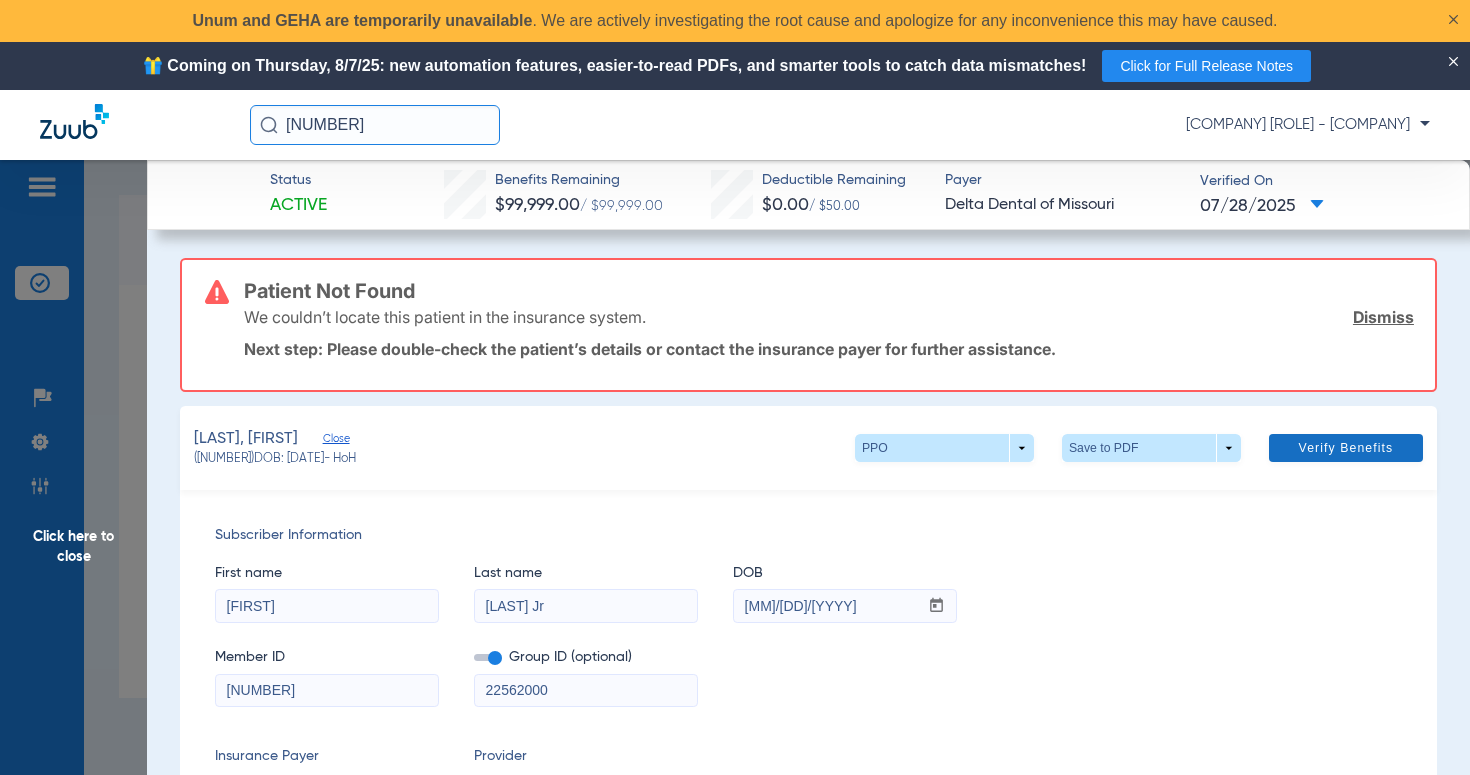 type on "[LAST] Jr" 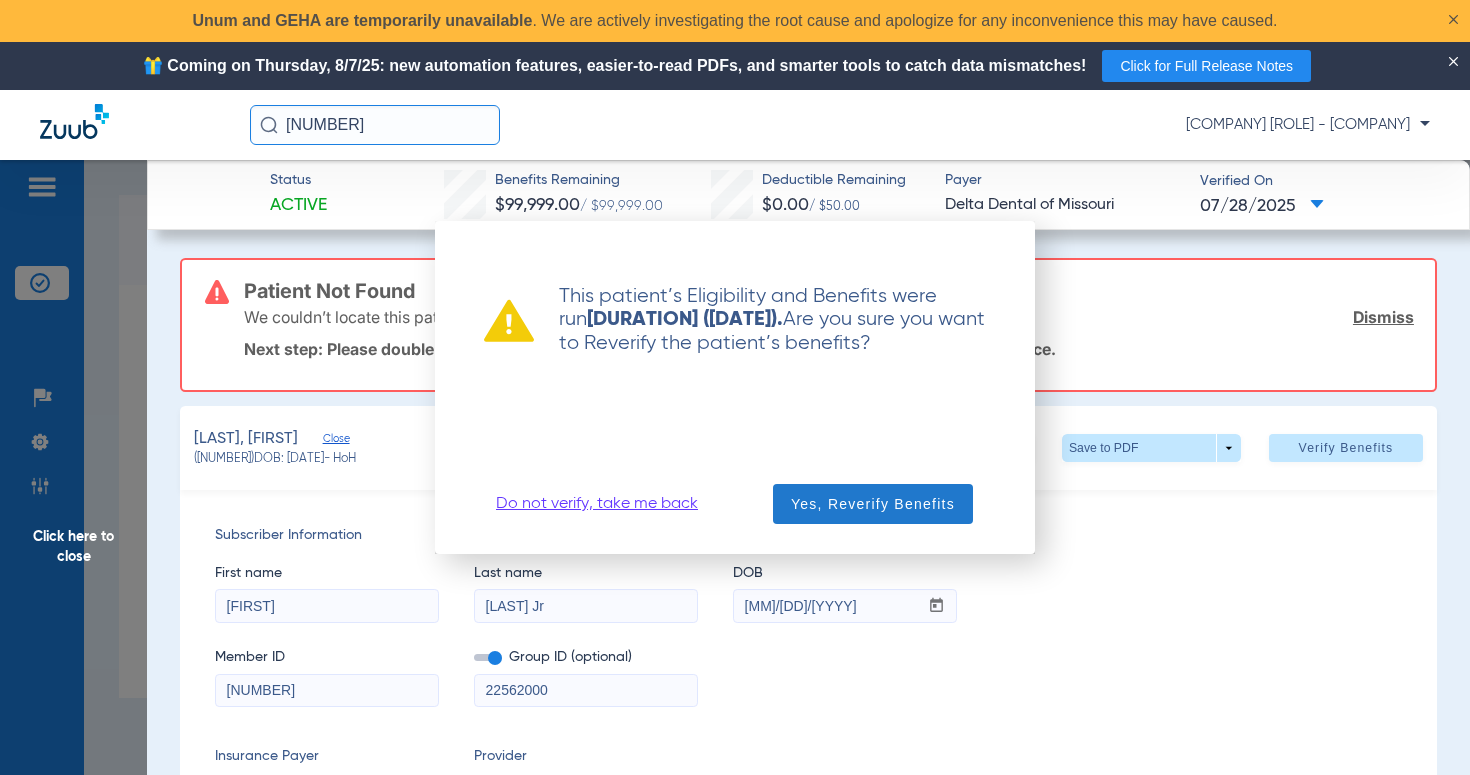 click on "Yes, Reverify Benefits" at bounding box center [873, 504] 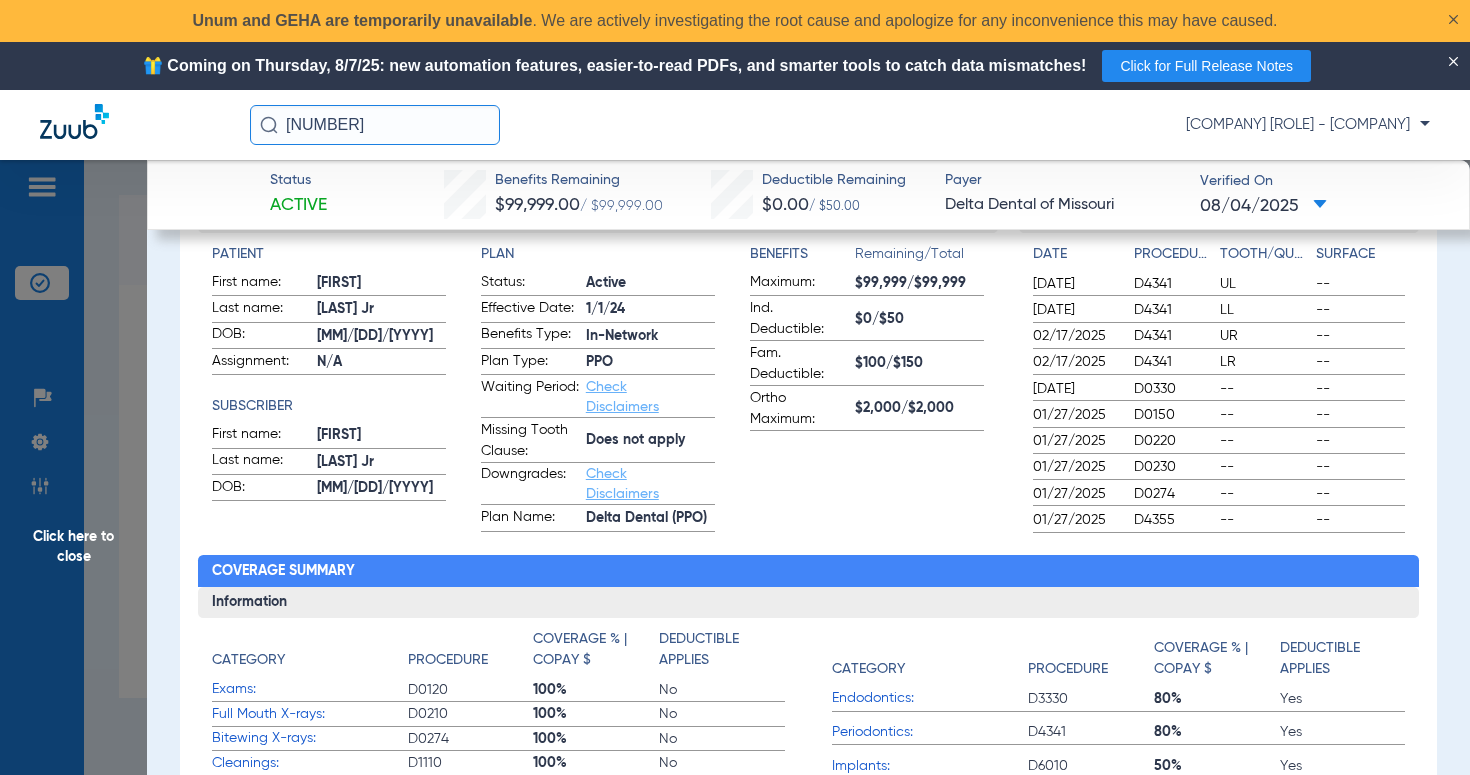 scroll, scrollTop: 0, scrollLeft: 0, axis: both 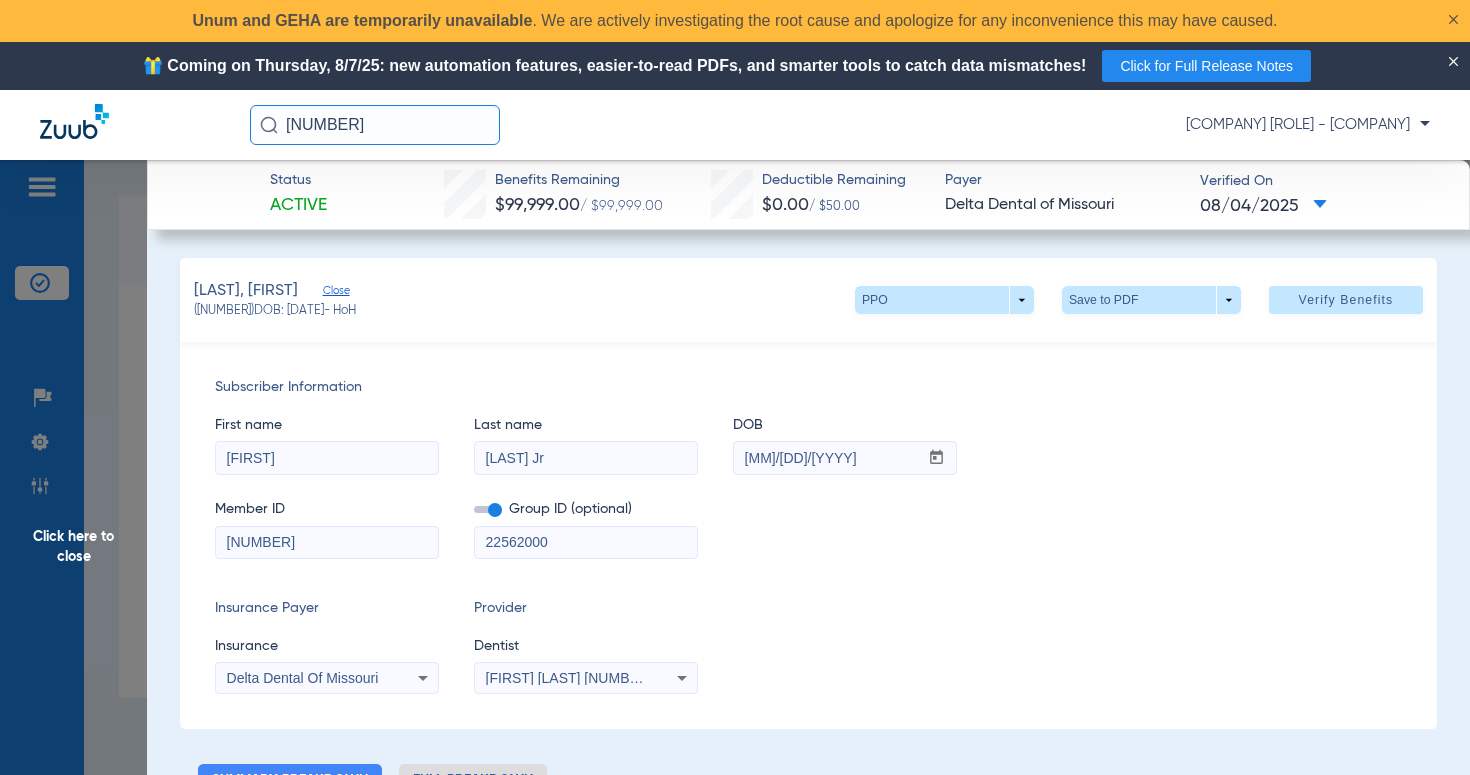 click on "Click here to close" 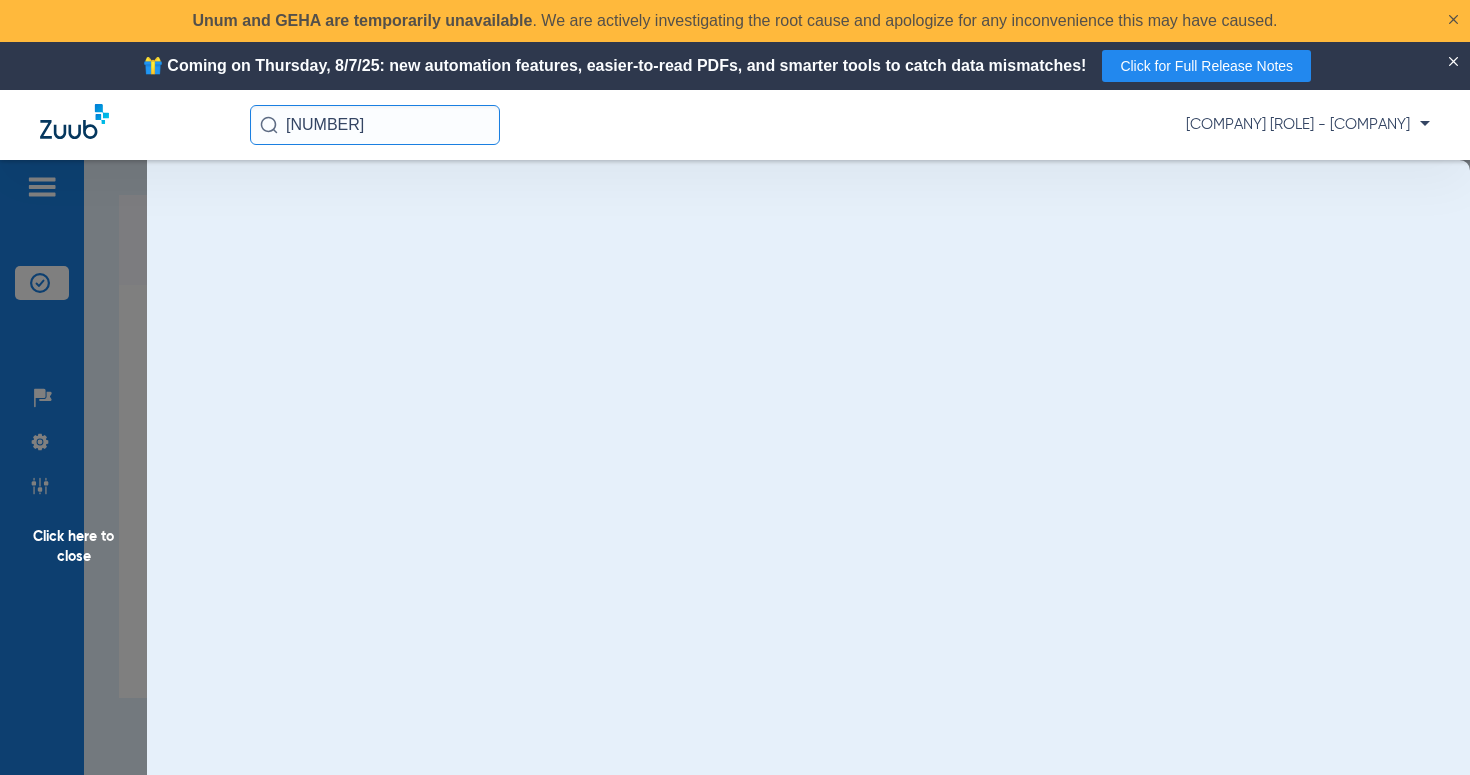 click 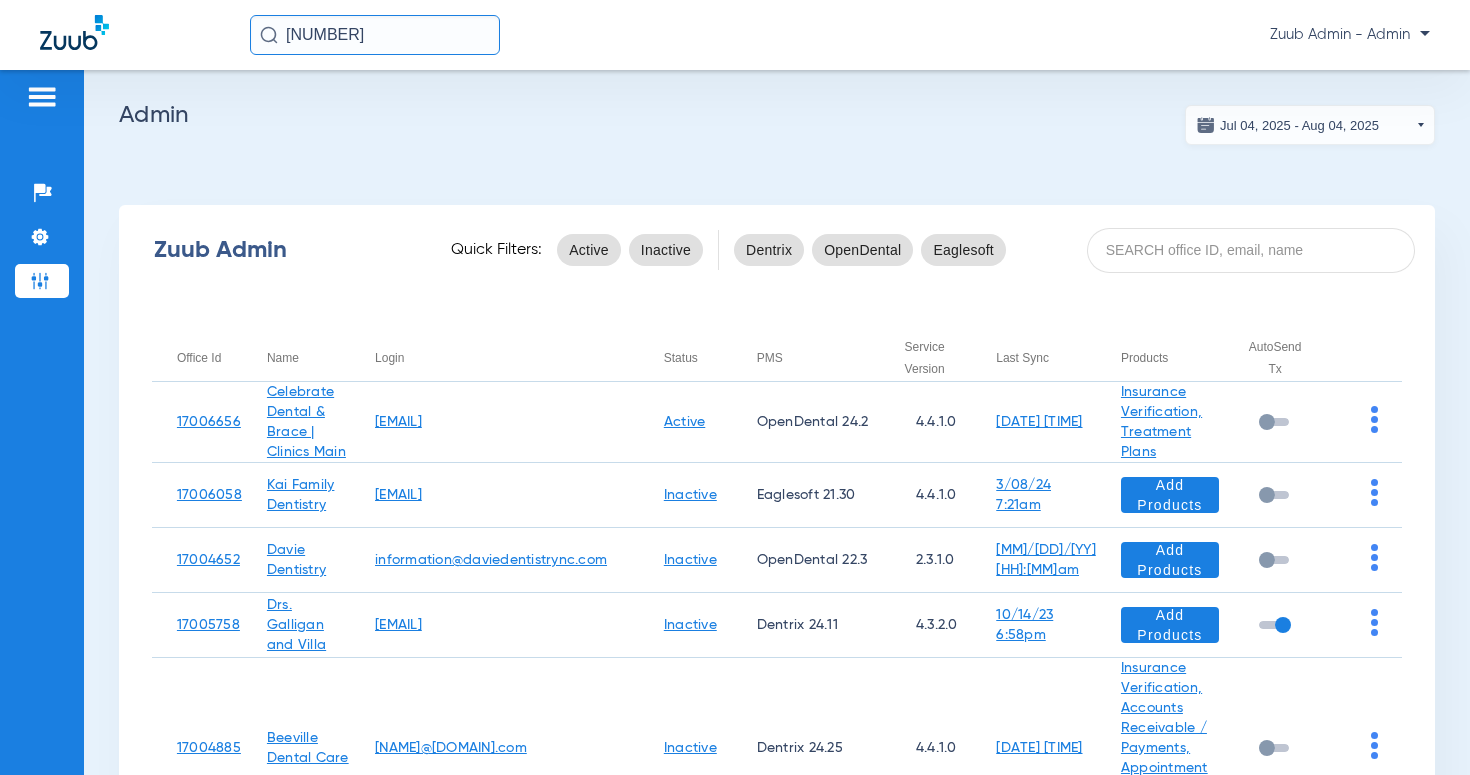 click on "Zuub Admin Quick Filters: Active Inactive Dentrix OpenDental Eaglesoft" 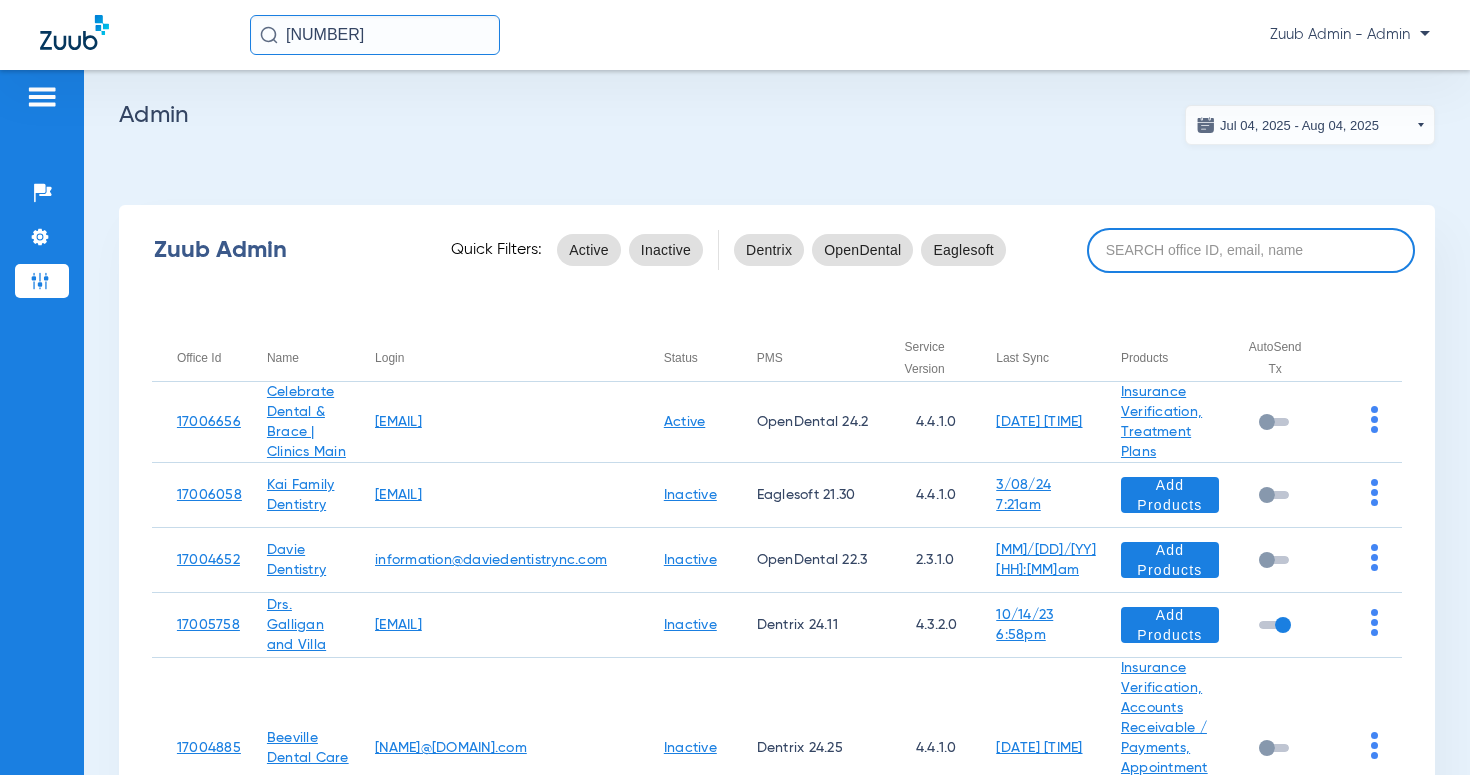 click at bounding box center [1251, 250] 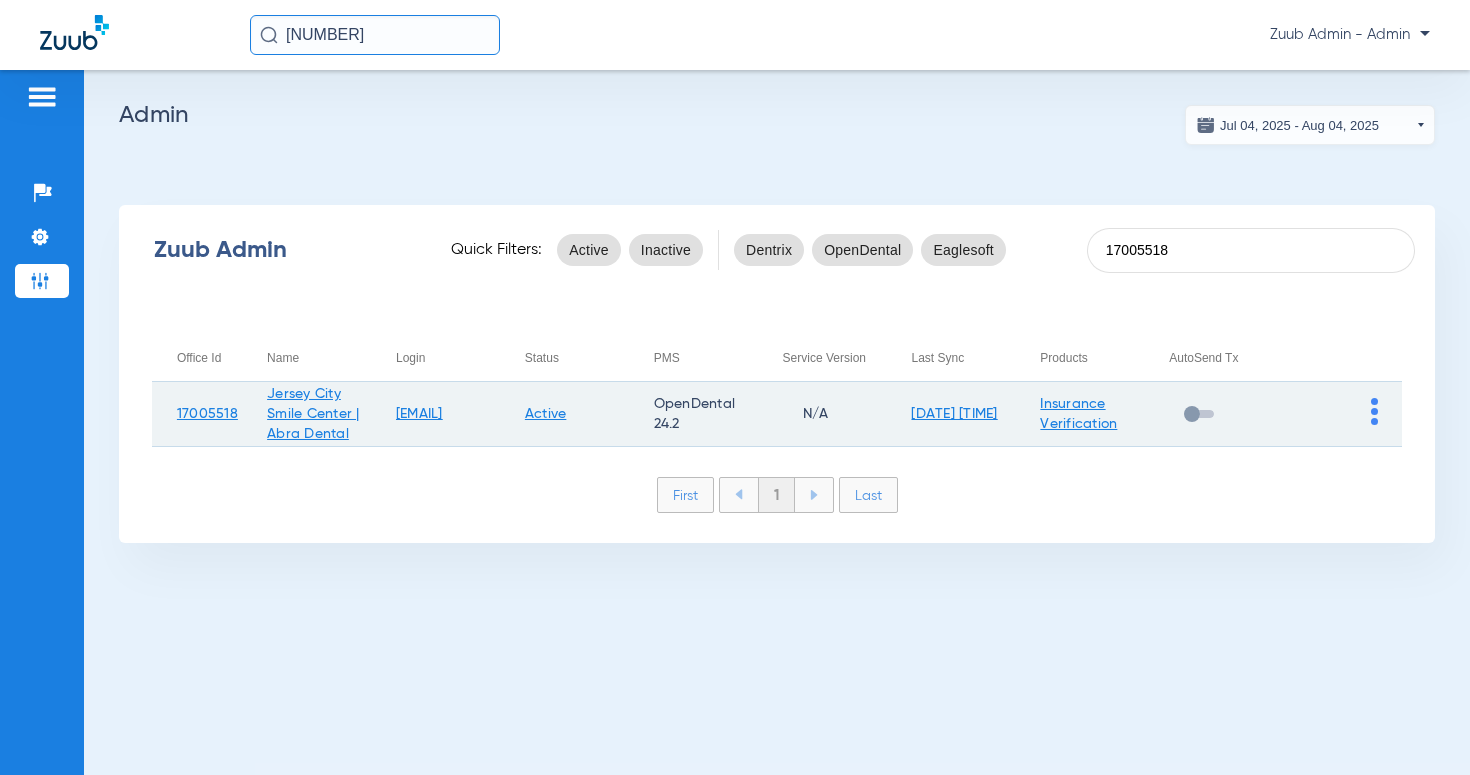 type on "17005518" 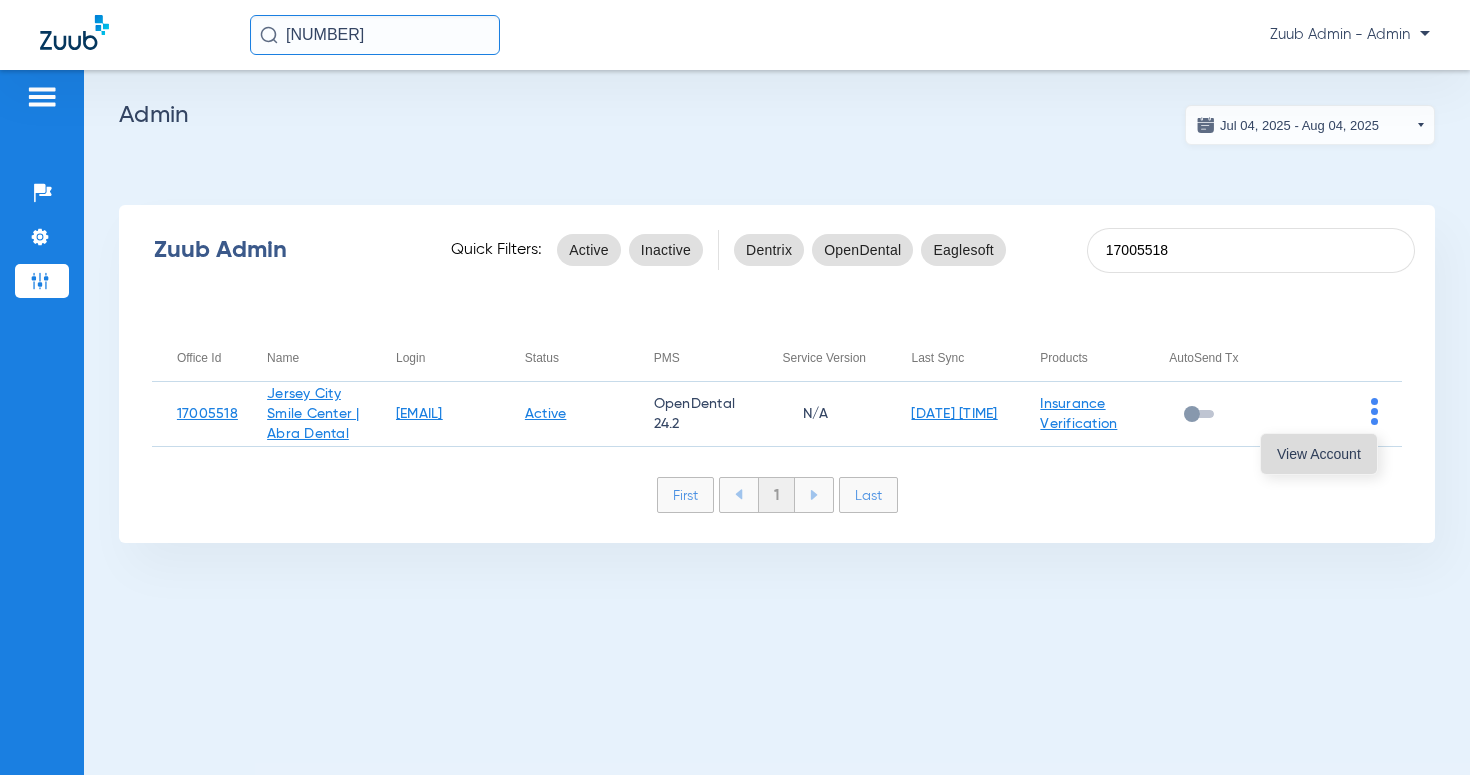 click on "View Account" at bounding box center (1319, 454) 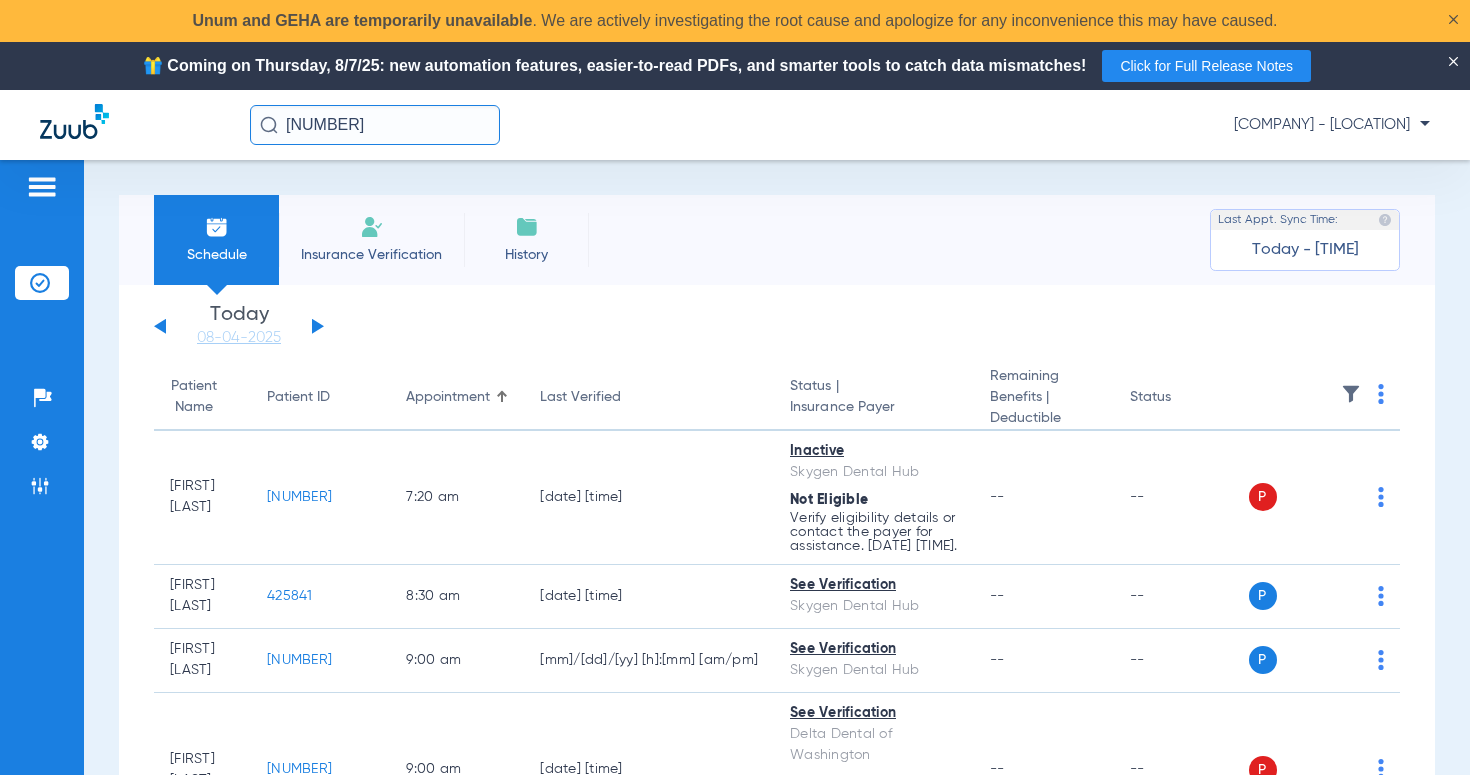 click 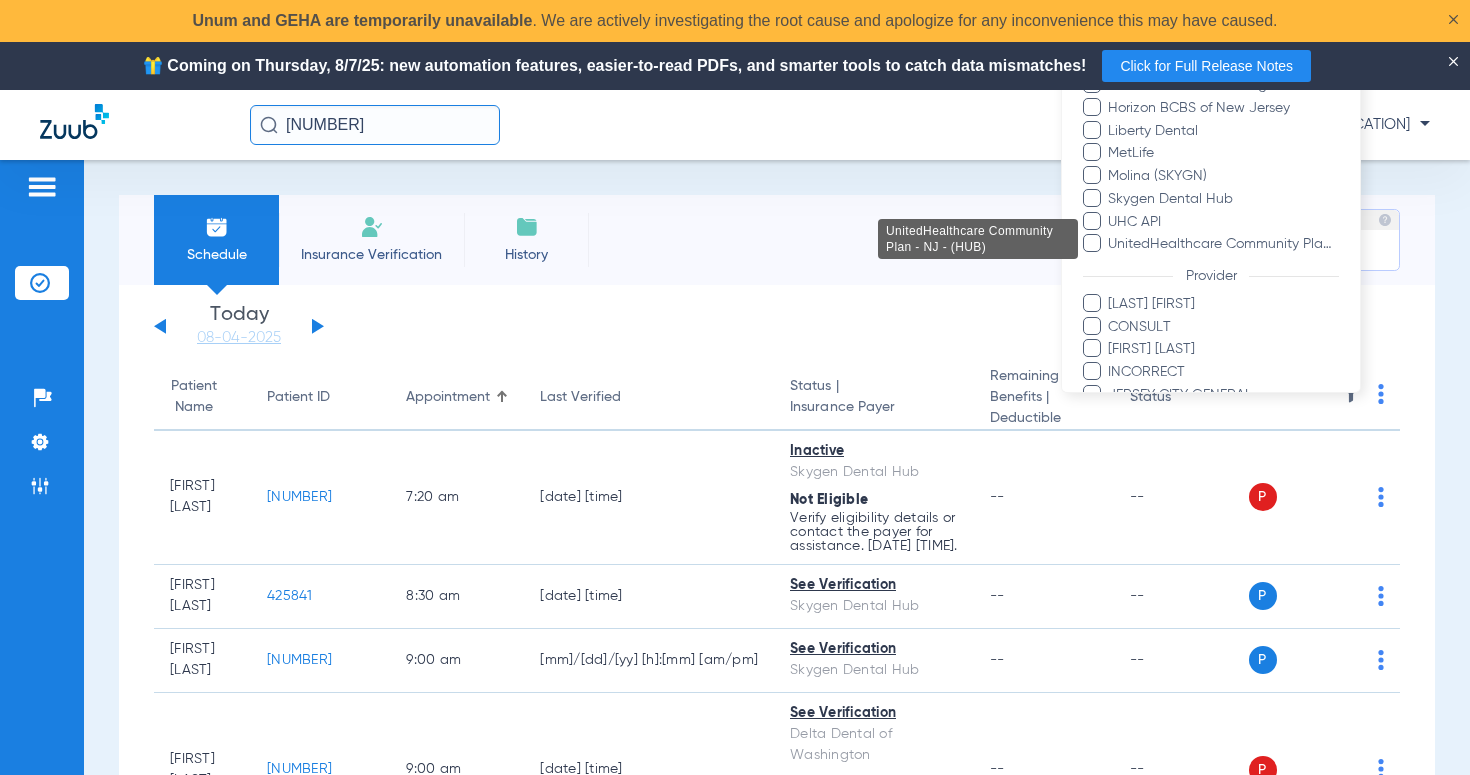 scroll, scrollTop: 503, scrollLeft: 0, axis: vertical 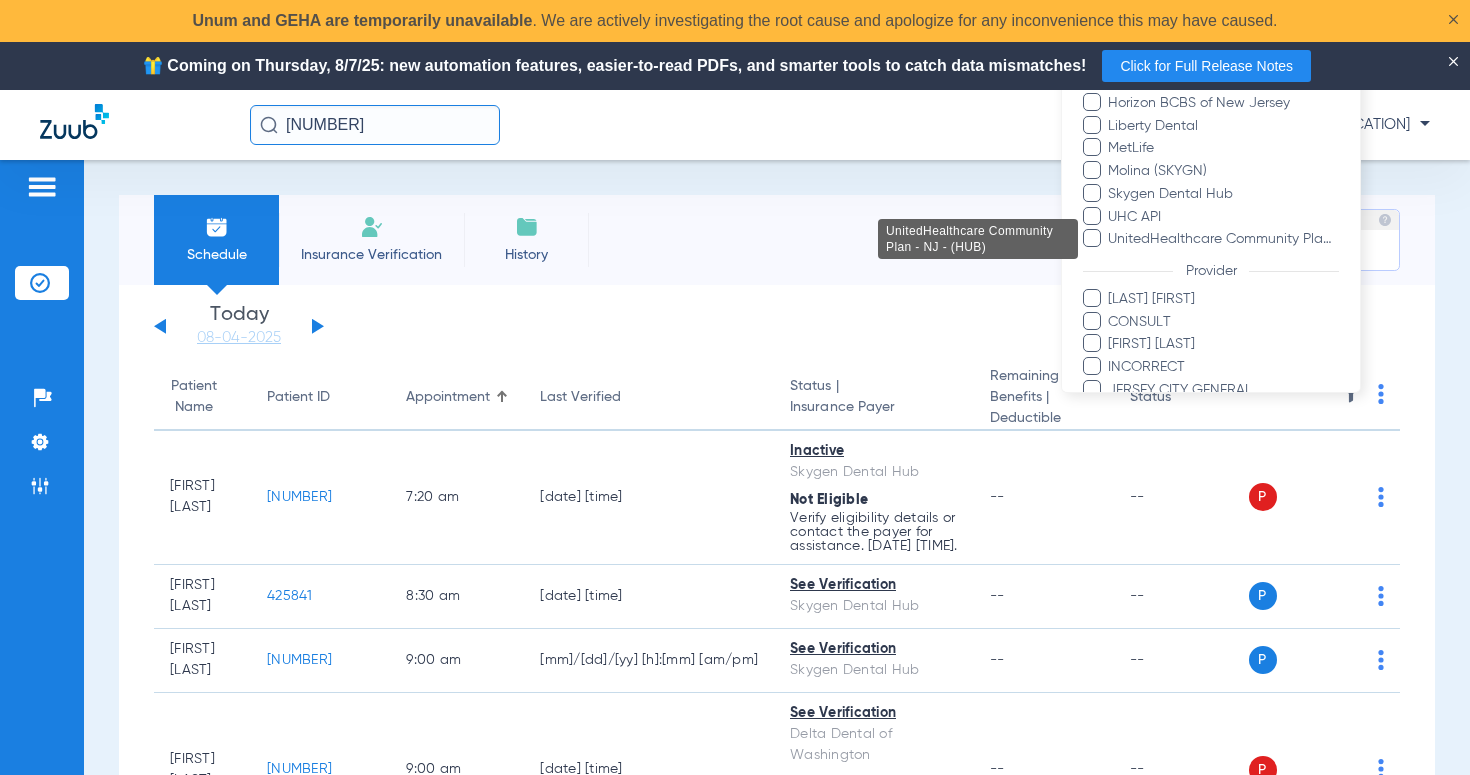 click at bounding box center [735, 387] 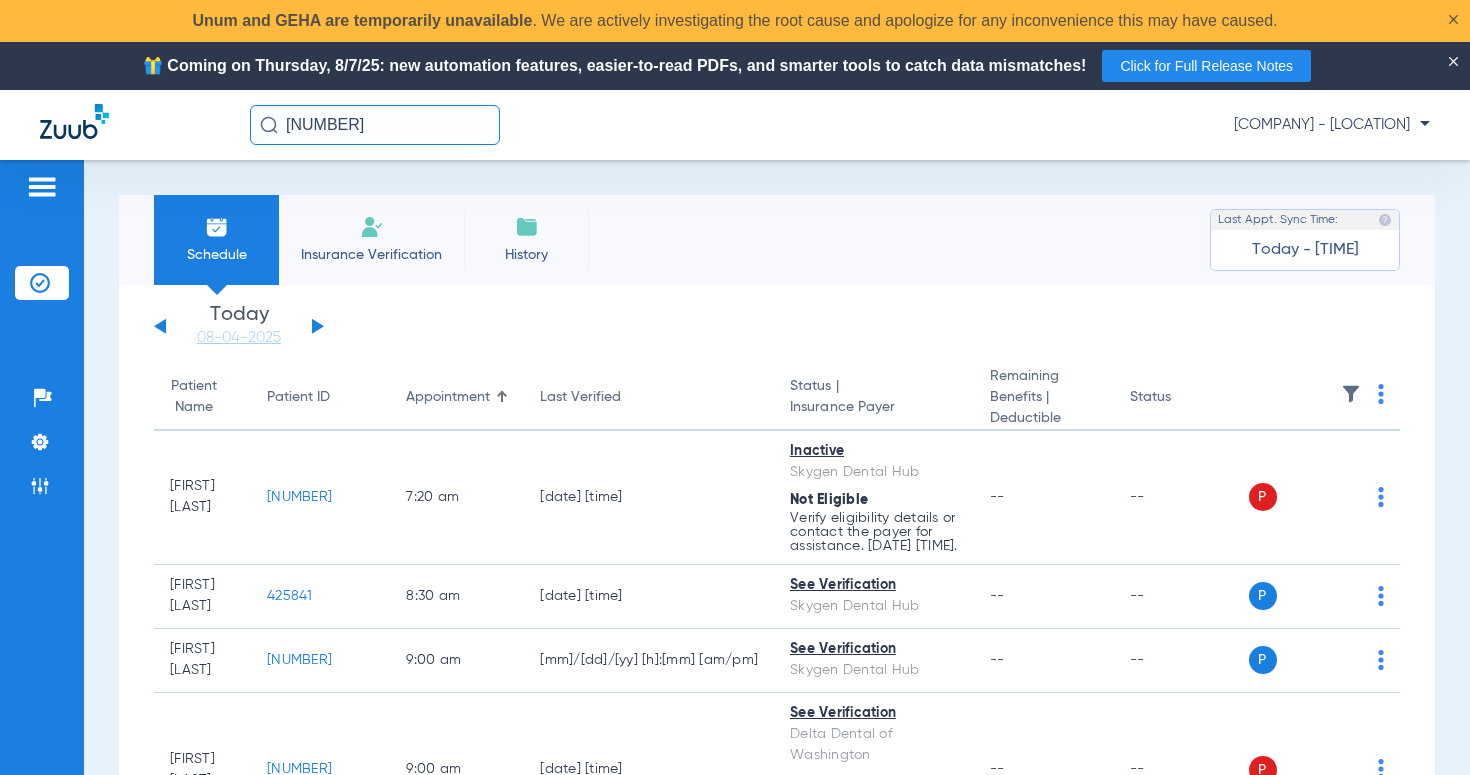 click 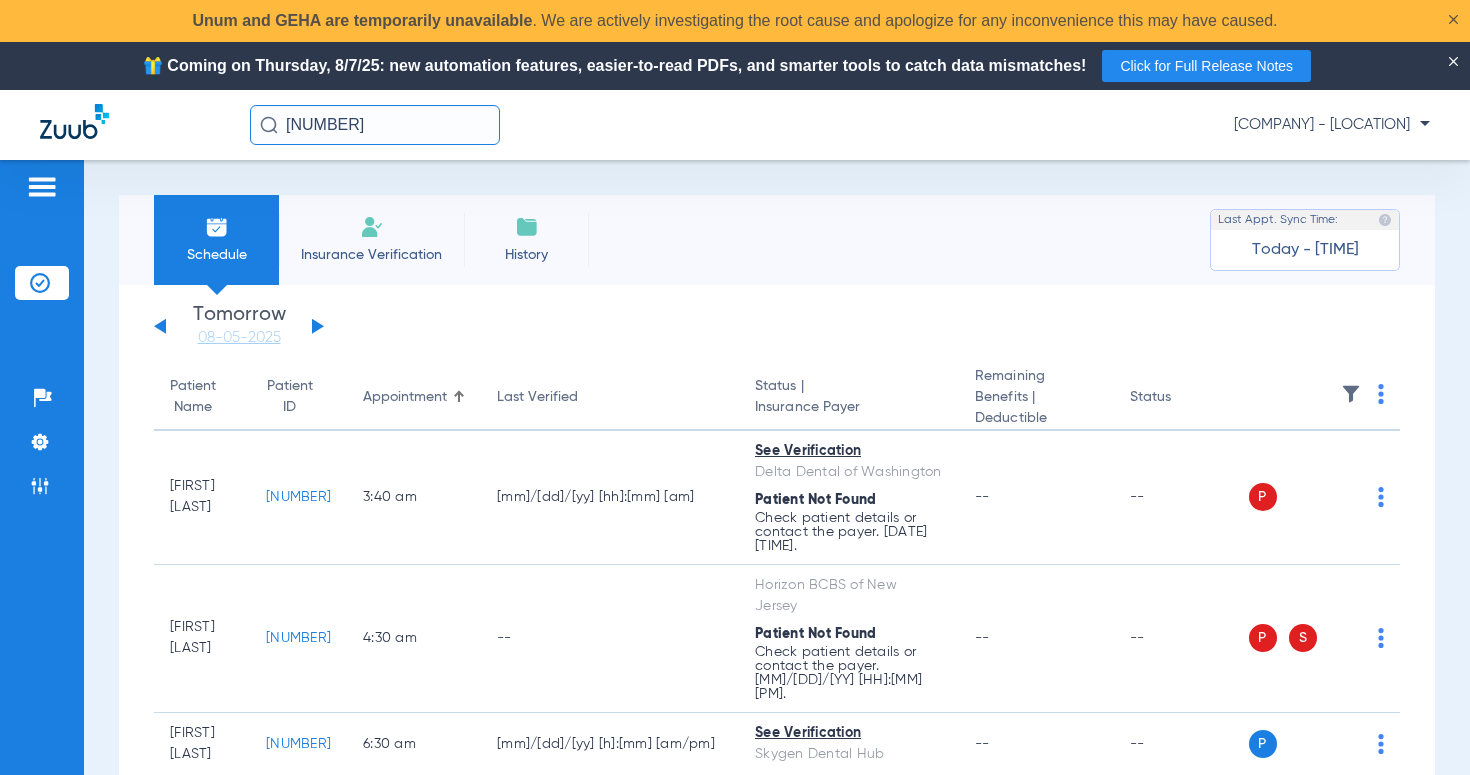 click 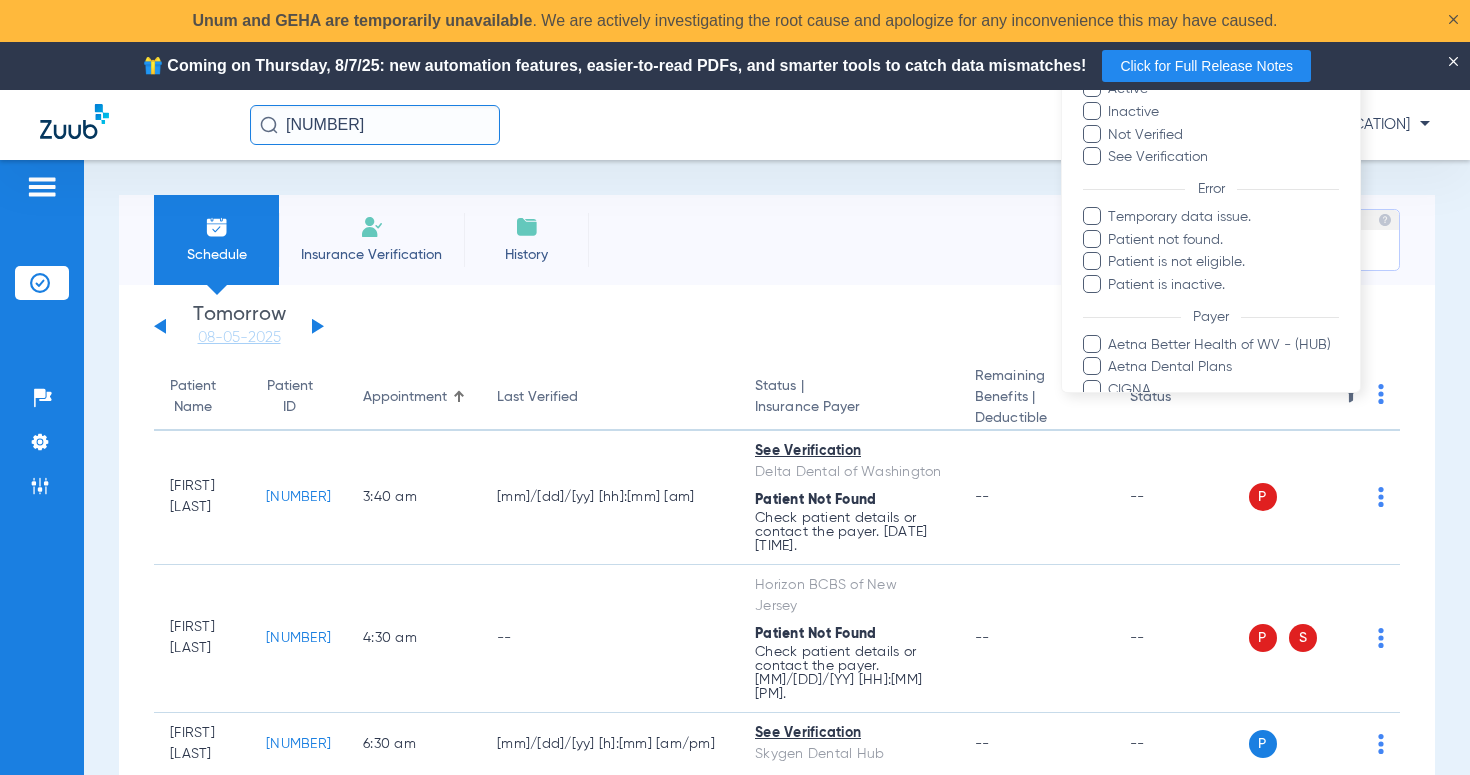 scroll, scrollTop: 0, scrollLeft: 0, axis: both 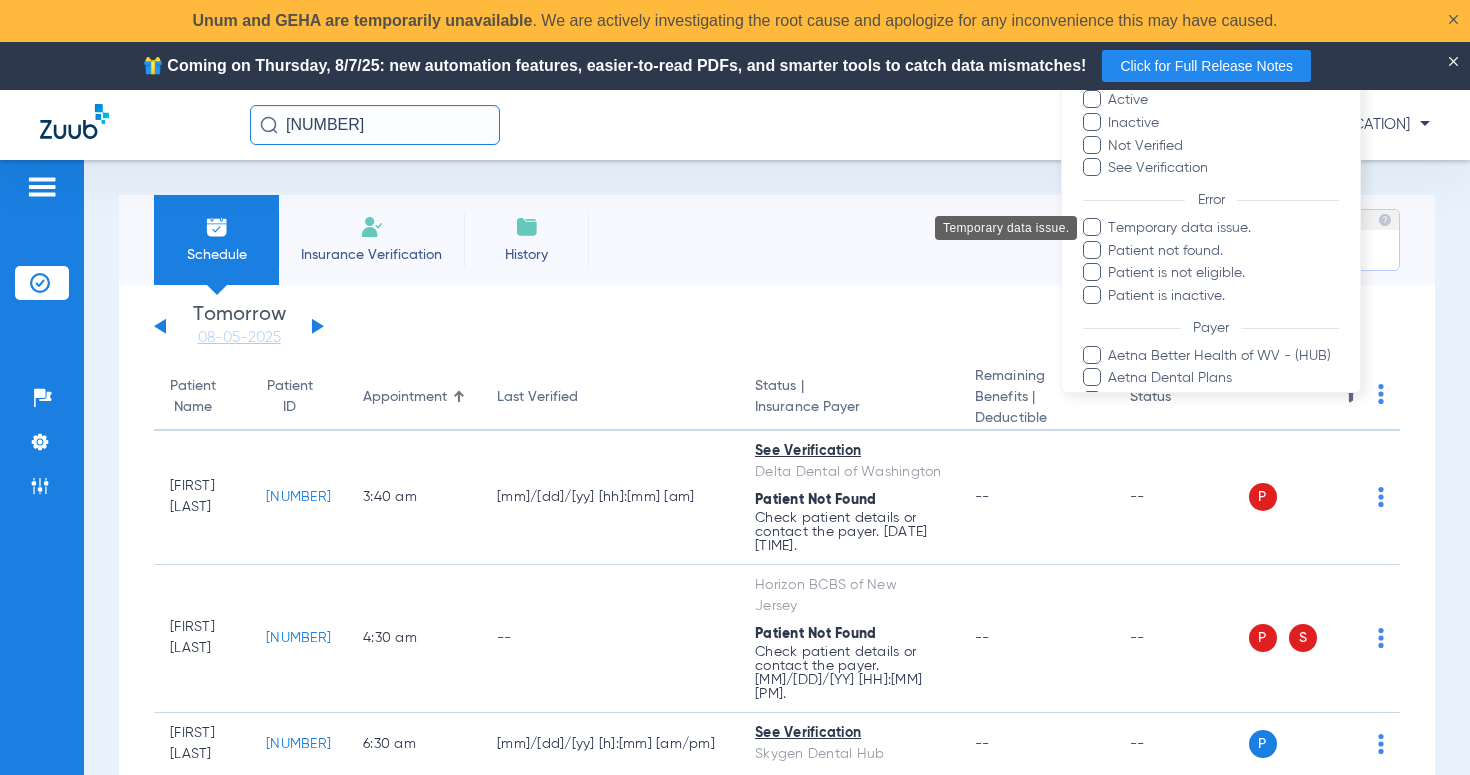 click on "Temporary data issue." at bounding box center [1223, 228] 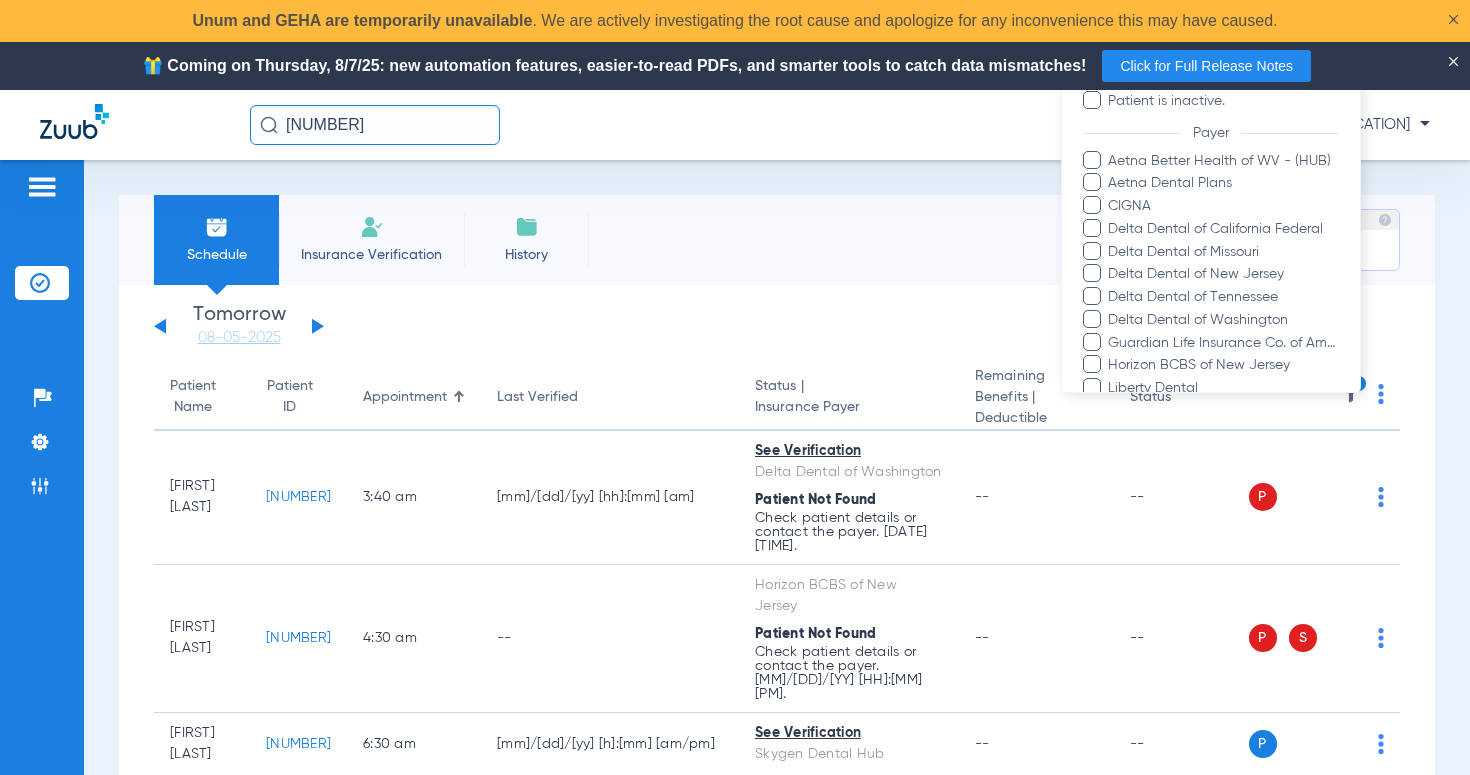scroll, scrollTop: 682, scrollLeft: 0, axis: vertical 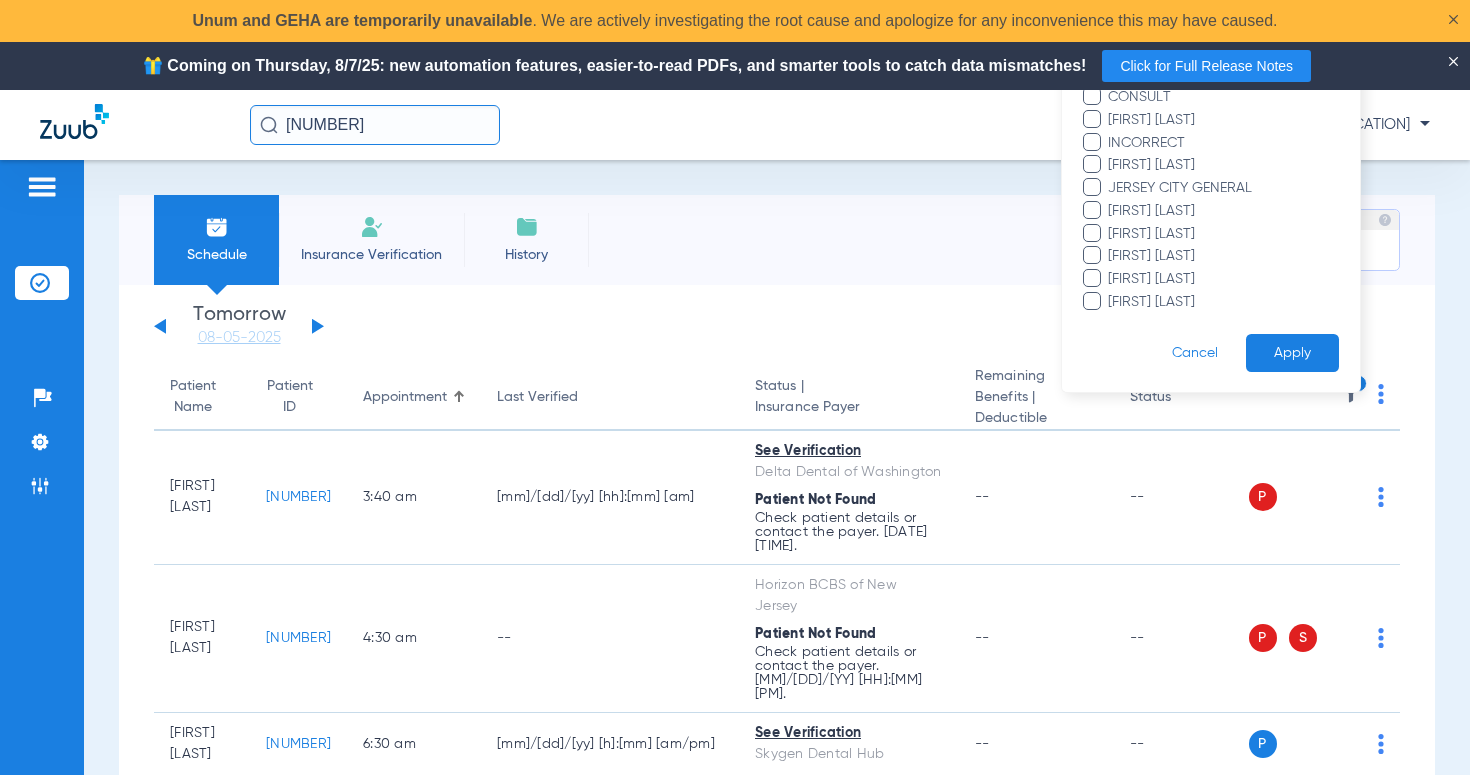 click on "Apply" at bounding box center (1292, 353) 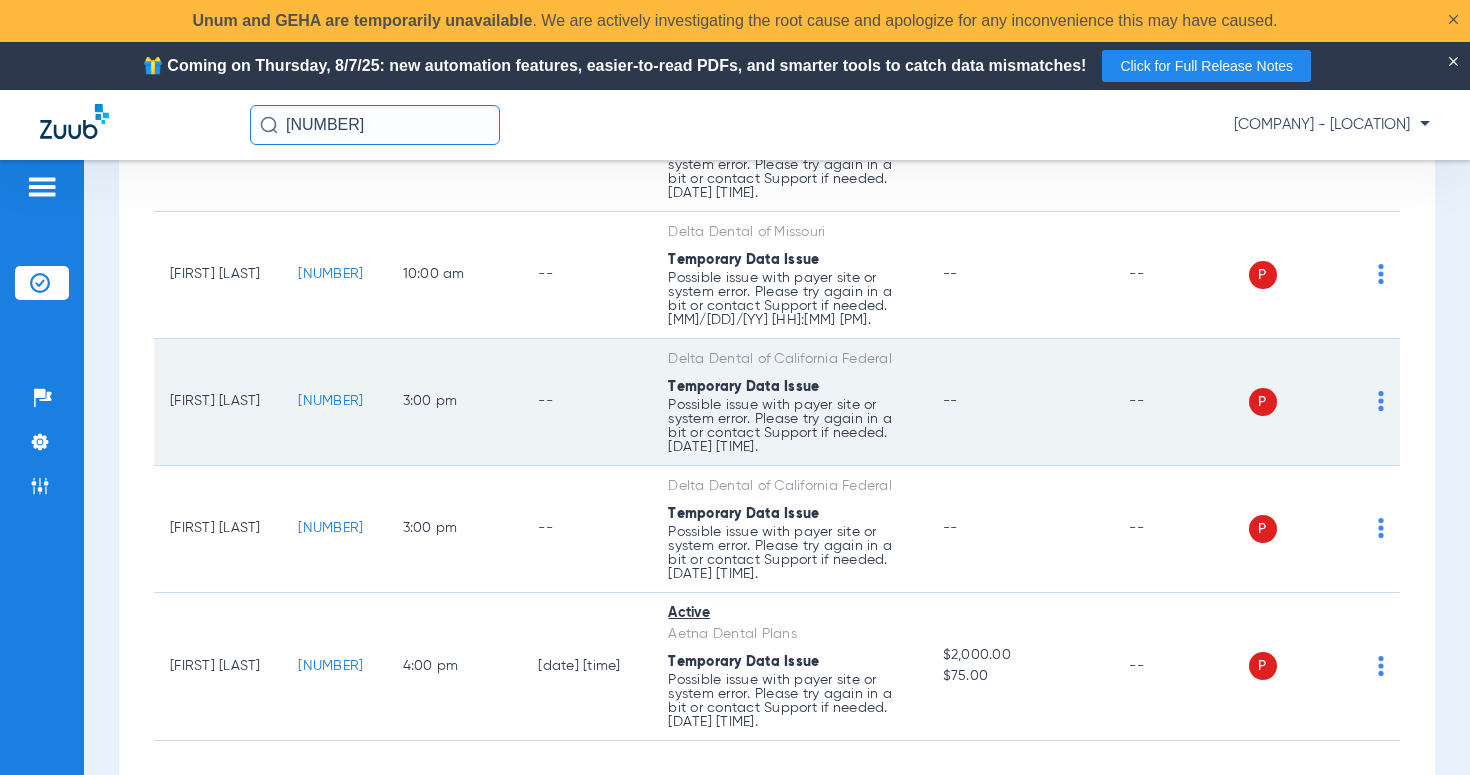 scroll, scrollTop: 0, scrollLeft: 0, axis: both 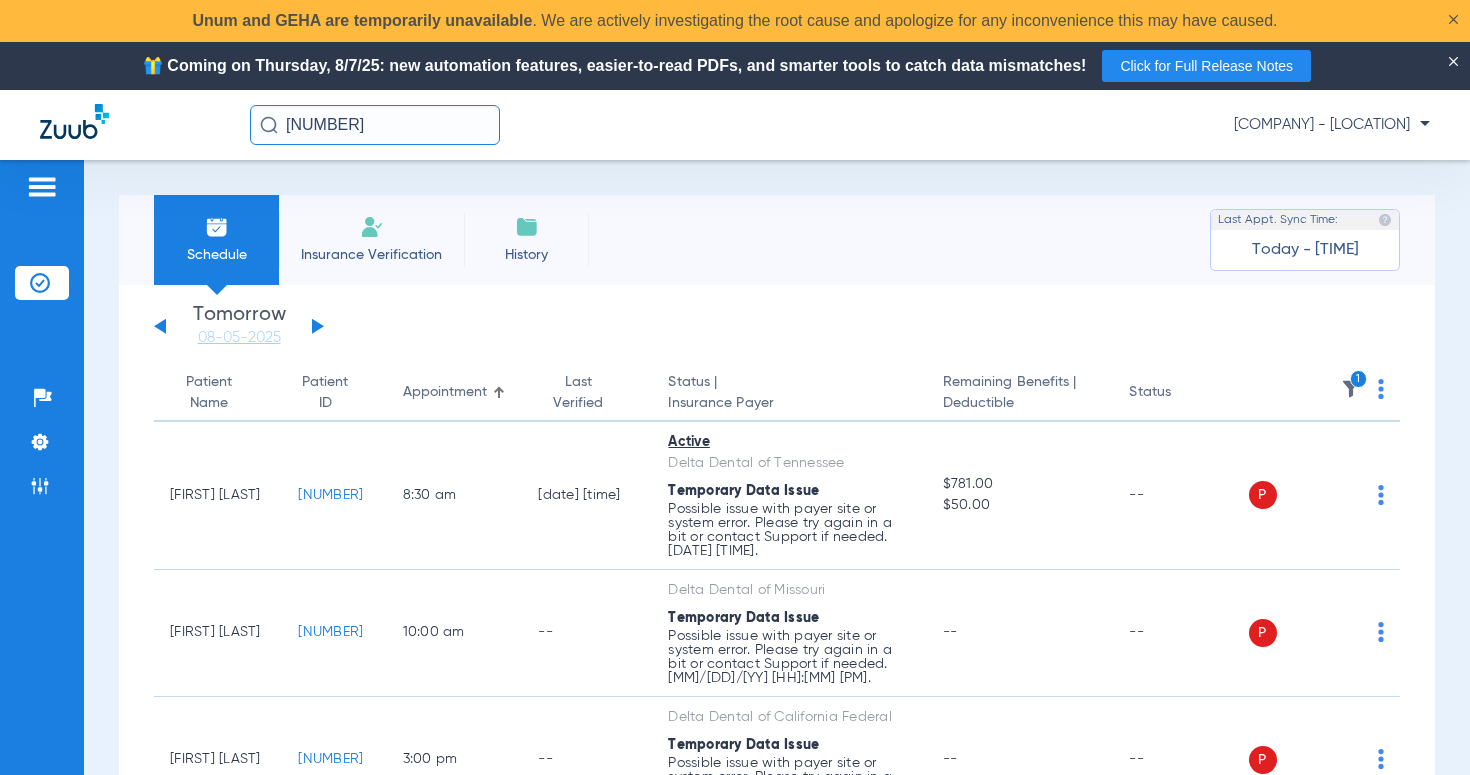 click 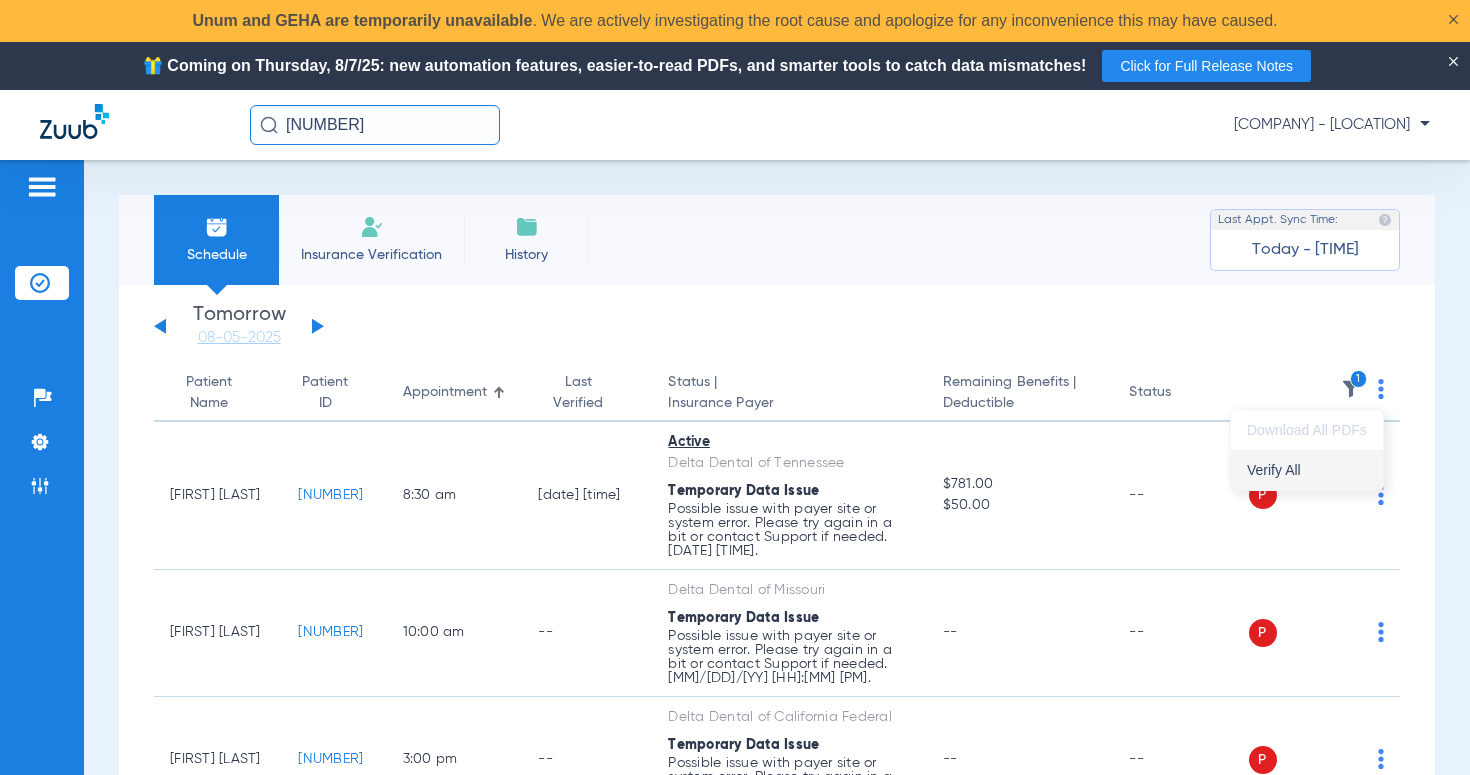 click on "Verify All" at bounding box center (1307, 470) 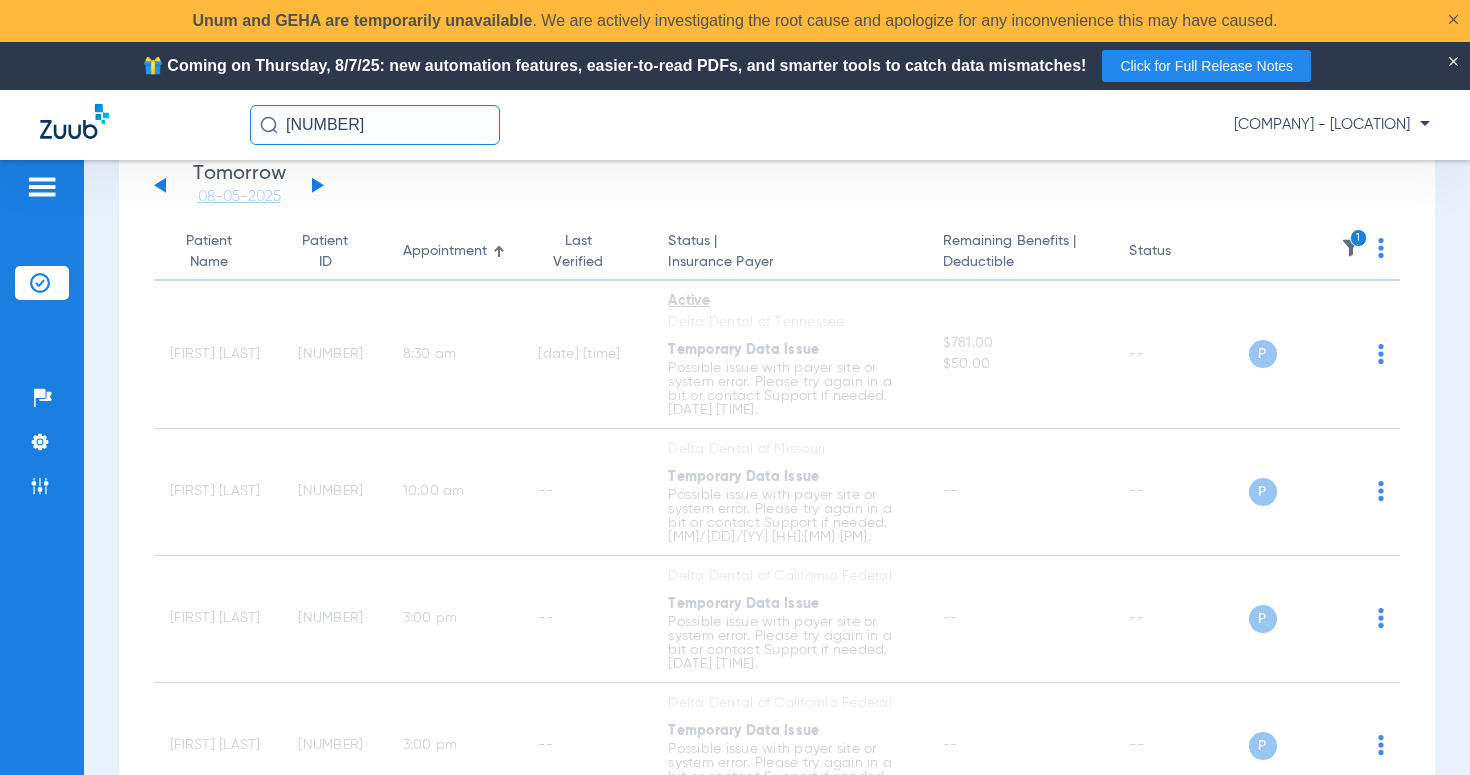 scroll, scrollTop: 0, scrollLeft: 0, axis: both 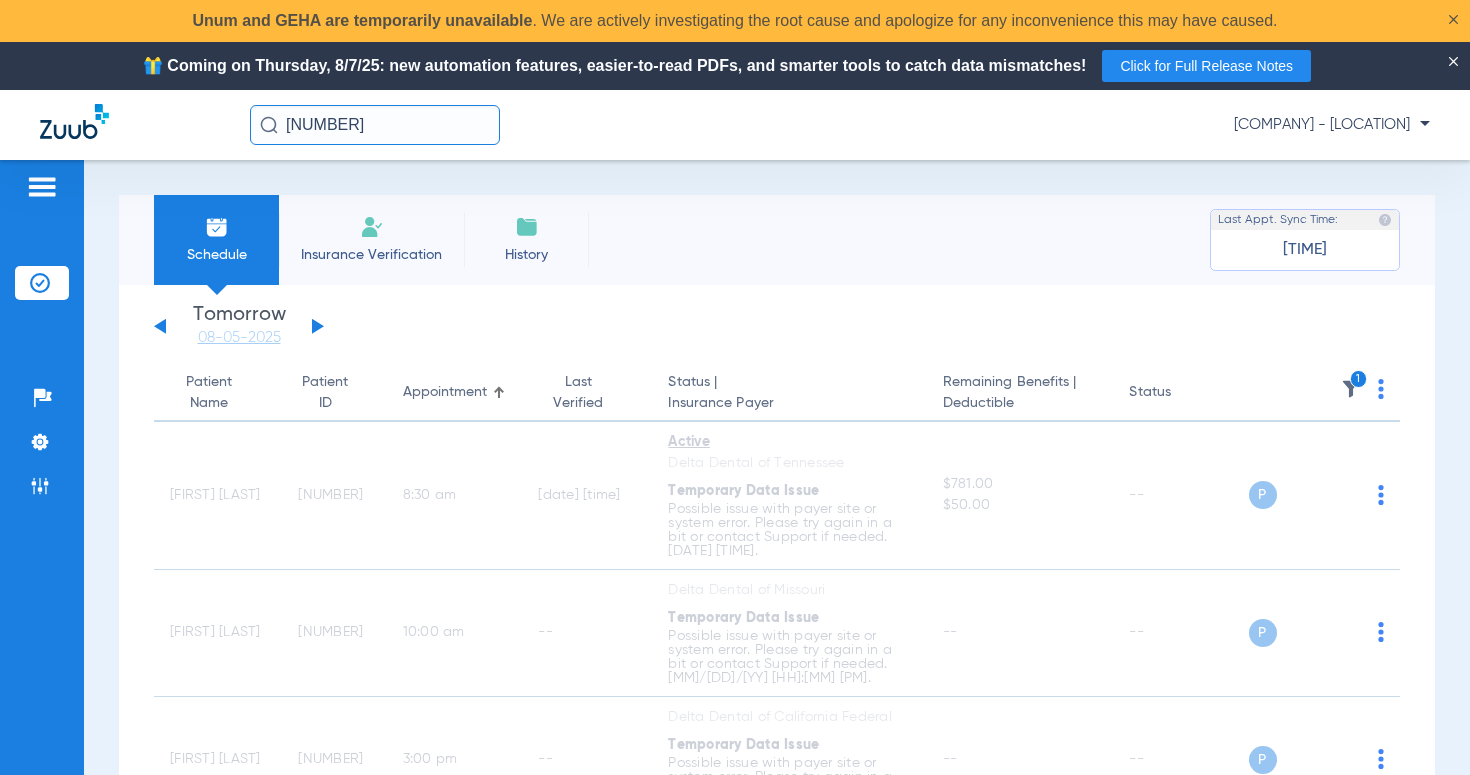 click 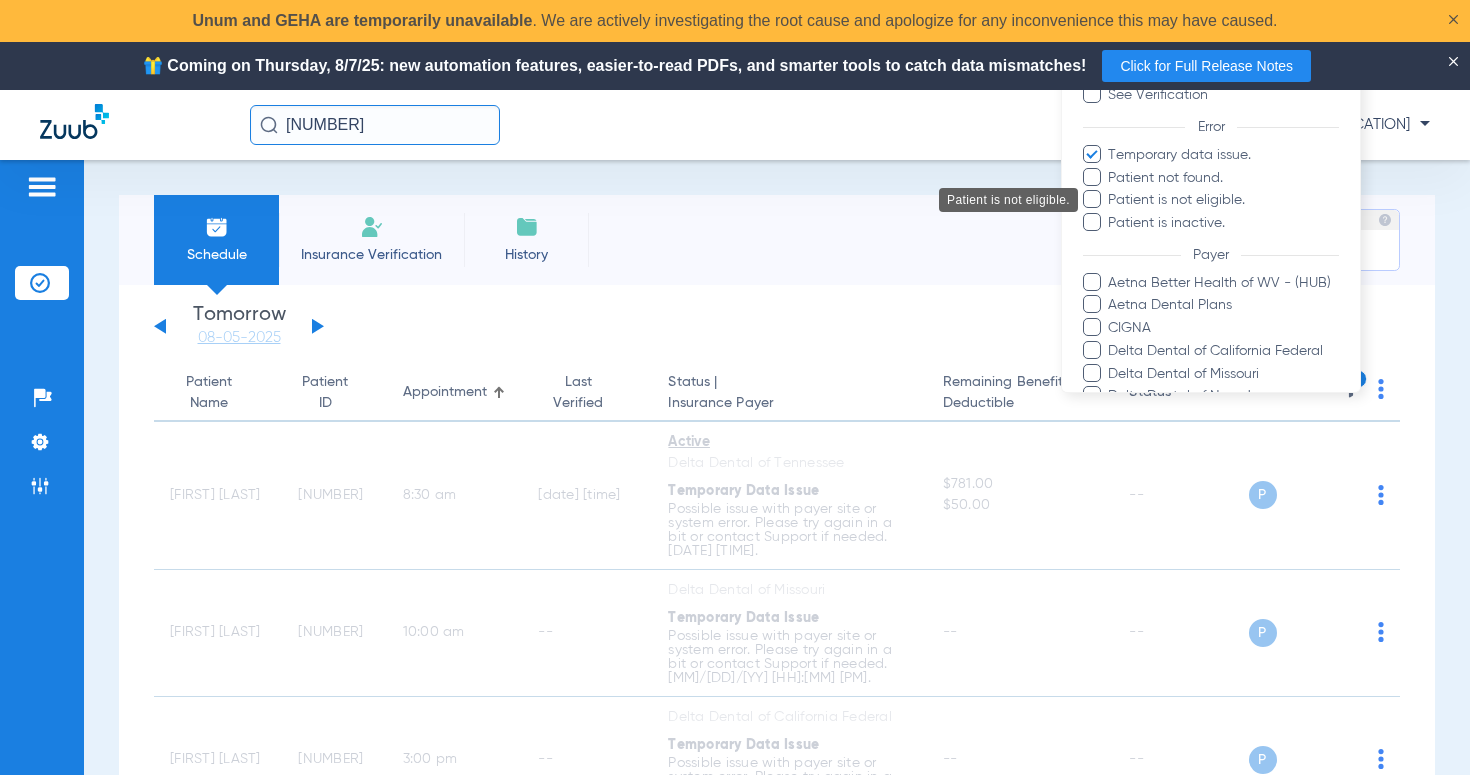 scroll, scrollTop: 0, scrollLeft: 0, axis: both 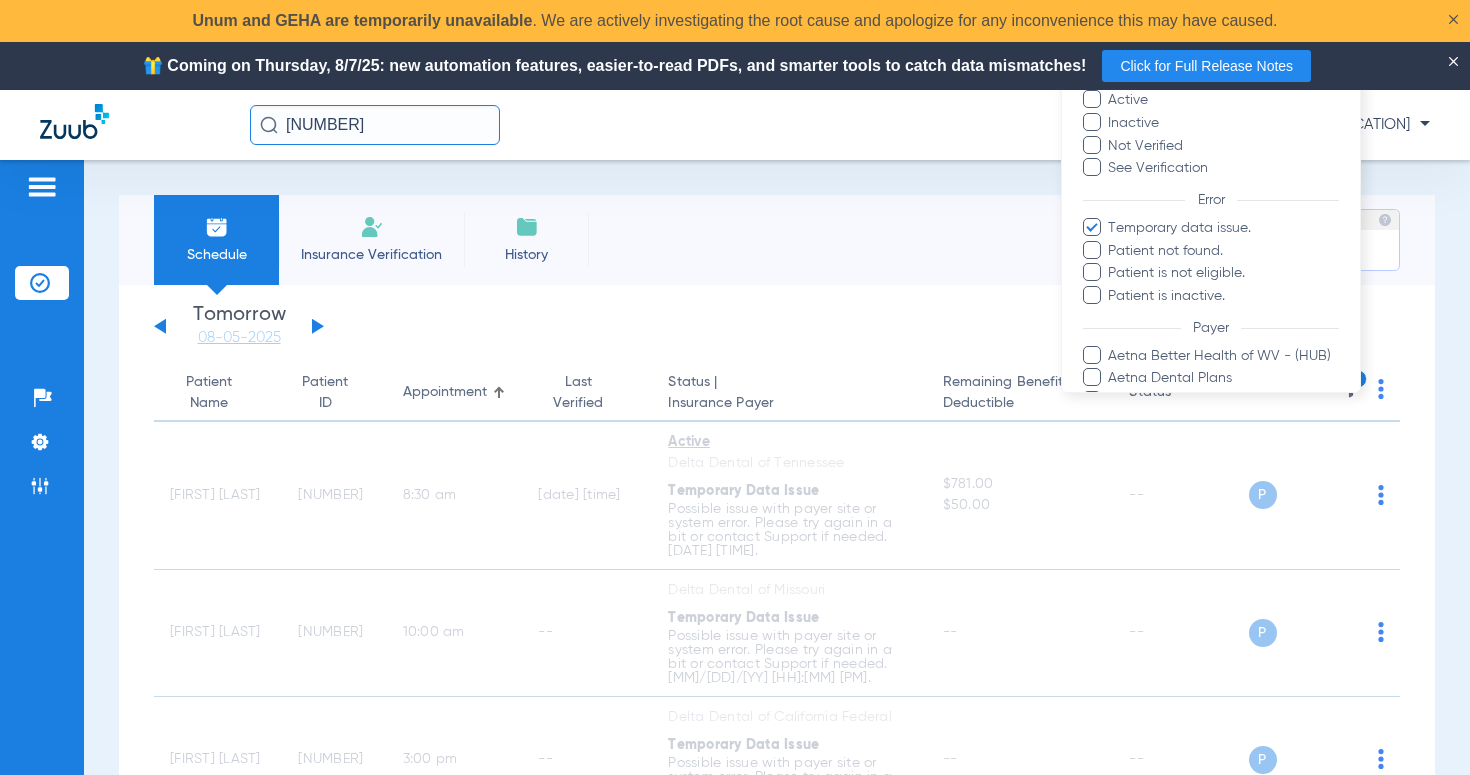 click on "🎁 Coming on Thursday, 8/7/25: new automation features, easier-to-read PDFs, and smarter tools to catch data mismatches! Click for Full Release Notes" at bounding box center (735, 66) 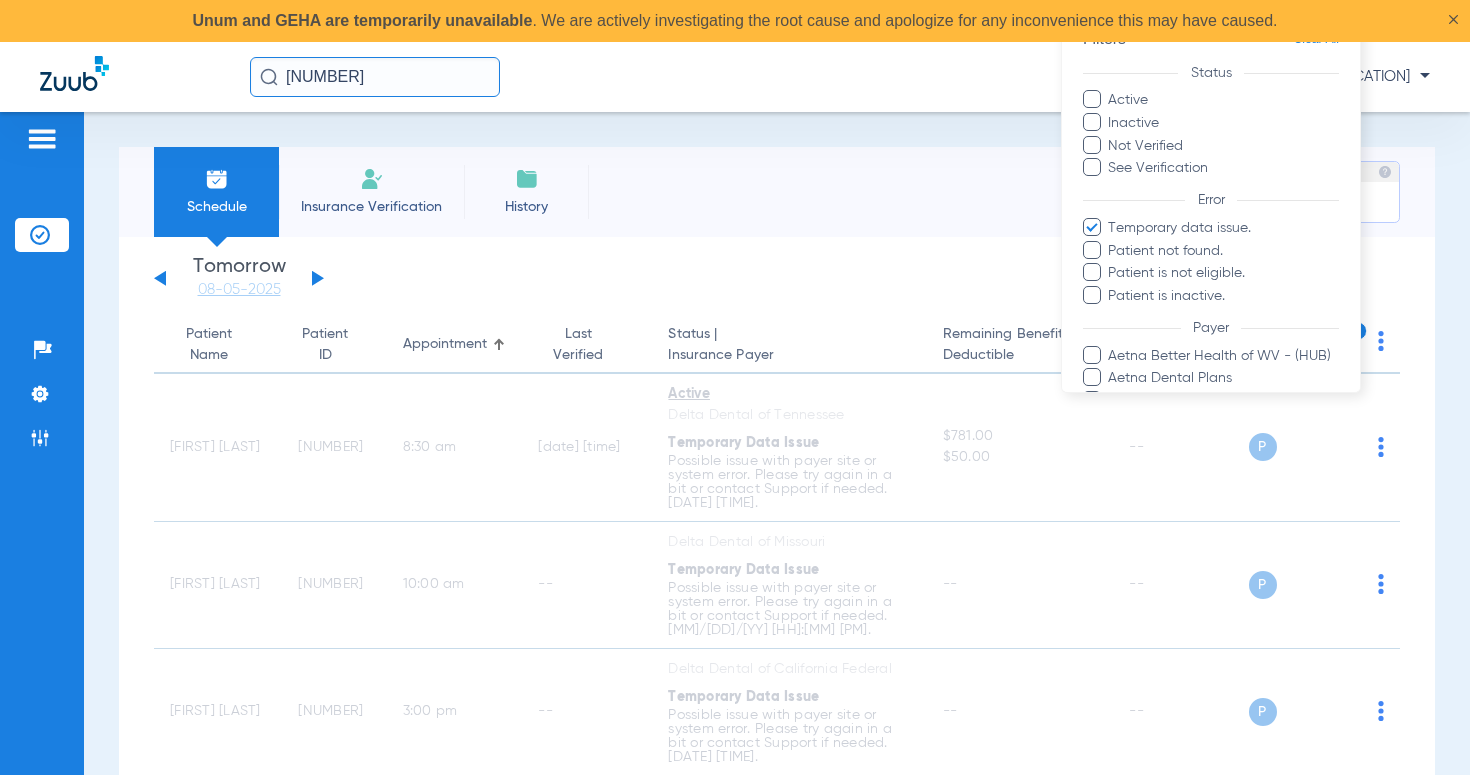 click 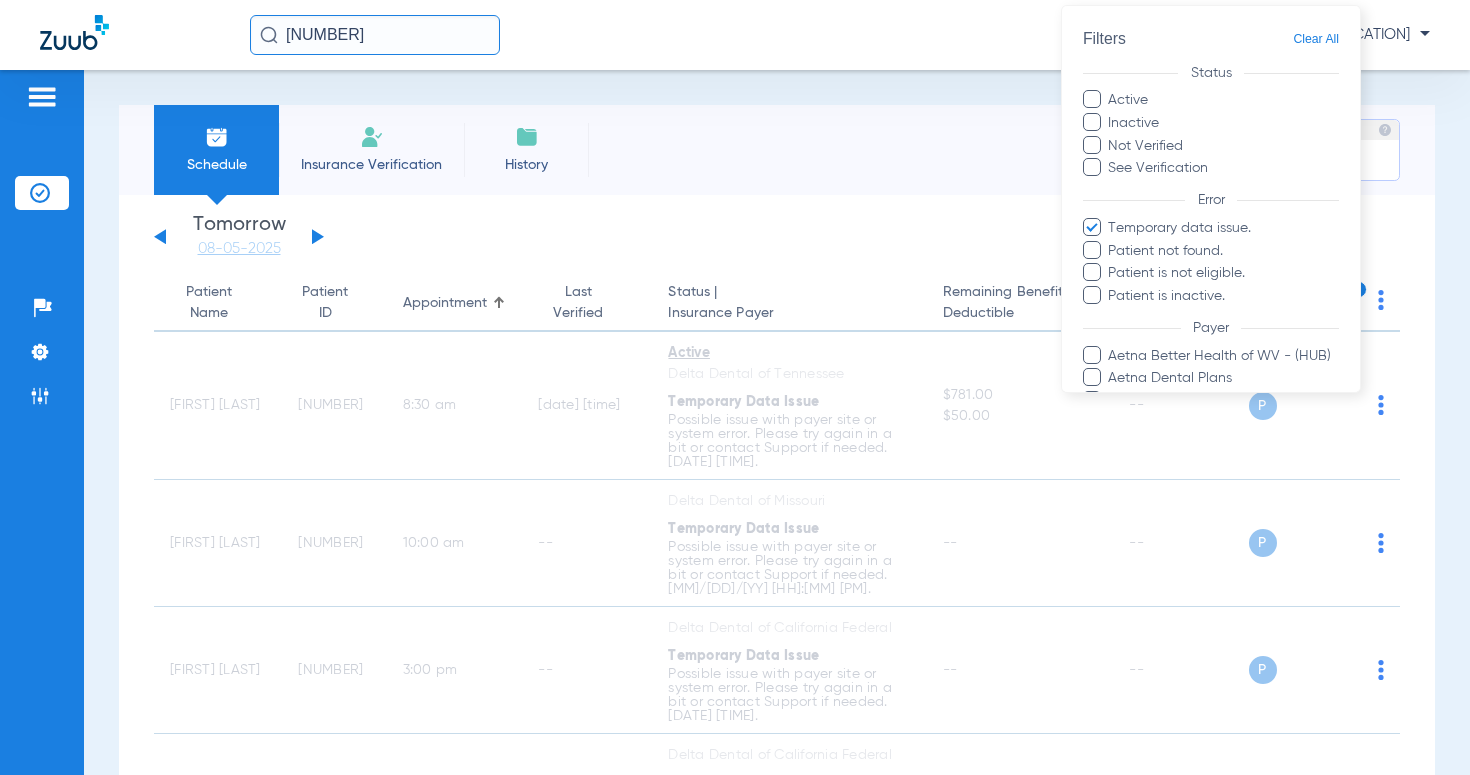 click on "Clear All" at bounding box center (1316, 39) 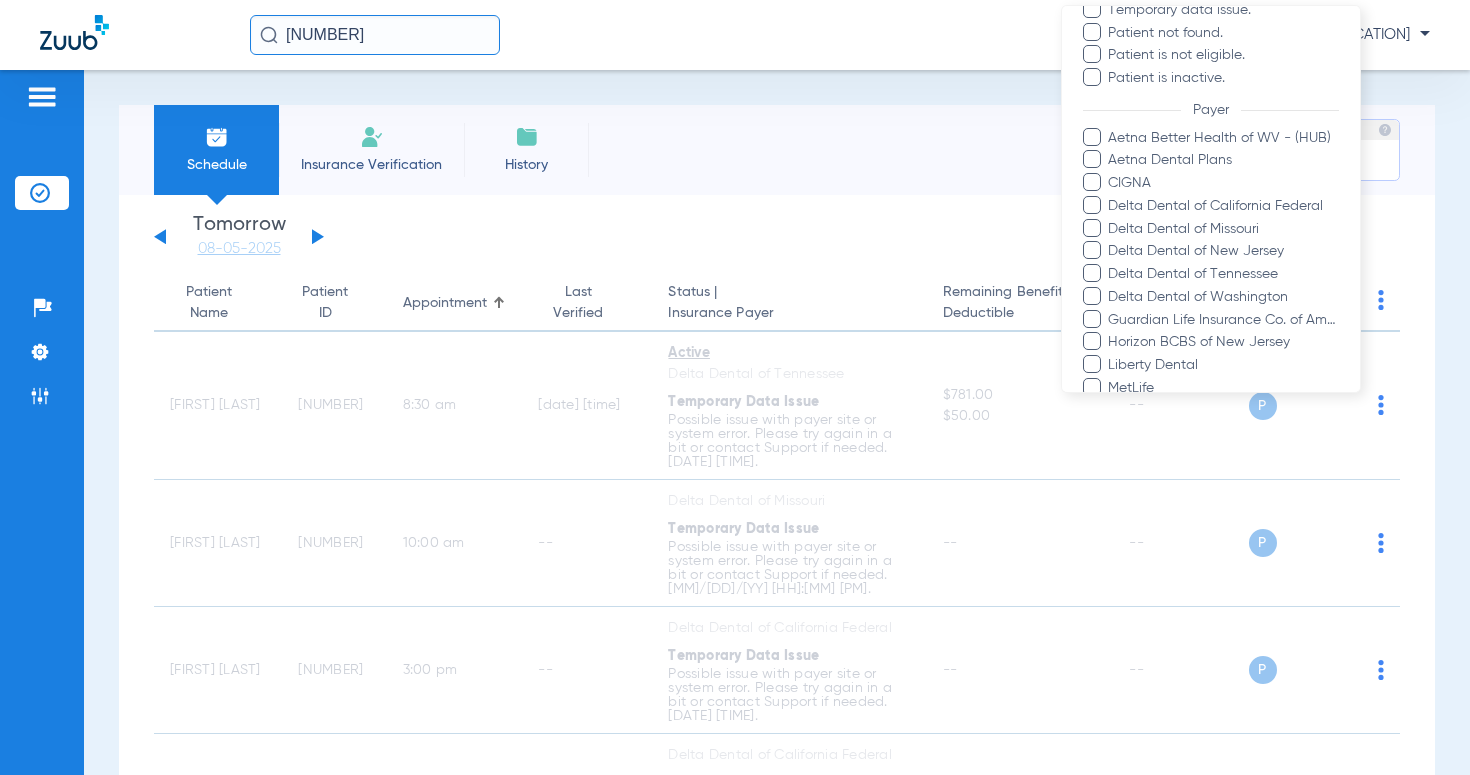 scroll, scrollTop: 682, scrollLeft: 0, axis: vertical 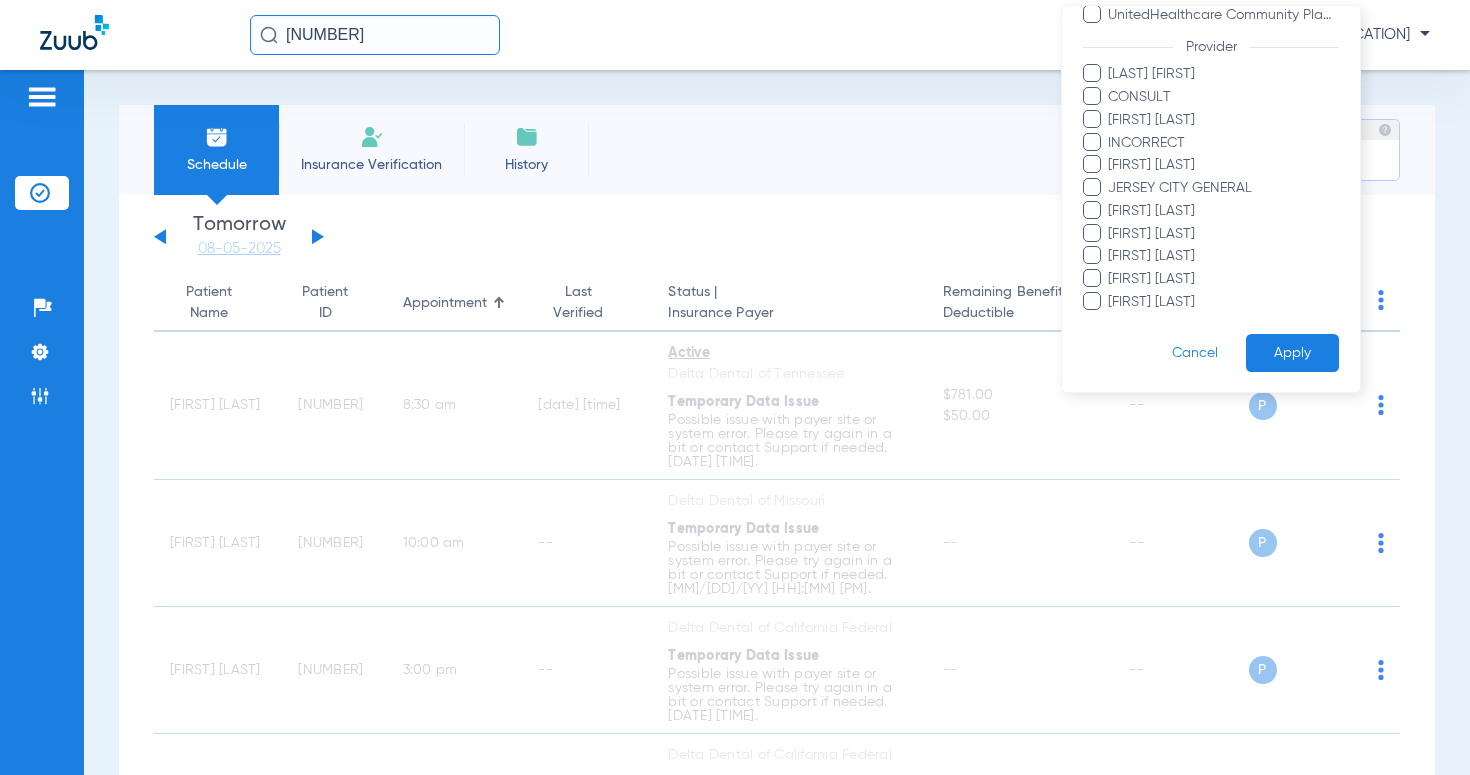 click on "Apply" at bounding box center (1292, 353) 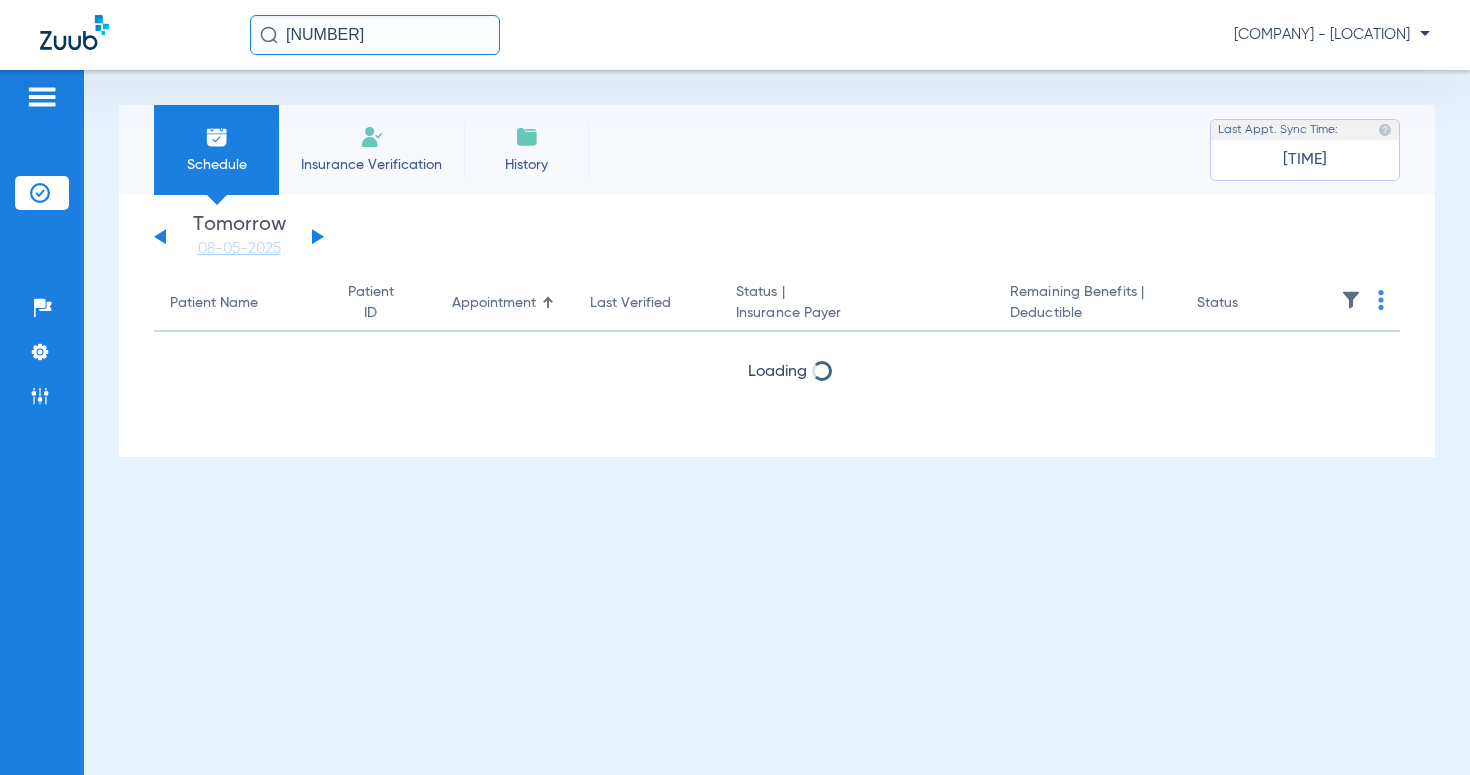 click on "Saturday   05-31-2025   Sunday   06-01-2025   Monday   06-02-2025   Tuesday   06-03-2025   Wednesday   06-04-2025   Thursday   06-05-2025   Friday   06-06-2025   Saturday   06-07-2025   Sunday   06-08-2025   Monday   06-09-2025   Tuesday   06-10-2025   Wednesday   06-11-2025   Thursday   06-12-2025   Friday   06-13-2025   Saturday   06-14-2025   Sunday   06-15-2025   Monday   06-16-2025   Tuesday   06-17-2025   Wednesday   06-18-2025   Thursday   06-19-2025   Friday   06-20-2025   Saturday   06-21-2025   Sunday   06-22-2025   Monday   06-23-2025   Tuesday   06-24-2025   Wednesday   06-25-2025   Thursday   06-26-2025   Friday   06-27-2025   Saturday   06-28-2025   Sunday   06-29-2025   Monday   06-30-2025   Tuesday   07-01-2025   Wednesday   07-02-2025   Thursday   07-03-2025   Friday   07-04-2025   Saturday   07-05-2025   Sunday   07-06-2025   Monday   07-07-2025   Tuesday   07-08-2025   Wednesday   07-09-2025   Thursday   07-10-2025   Friday   07-11-2025   Saturday   07-12-2025   Sunday   07-13-2025" 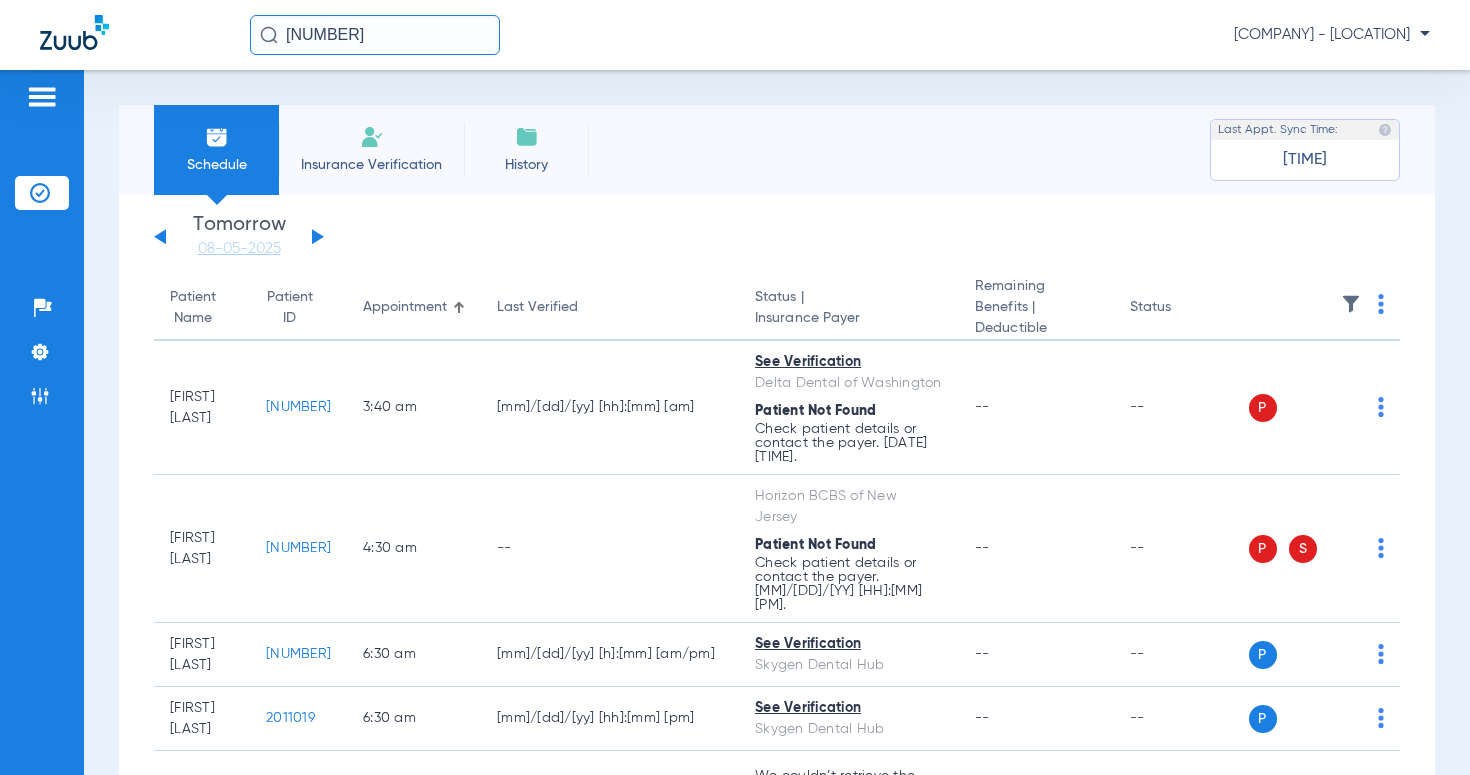 click 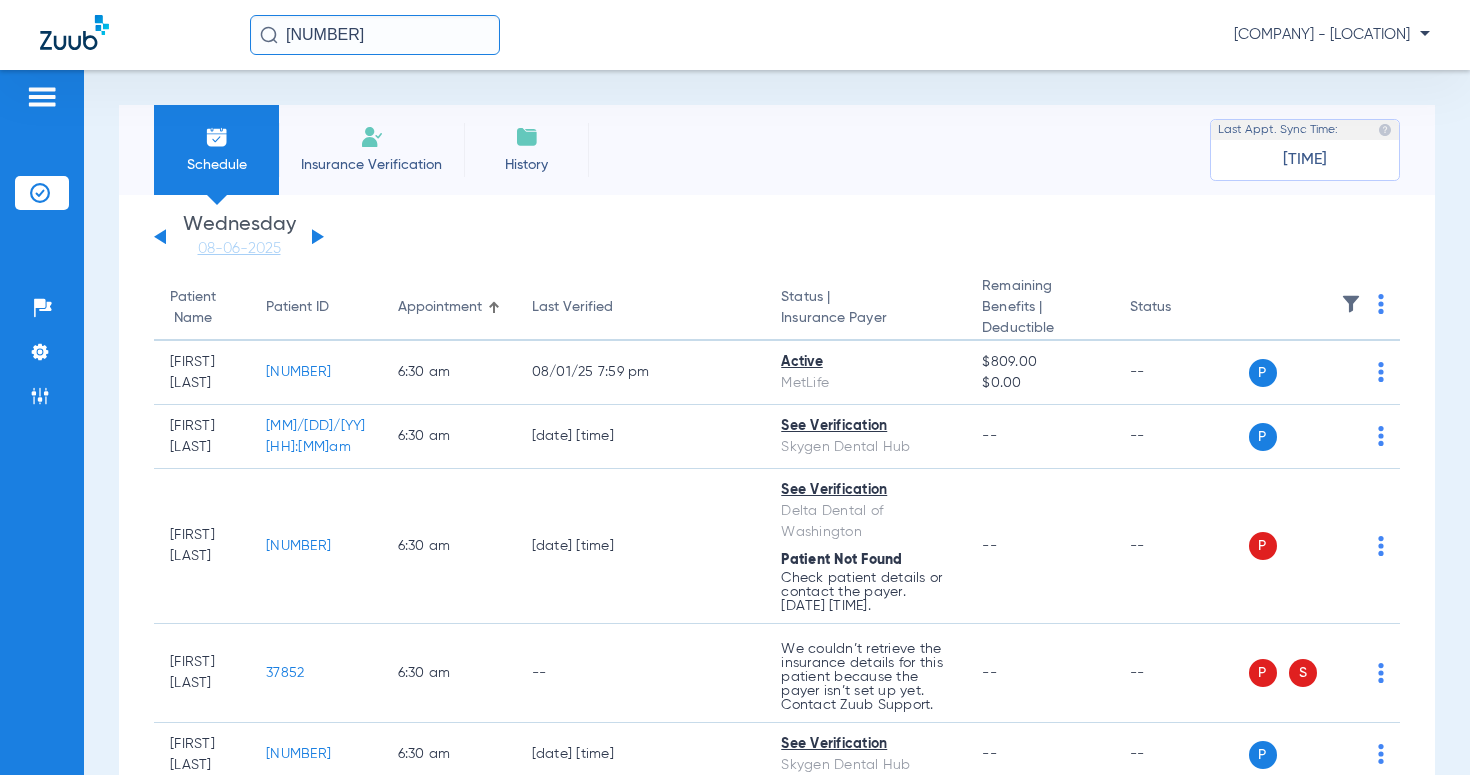 click 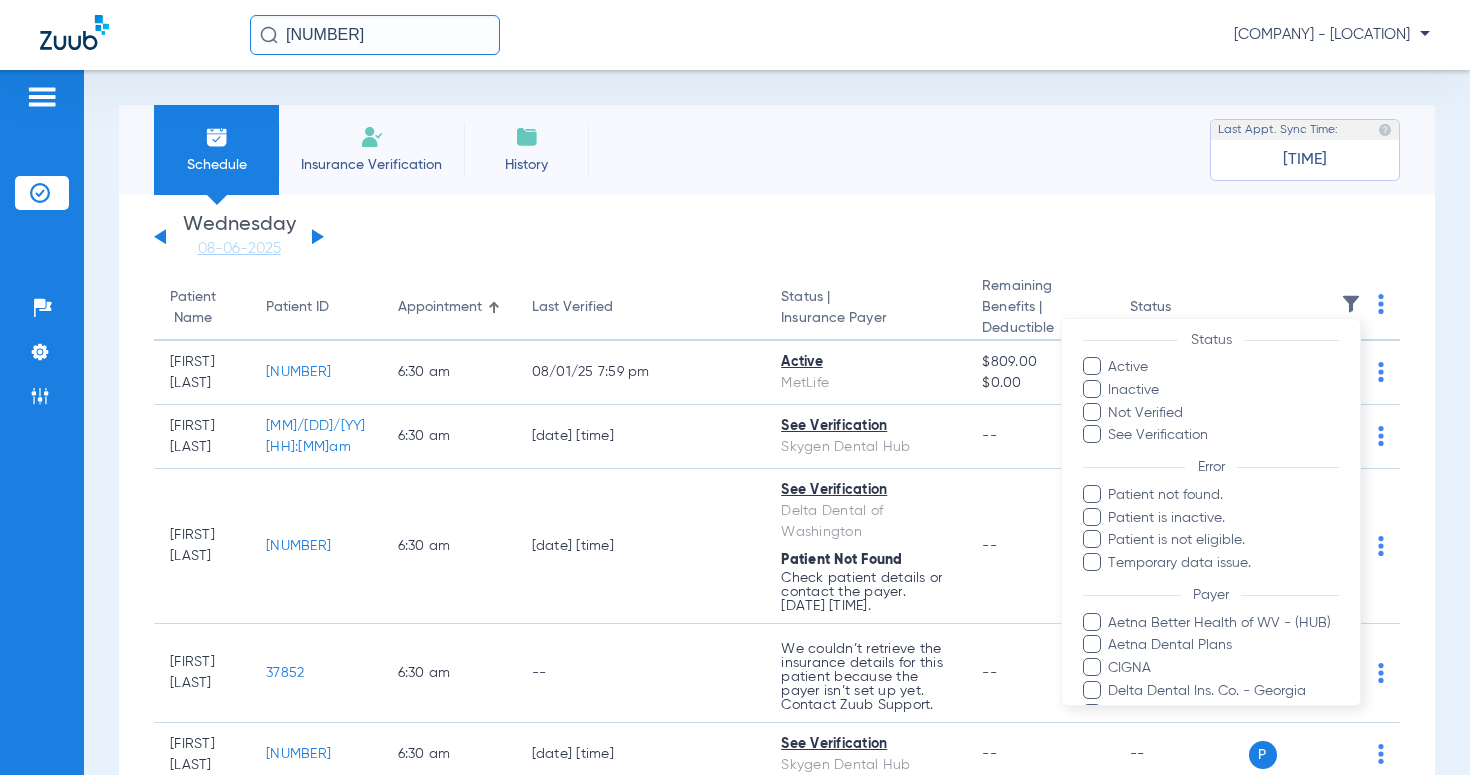 scroll, scrollTop: 0, scrollLeft: 0, axis: both 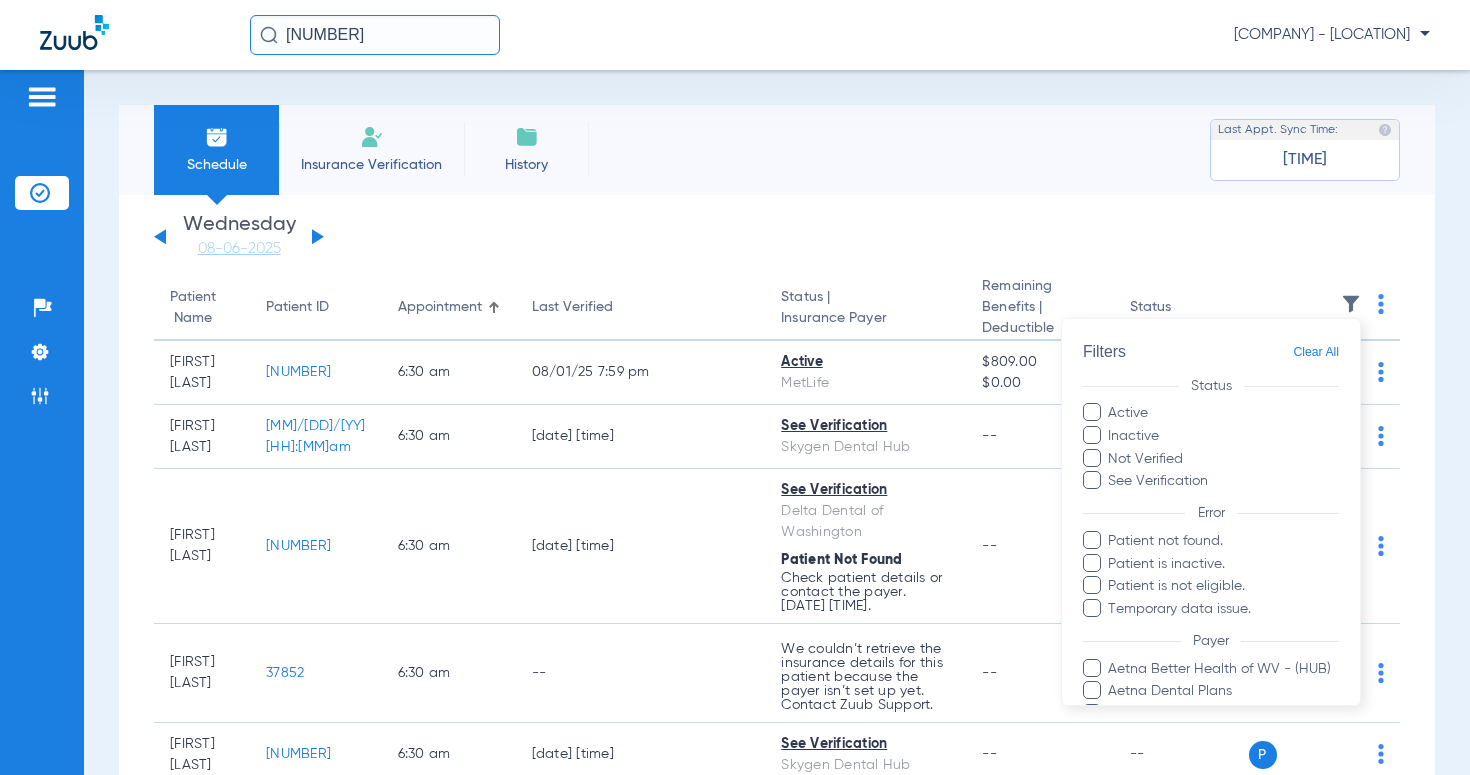 click at bounding box center [735, 387] 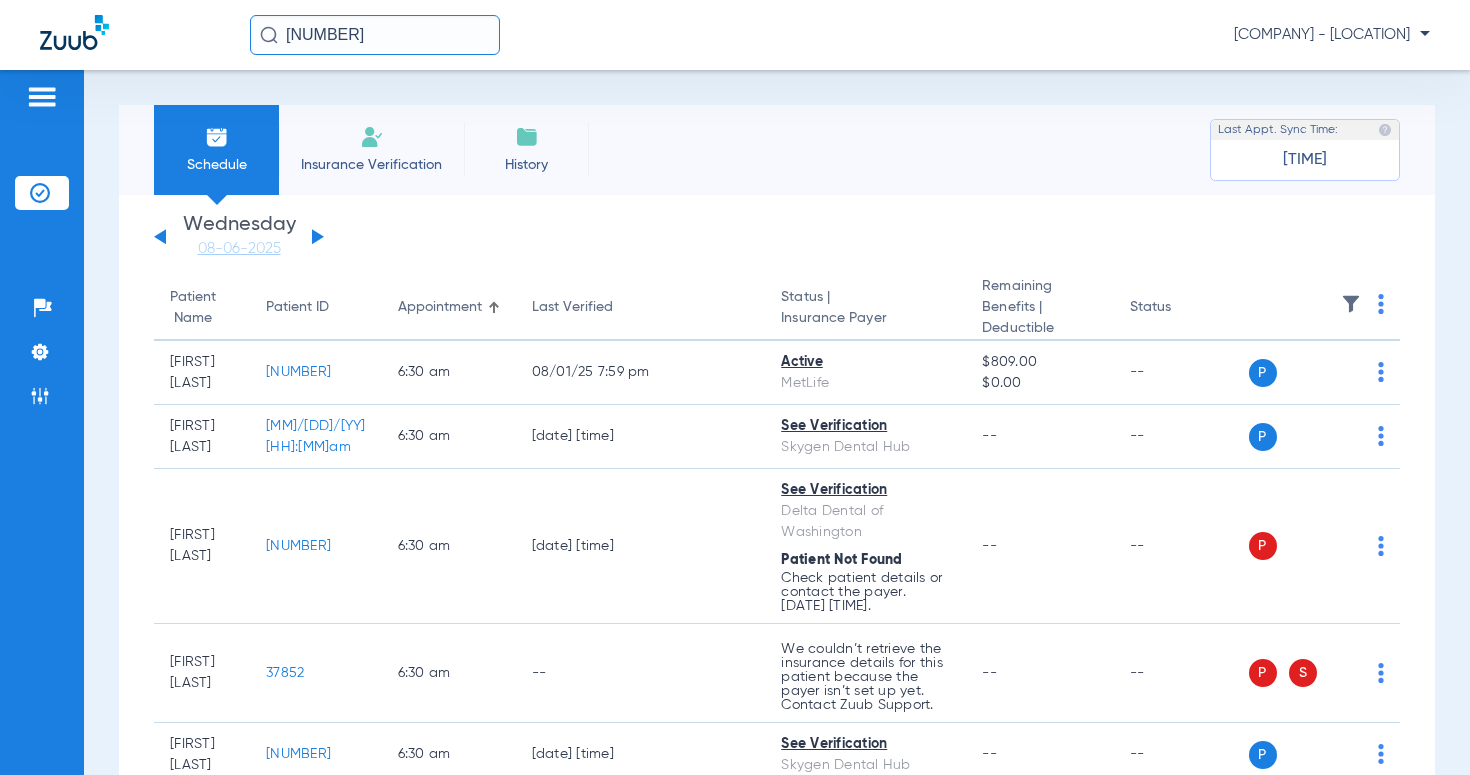 click on "Saturday   05-31-2025   Sunday   06-01-2025   Monday   06-02-2025   Tuesday   06-03-2025   Wednesday   06-04-2025   Thursday   06-05-2025   Friday   06-06-2025   Saturday   06-07-2025   Sunday   06-08-2025   Monday   06-09-2025   Tuesday   06-10-2025   Wednesday   06-11-2025   Thursday   06-12-2025   Friday   06-13-2025   Saturday   06-14-2025   Sunday   06-15-2025   Monday   06-16-2025   Tuesday   06-17-2025   Wednesday   06-18-2025   Thursday   06-19-2025   Friday   06-20-2025   Saturday   06-21-2025   Sunday   06-22-2025   Monday   06-23-2025   Tuesday   06-24-2025   Wednesday   06-25-2025   Thursday   06-26-2025   Friday   06-27-2025   Saturday   06-28-2025   Sunday   06-29-2025   Monday   06-30-2025   Tuesday   07-01-2025   Wednesday   07-02-2025   Thursday   07-03-2025   Friday   07-04-2025   Saturday   07-05-2025   Sunday   07-06-2025   Monday   07-07-2025   Tuesday   07-08-2025   Wednesday   07-09-2025   Thursday   07-10-2025   Friday   07-11-2025   Saturday   07-12-2025   Sunday   07-13-2025" 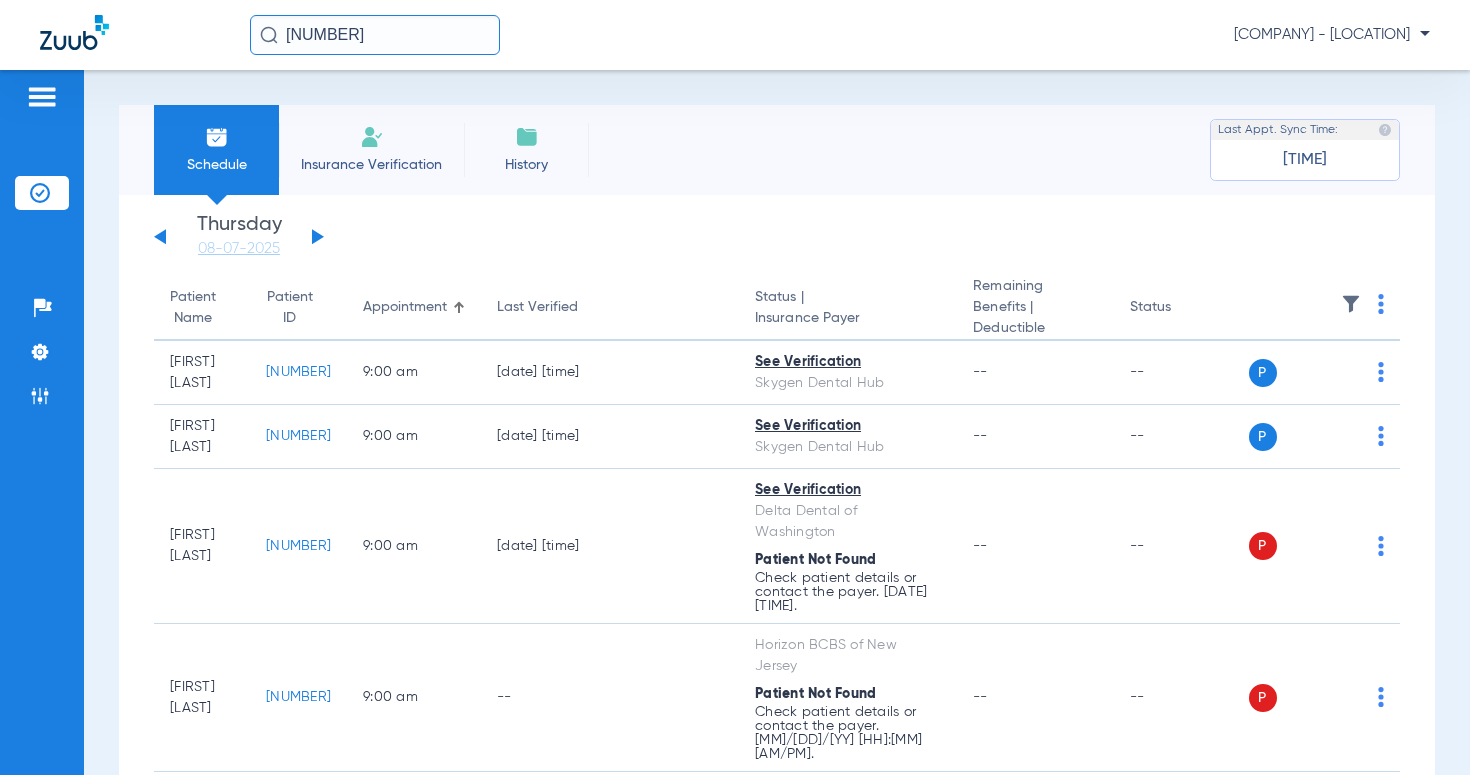click 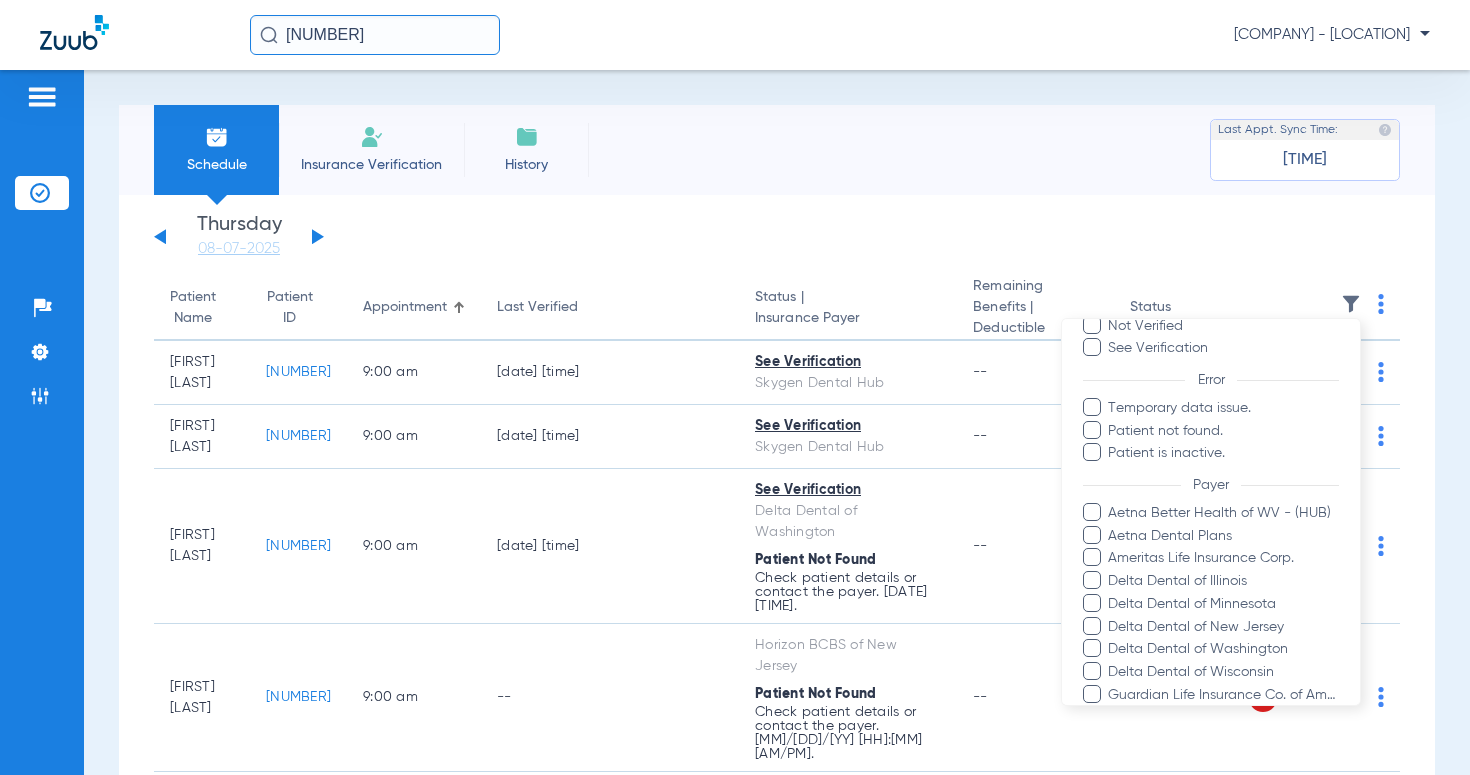scroll, scrollTop: 0, scrollLeft: 0, axis: both 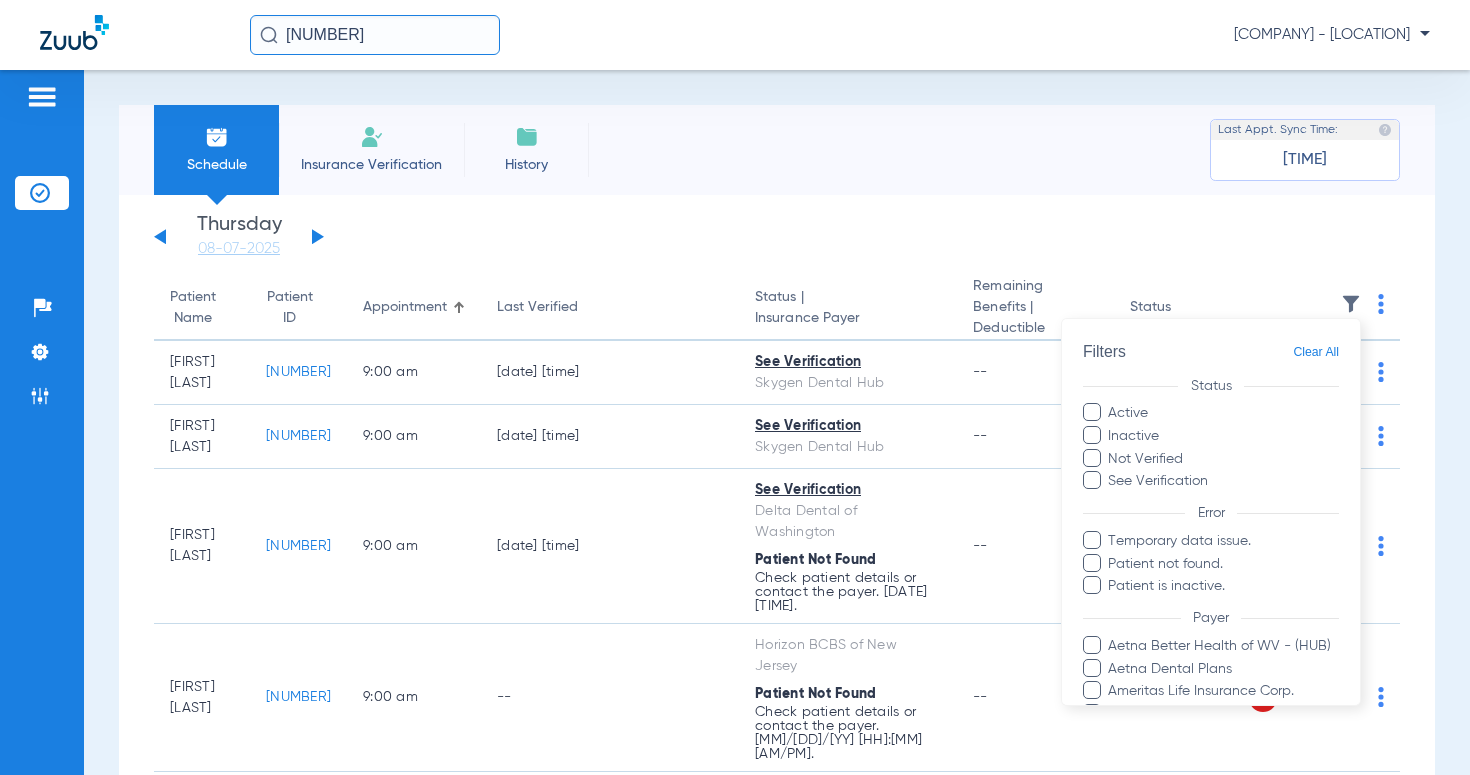 click at bounding box center (735, 387) 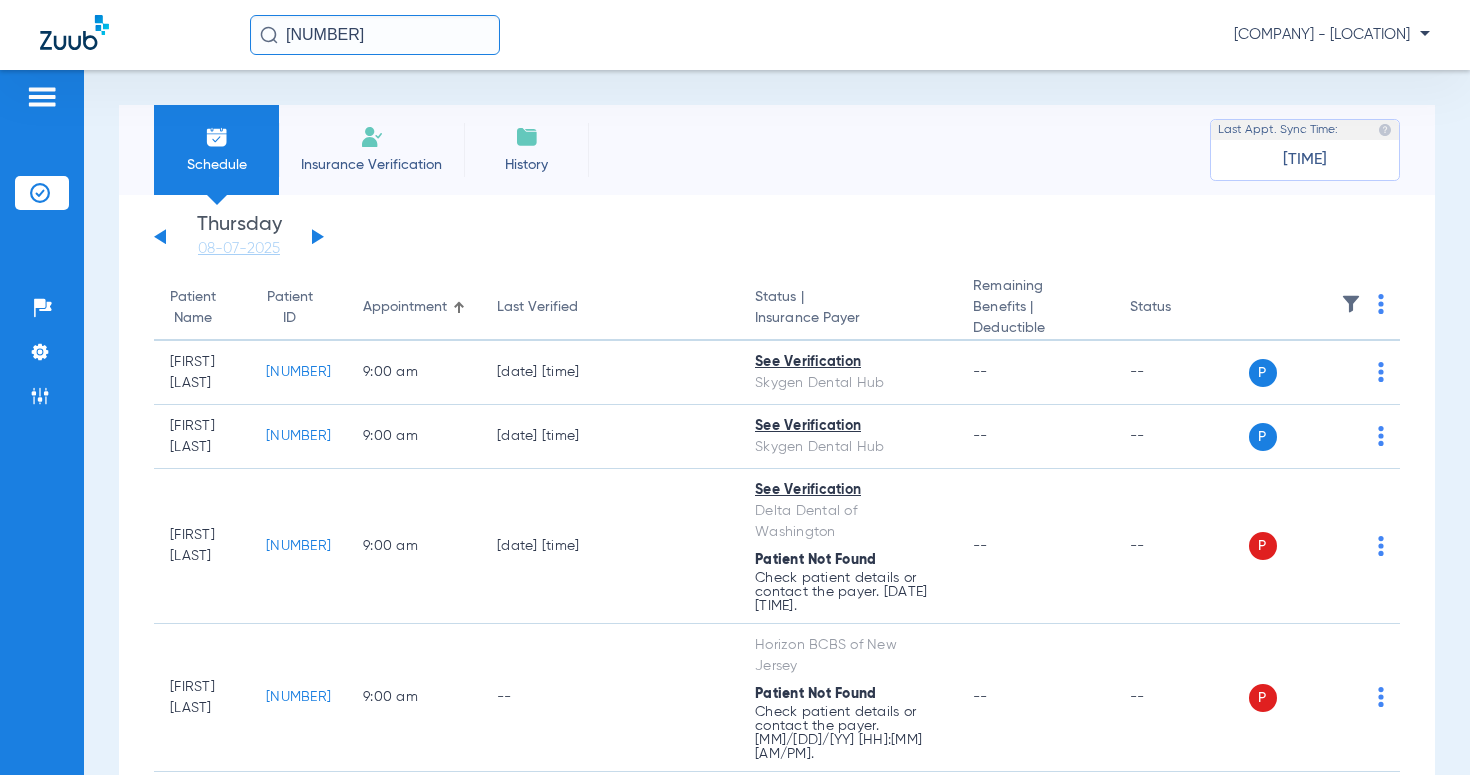 click 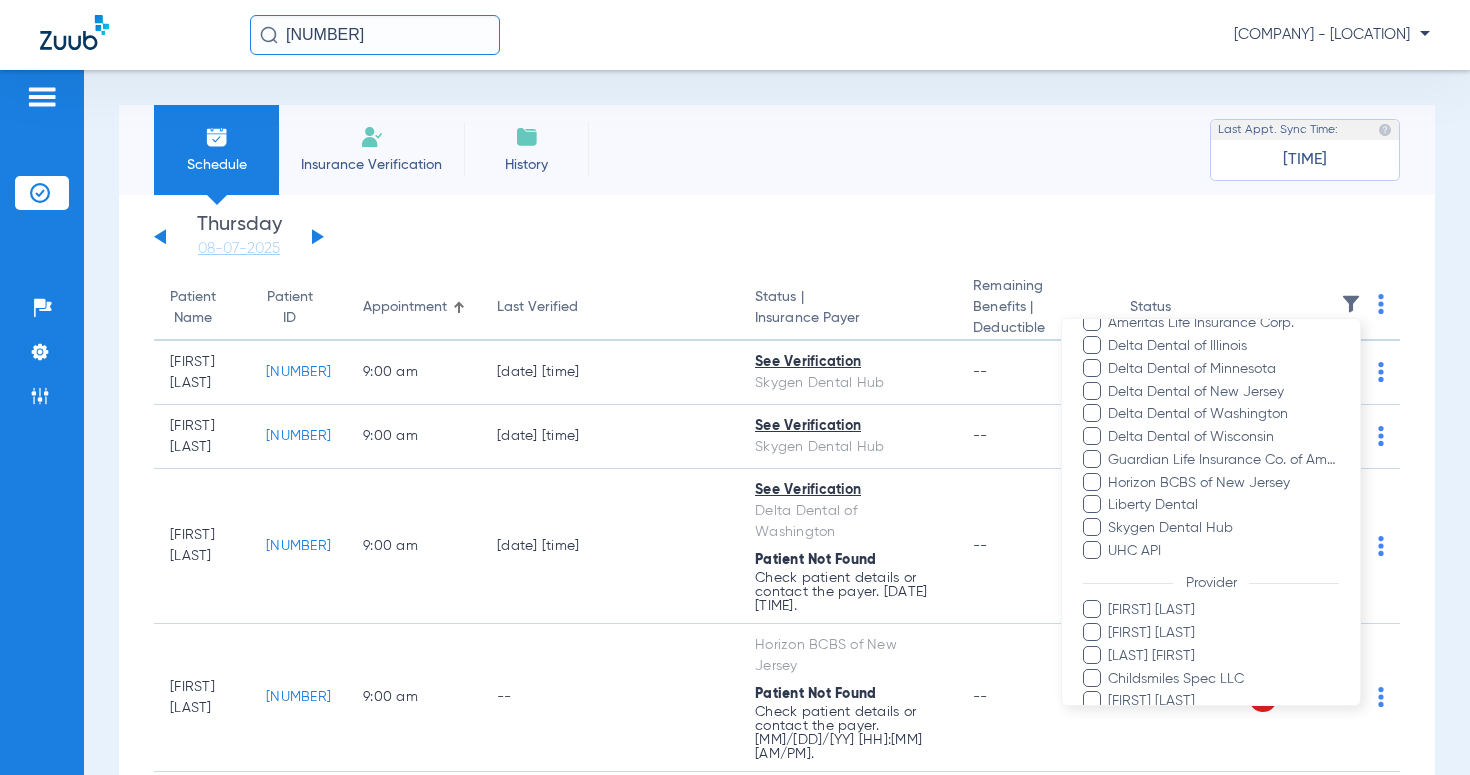 scroll, scrollTop: 494, scrollLeft: 0, axis: vertical 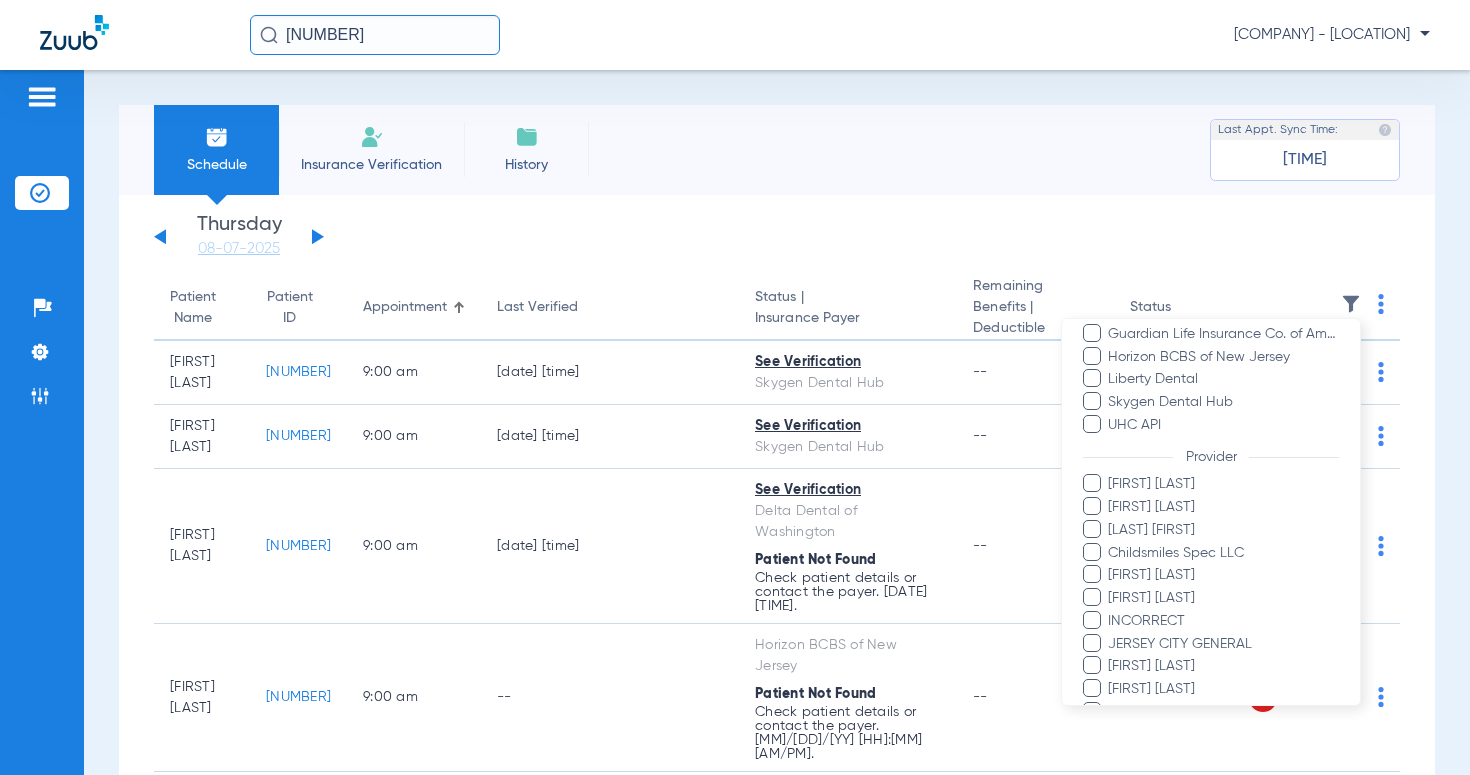 click at bounding box center (735, 387) 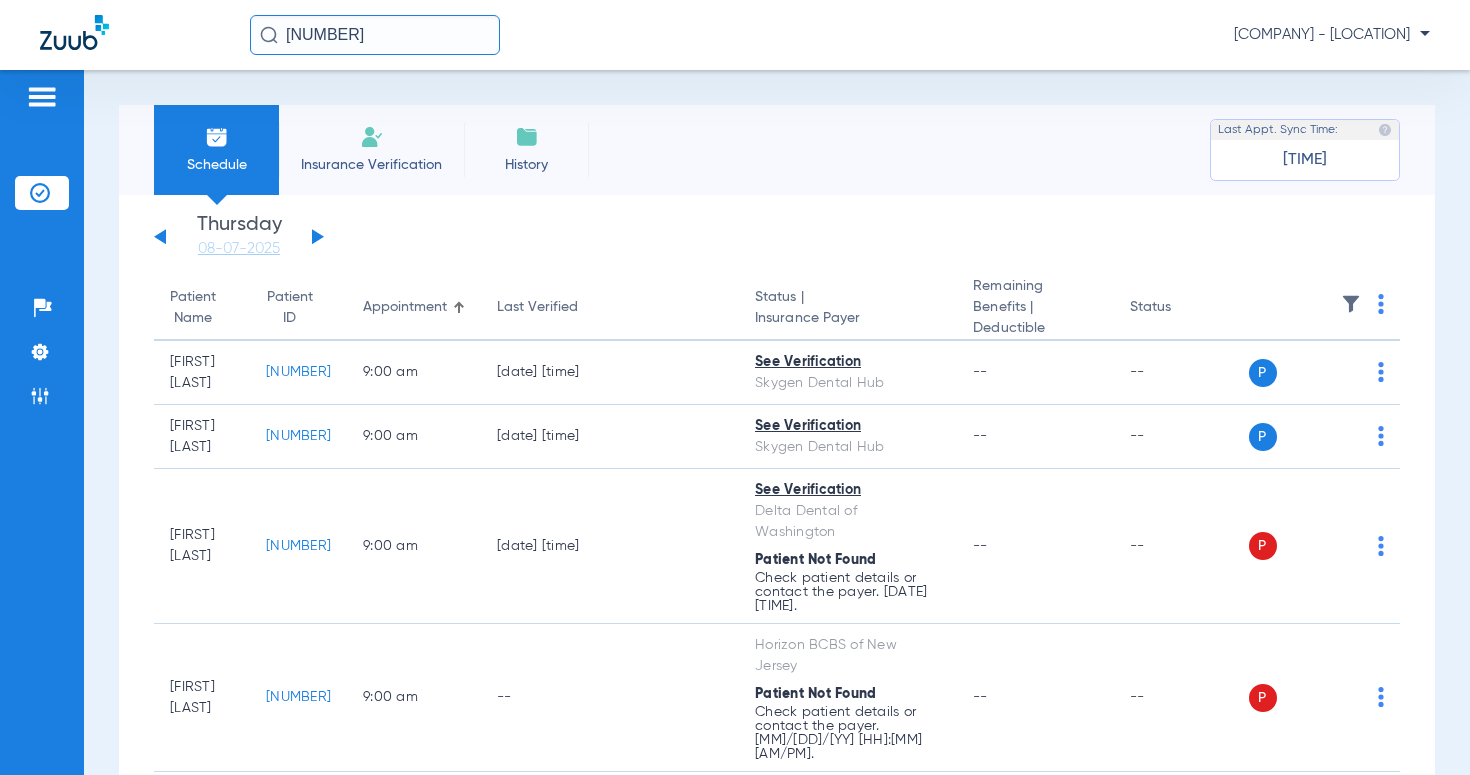 click 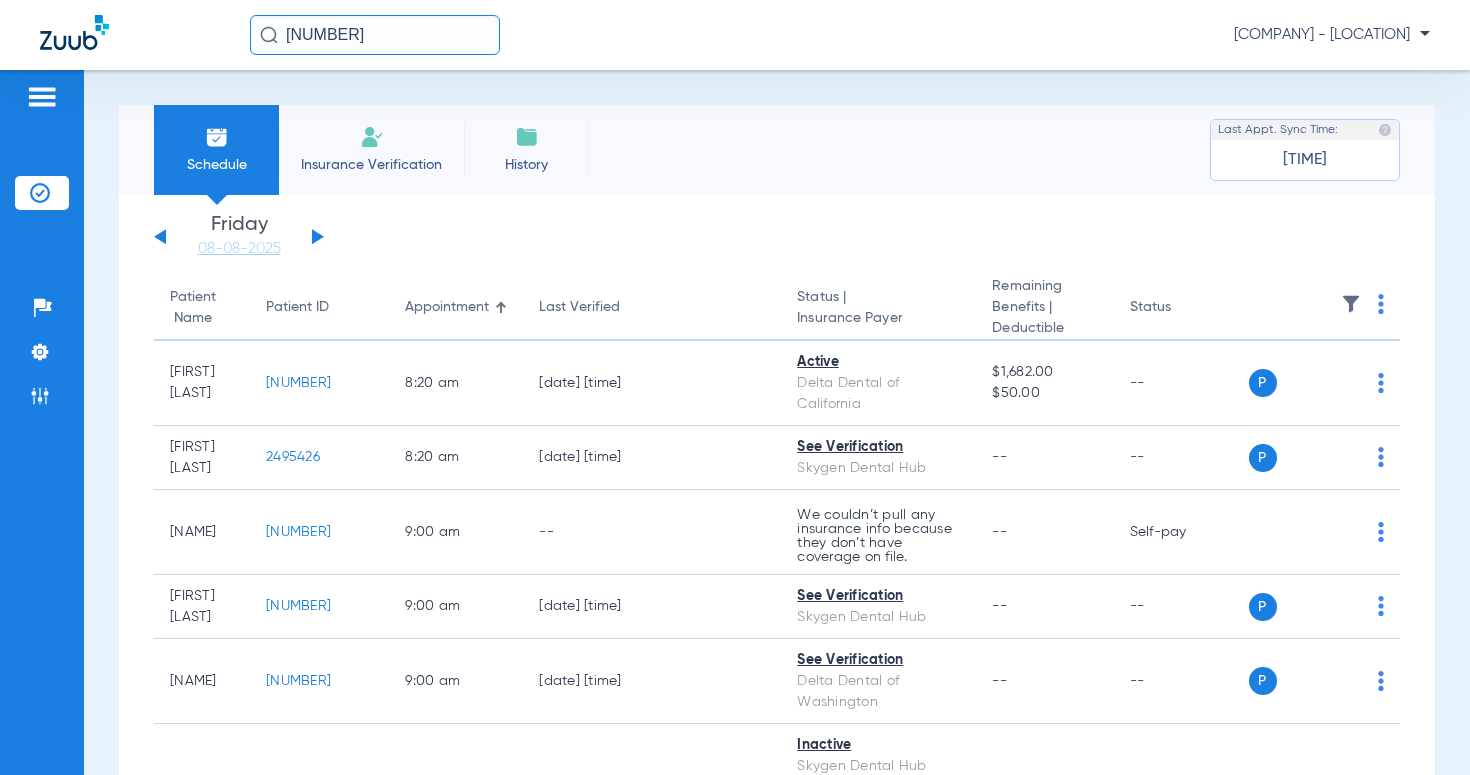 click 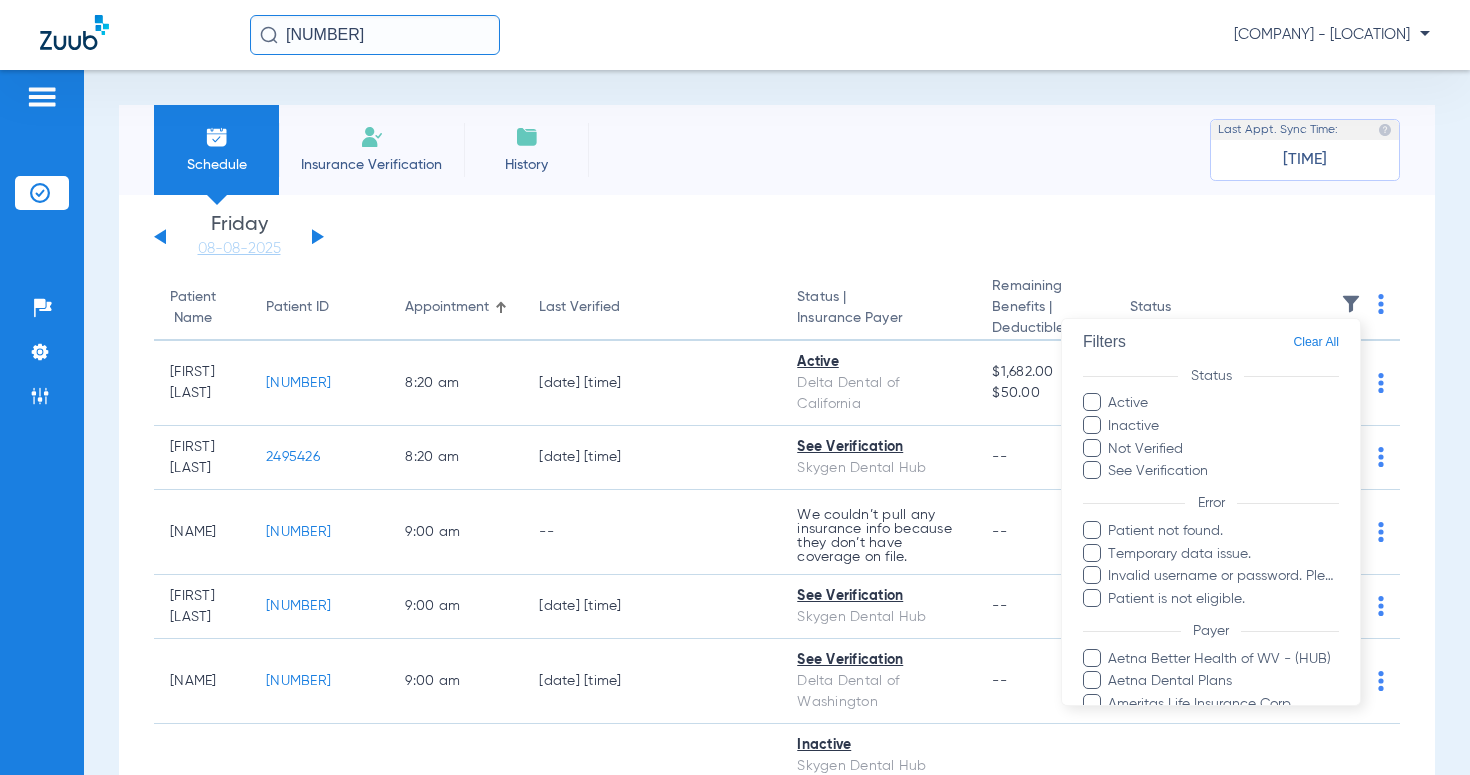 scroll, scrollTop: 146, scrollLeft: 0, axis: vertical 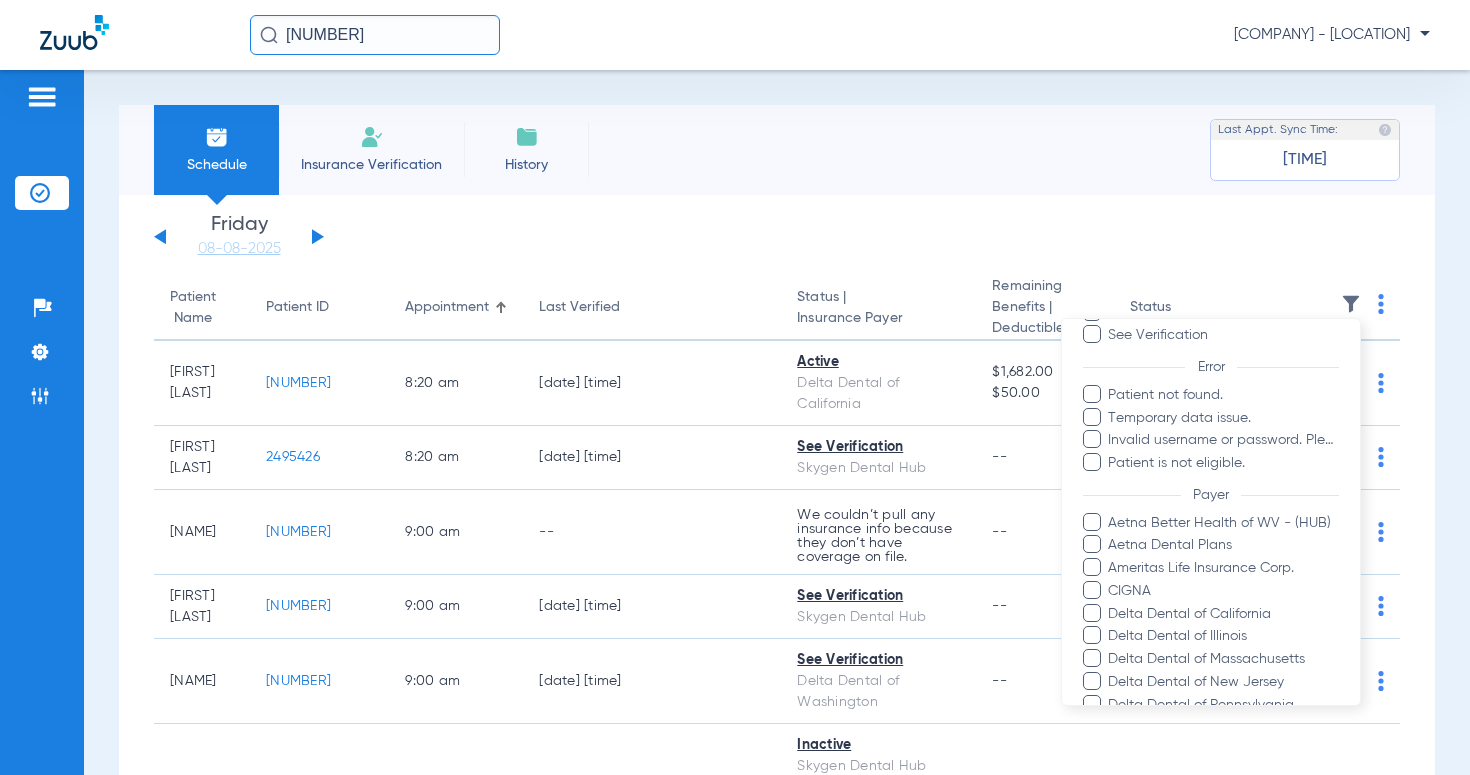 click at bounding box center [735, 387] 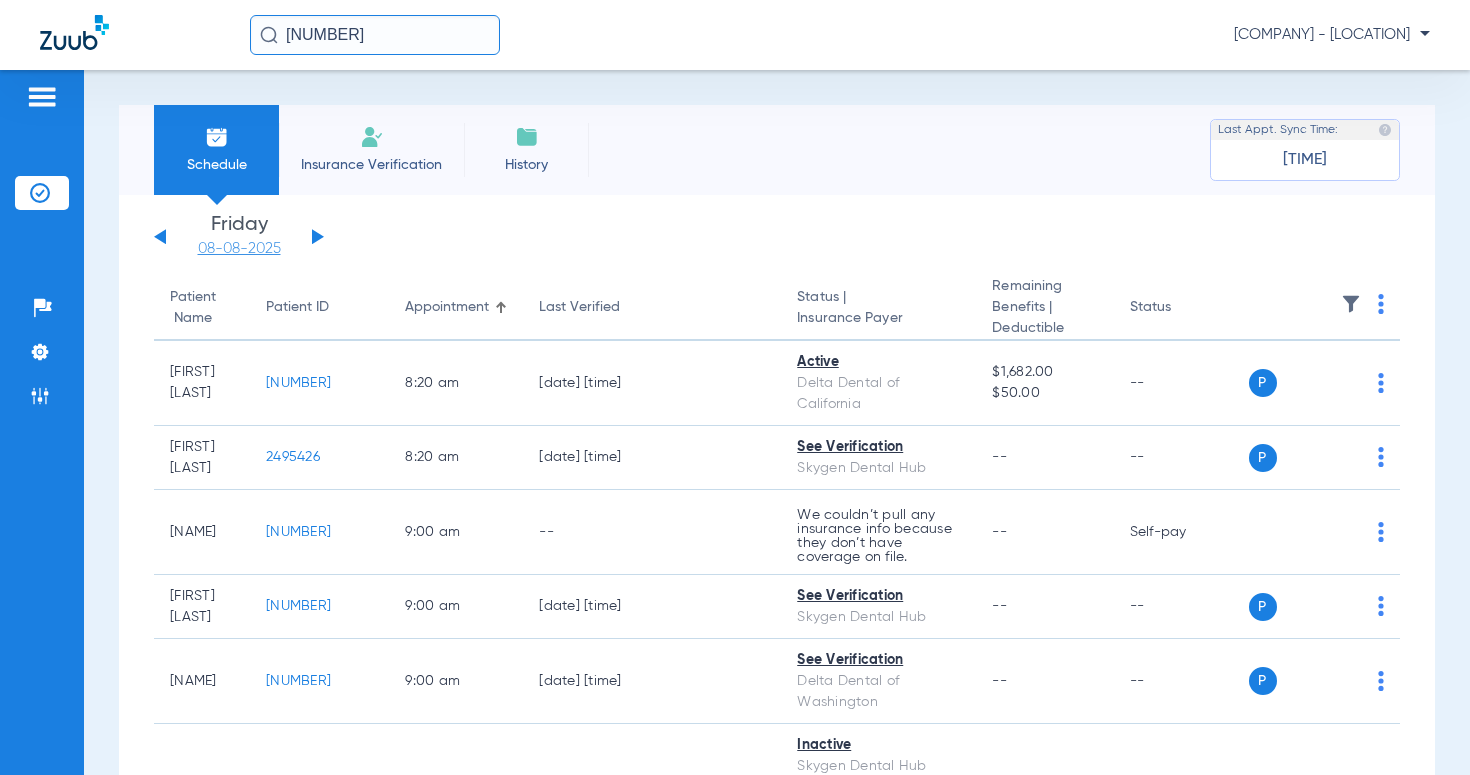 click on "08-08-2025" 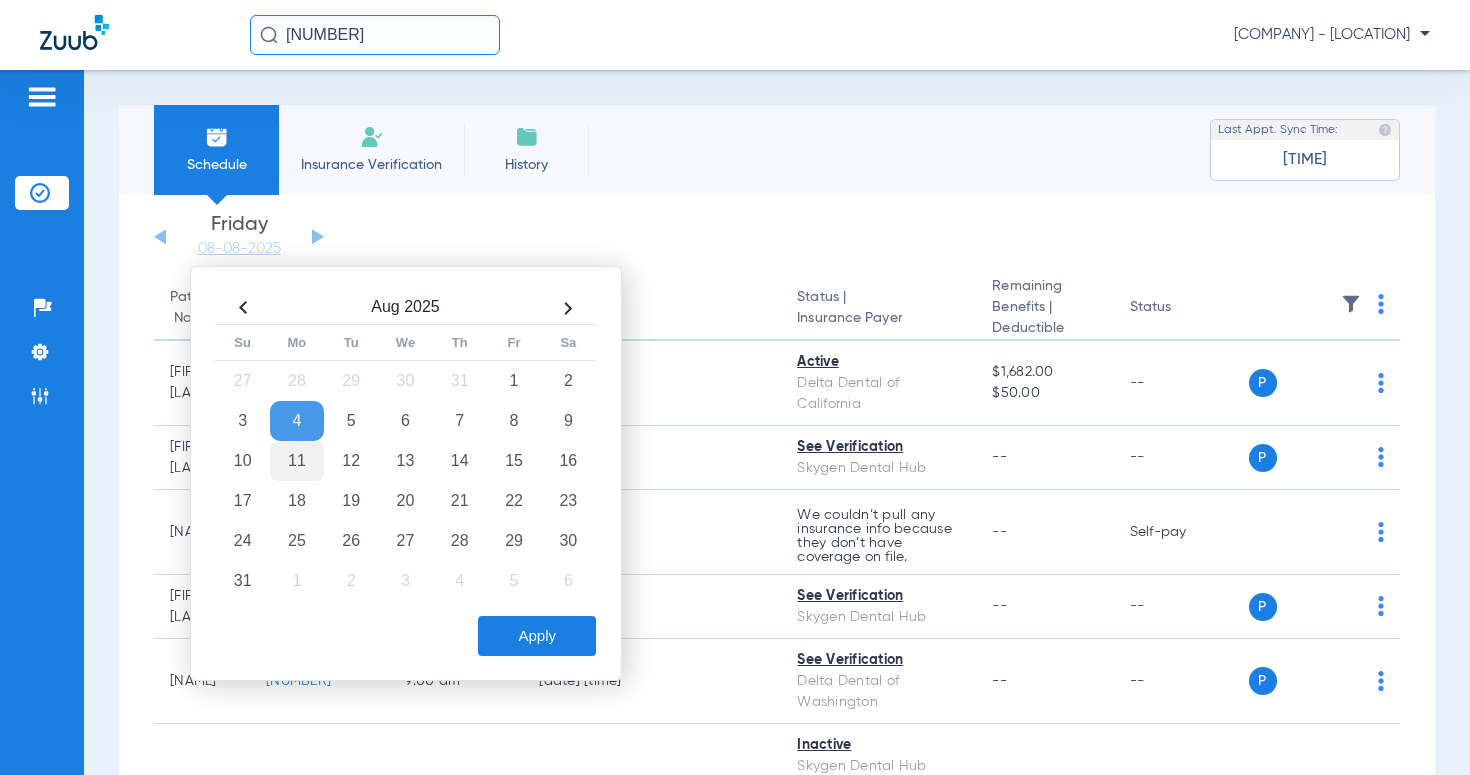 click on "11" 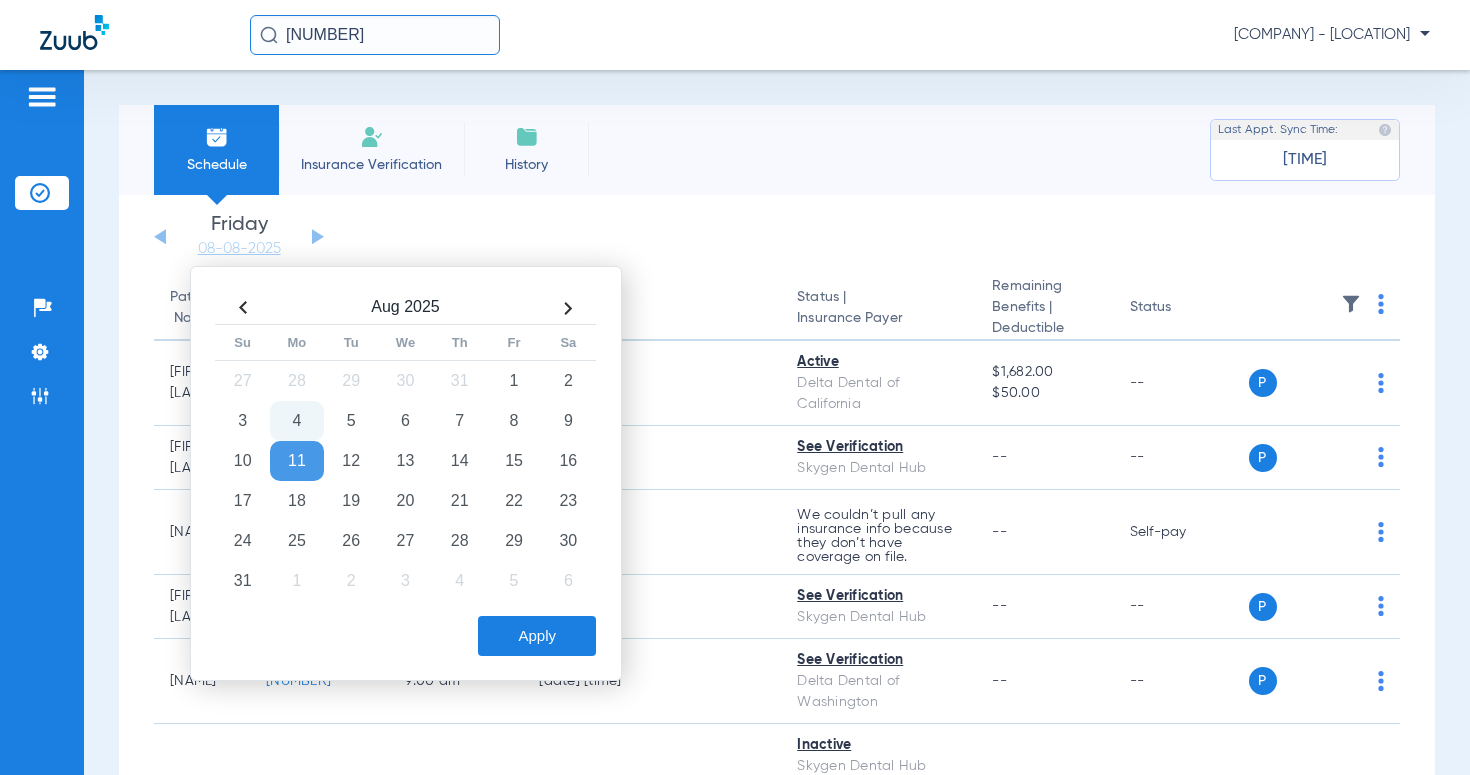 click on "Apply" 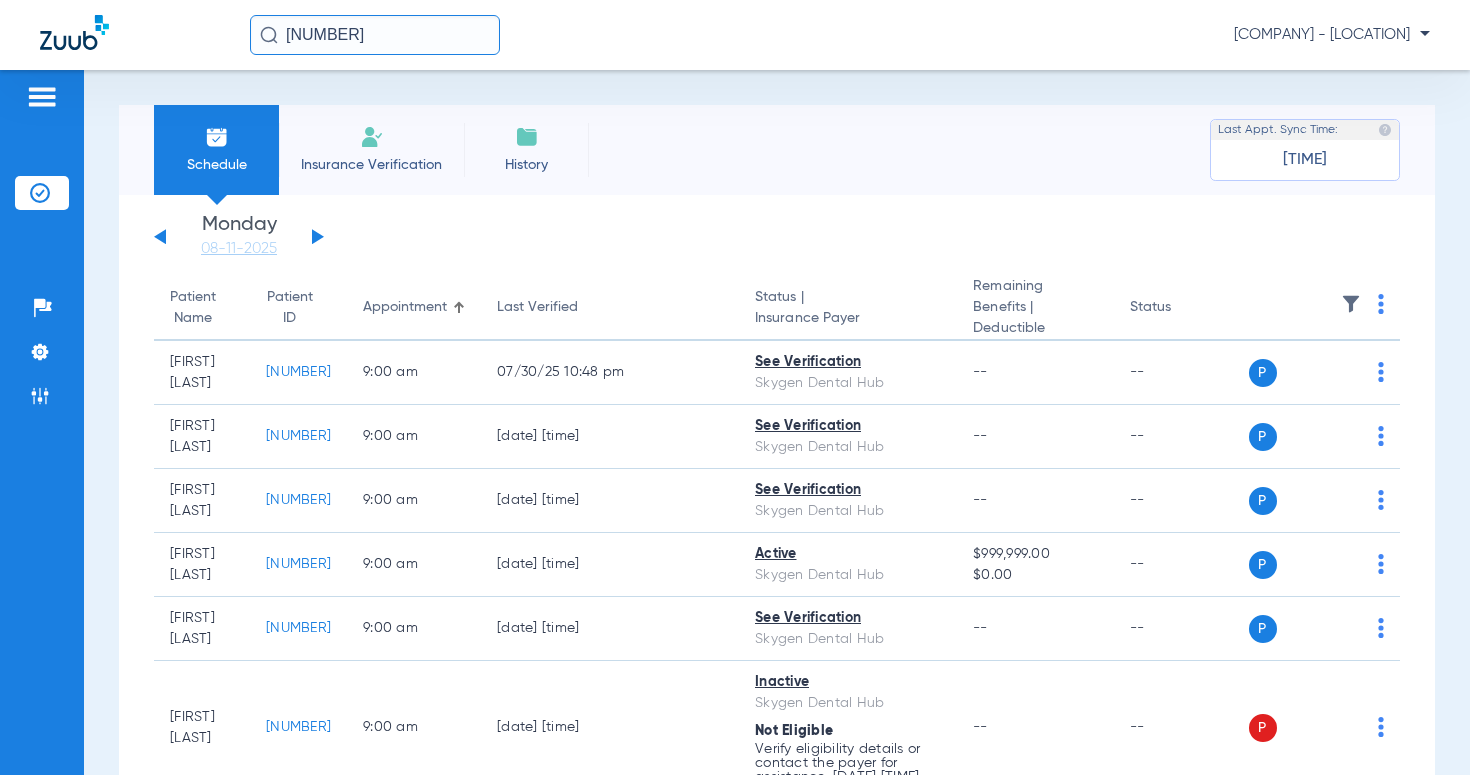 click 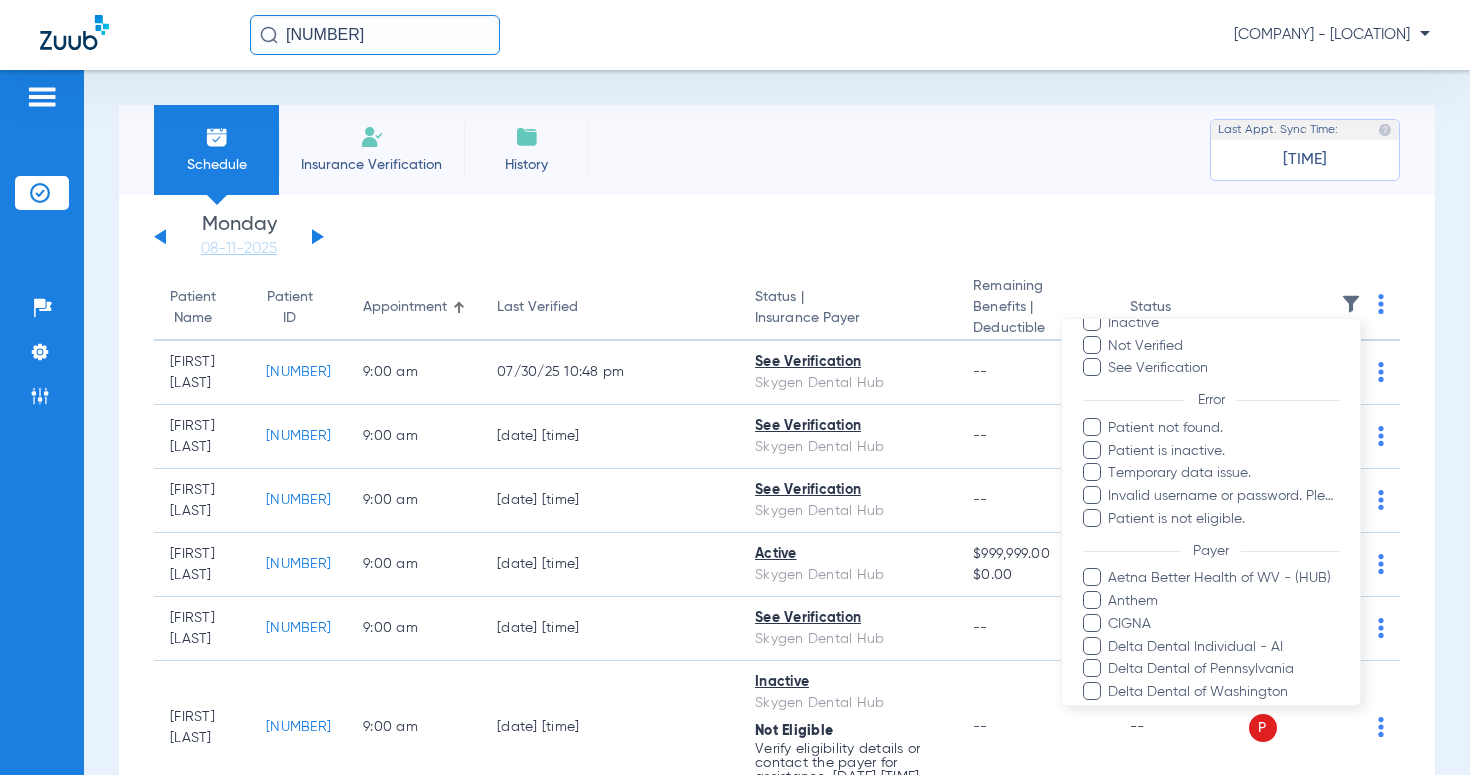 scroll, scrollTop: 0, scrollLeft: 0, axis: both 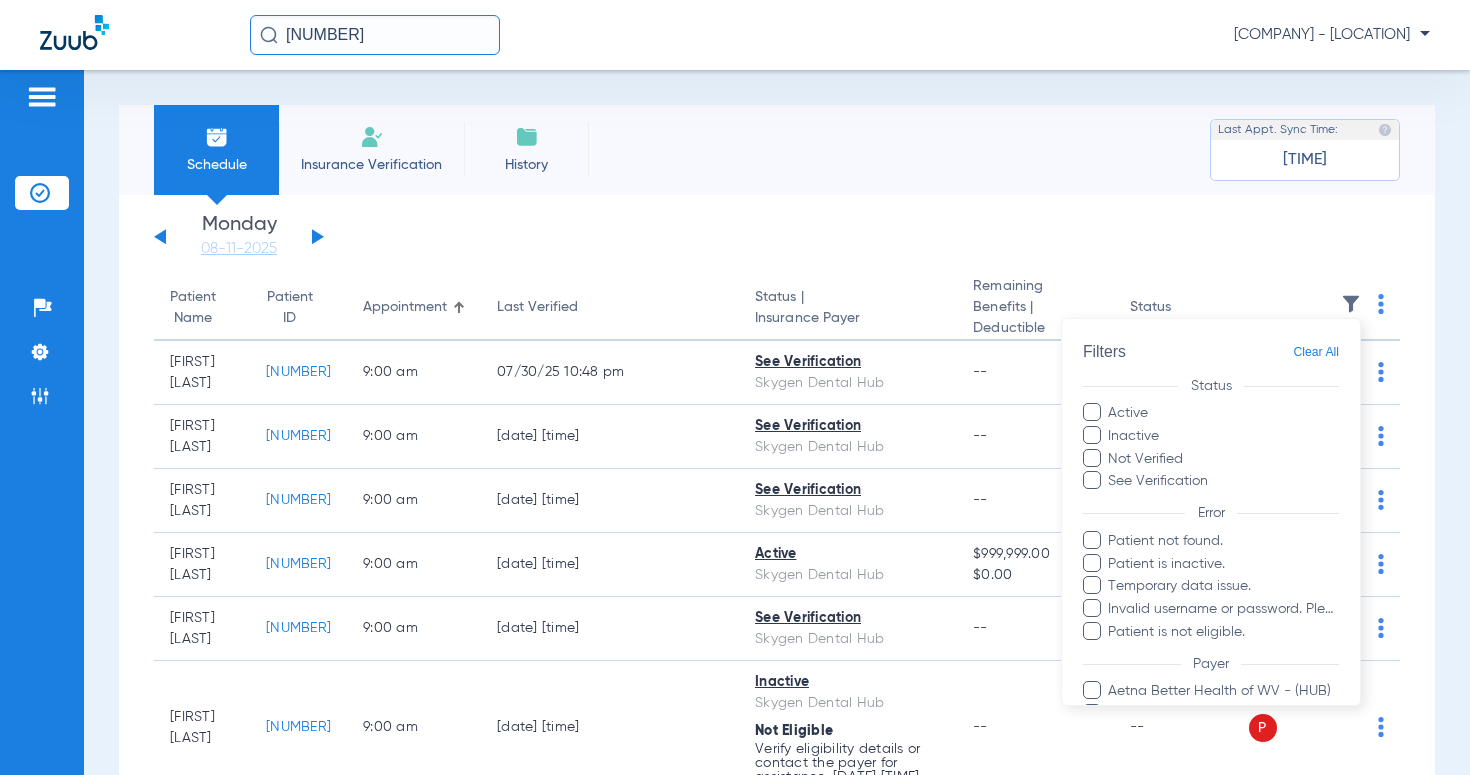 click at bounding box center [735, 387] 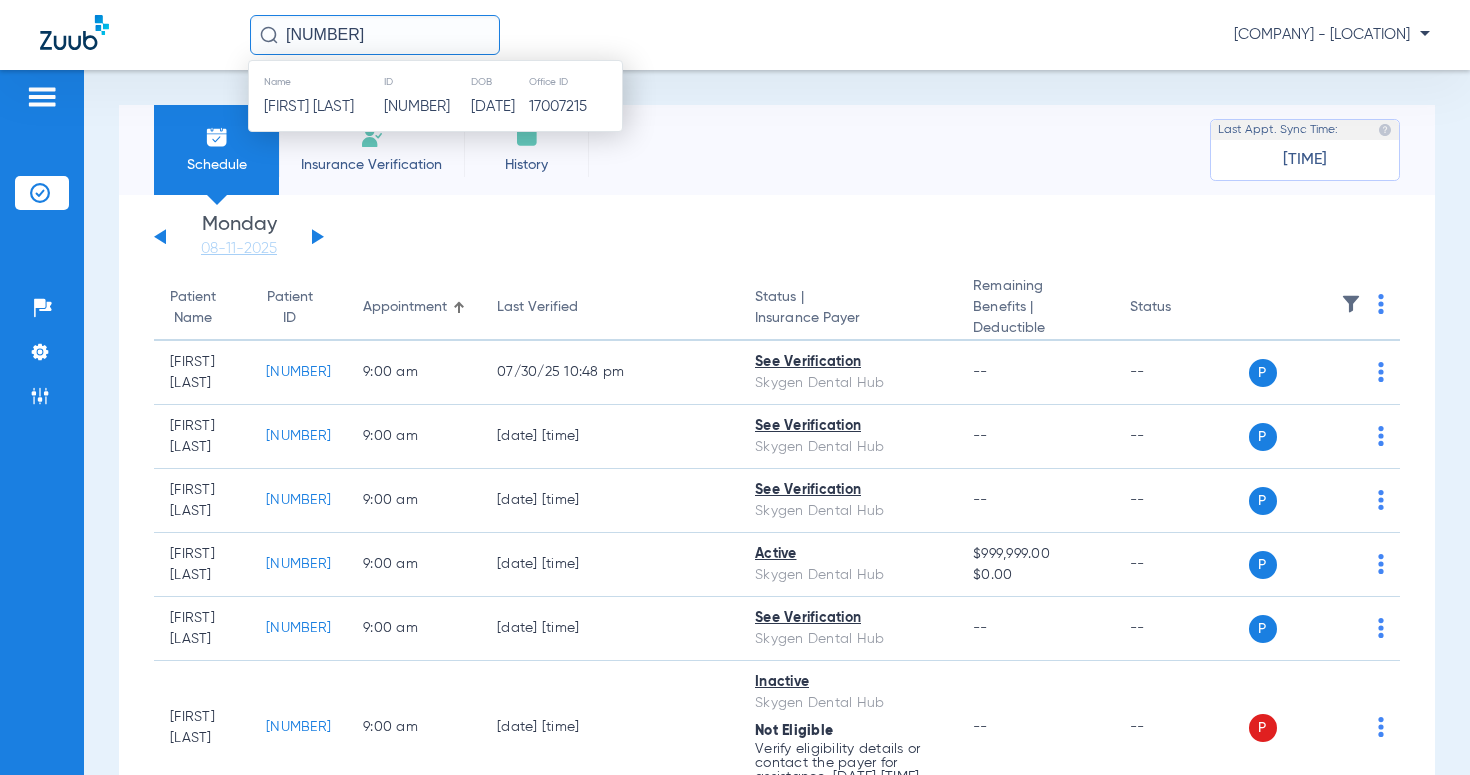 paste on "391369" 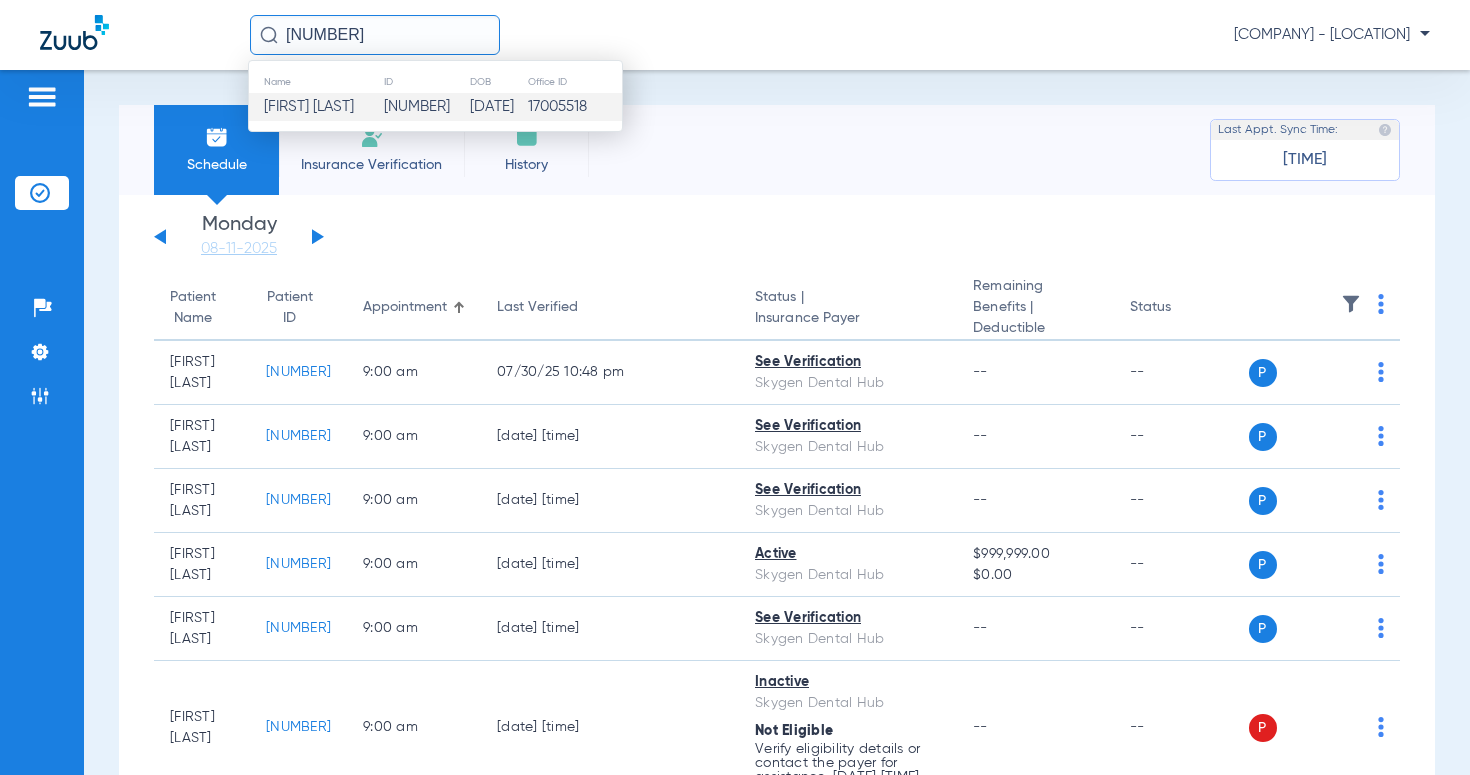 type on "[NUMBER]" 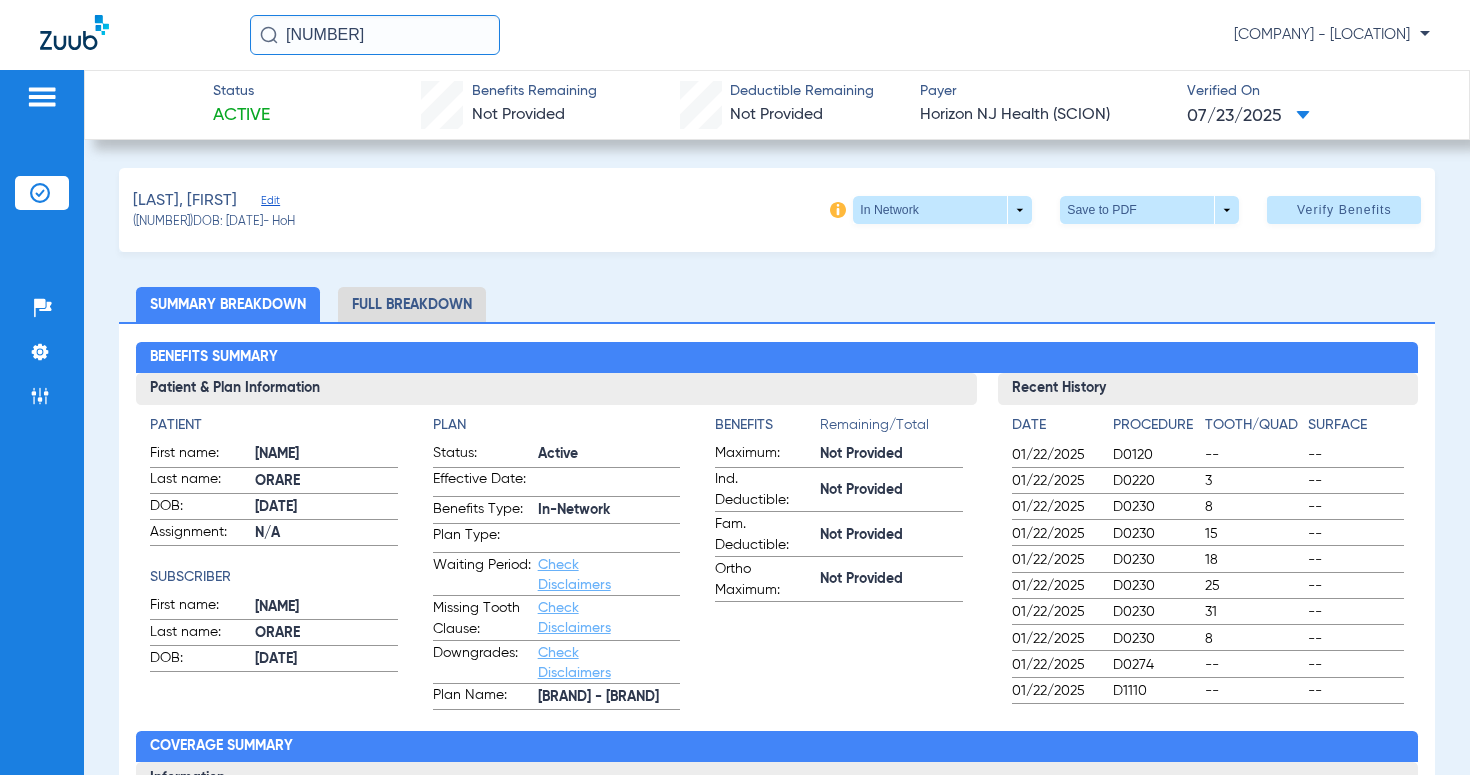 click on "Edit" 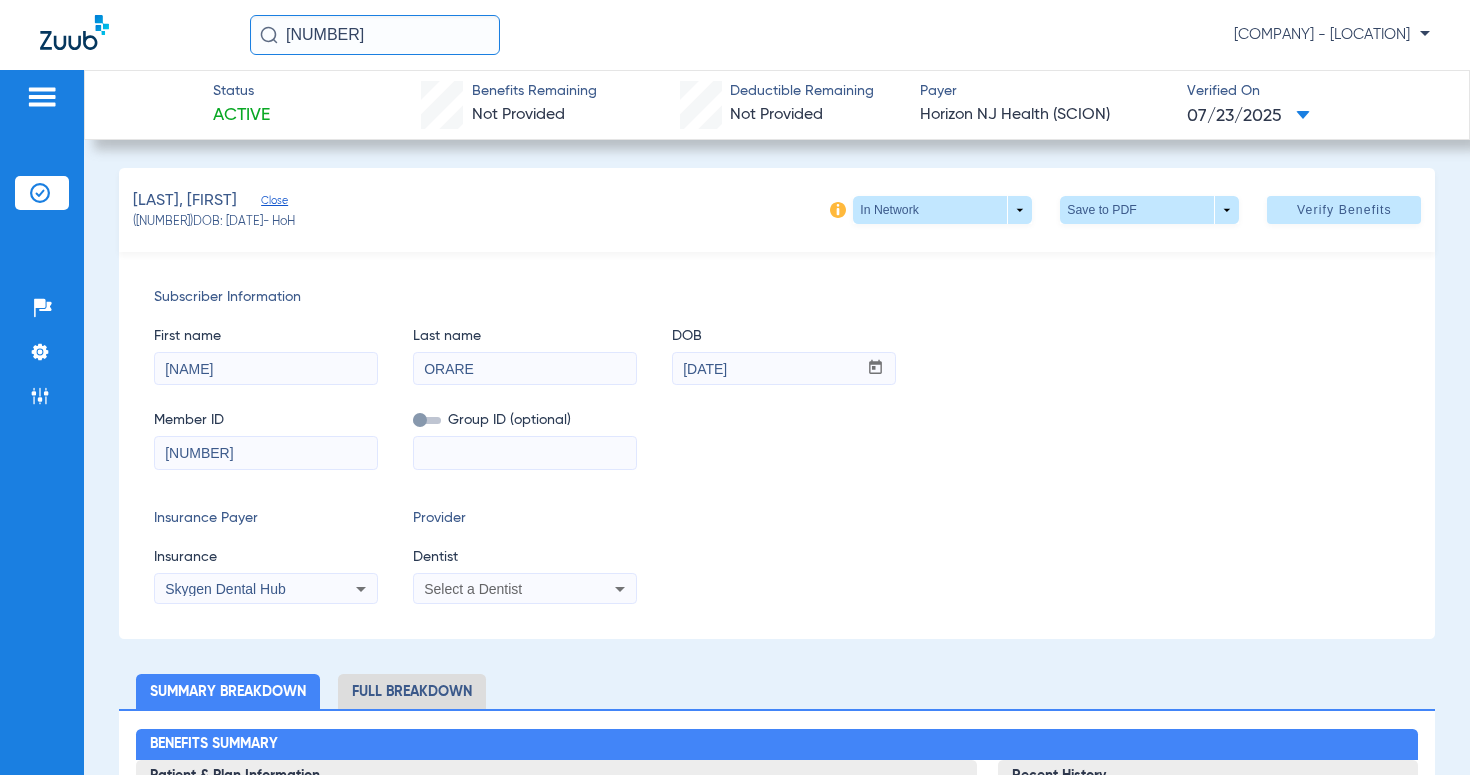 click on "Close" 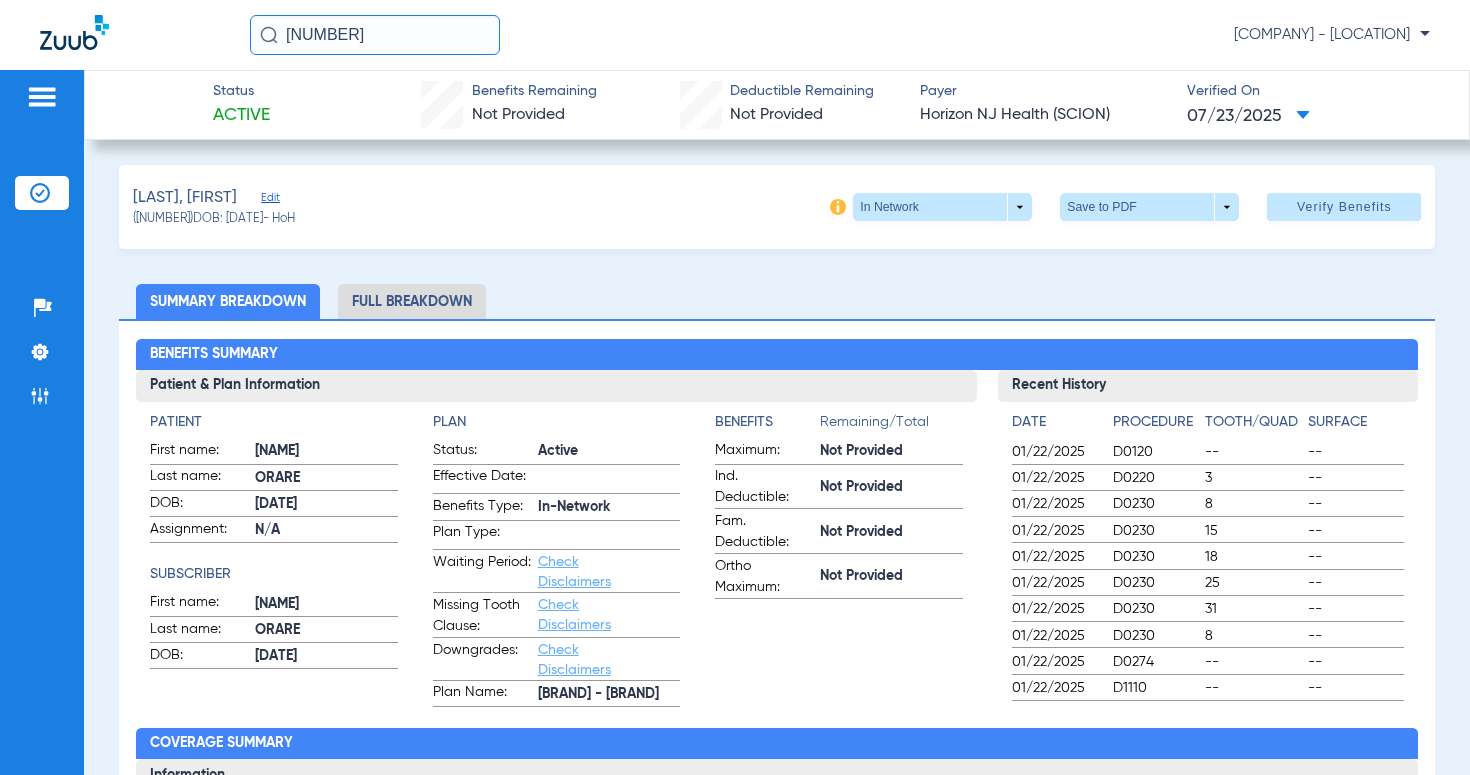 scroll, scrollTop: 0, scrollLeft: 0, axis: both 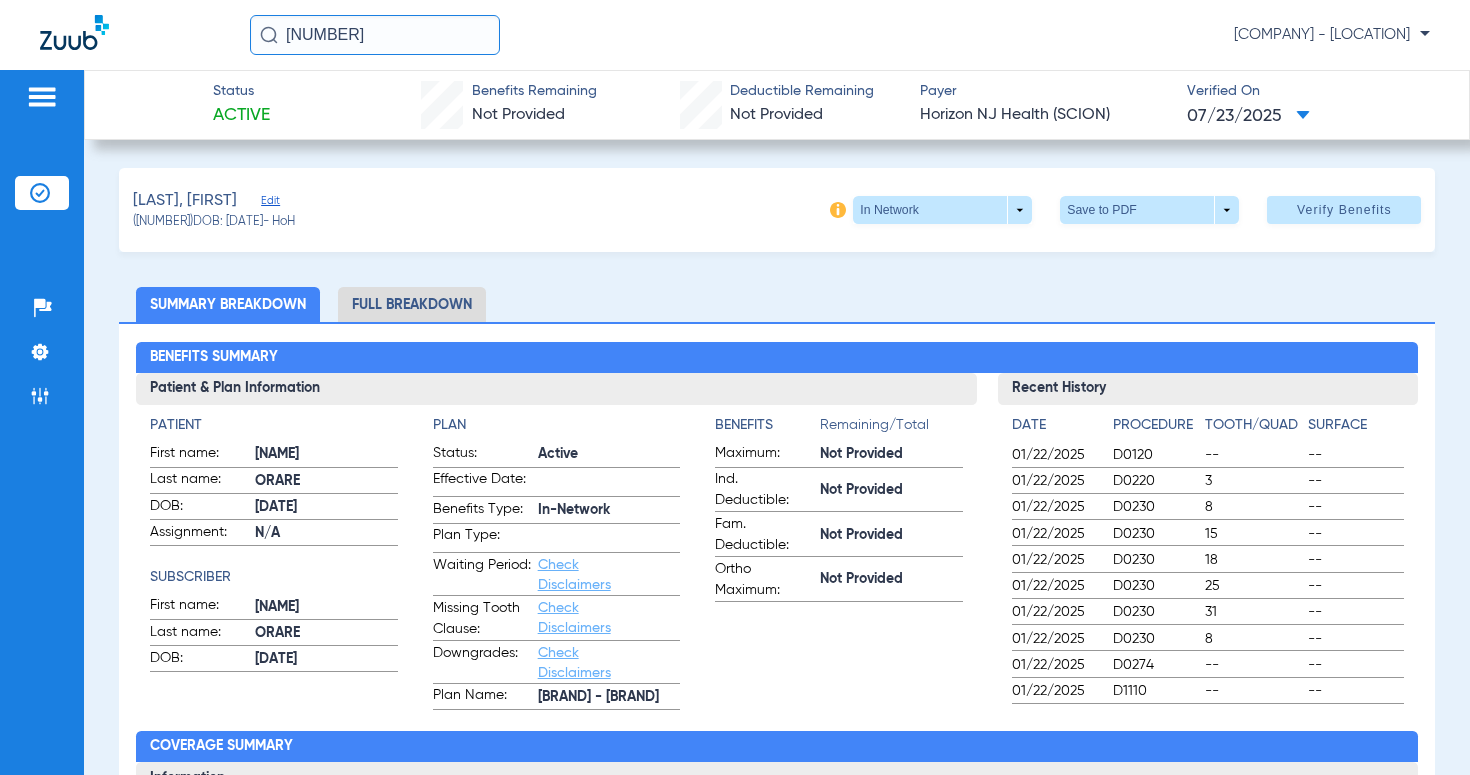 click 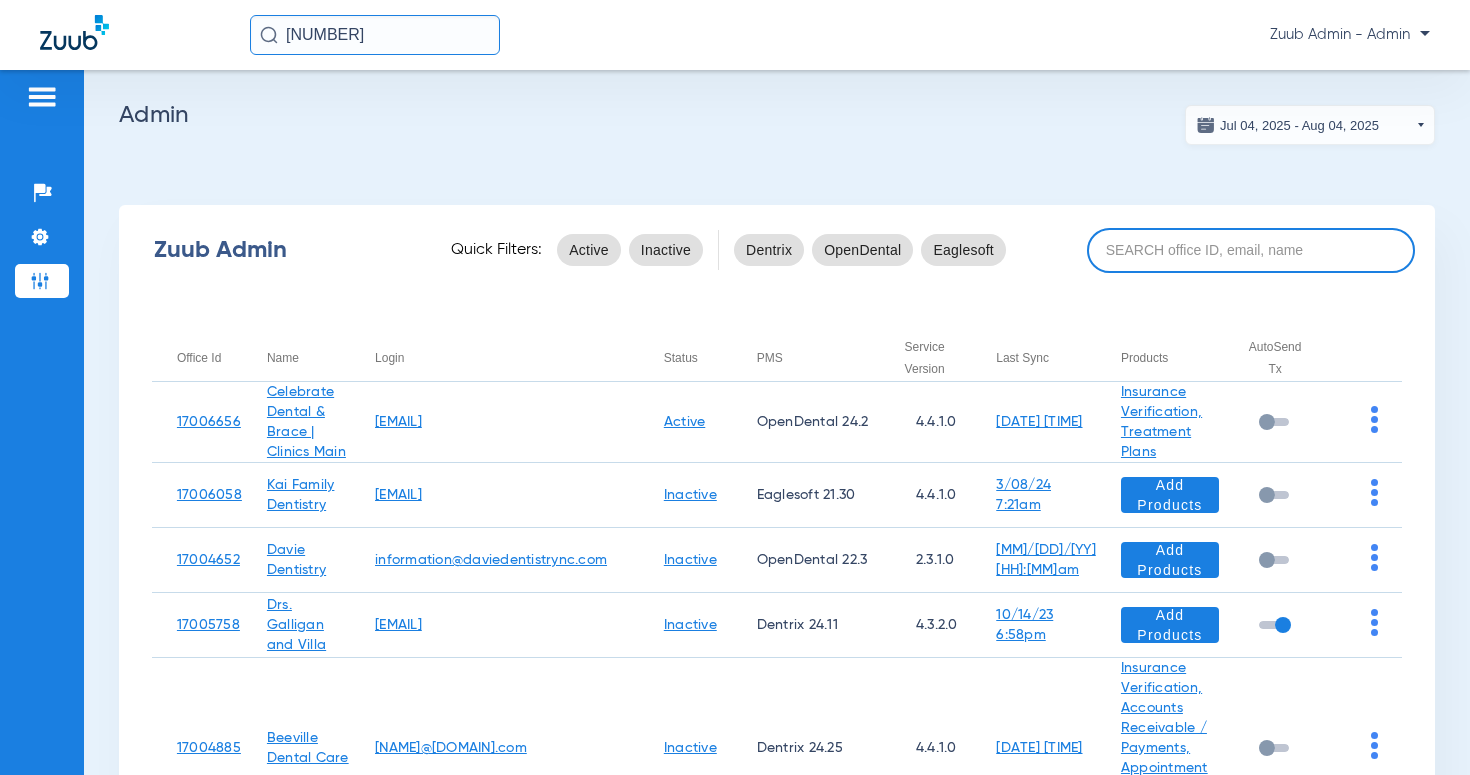 click at bounding box center (1251, 250) 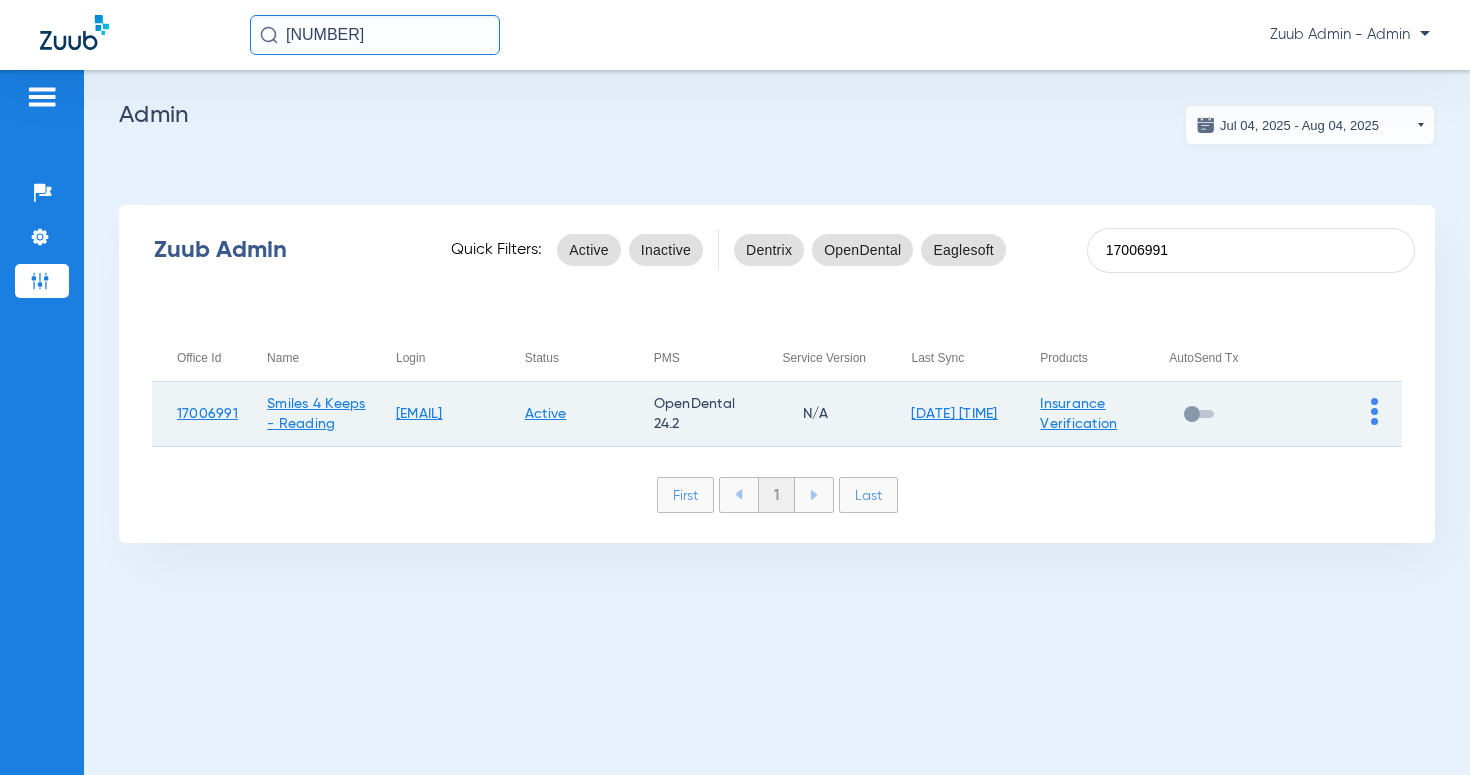 type on "17006991" 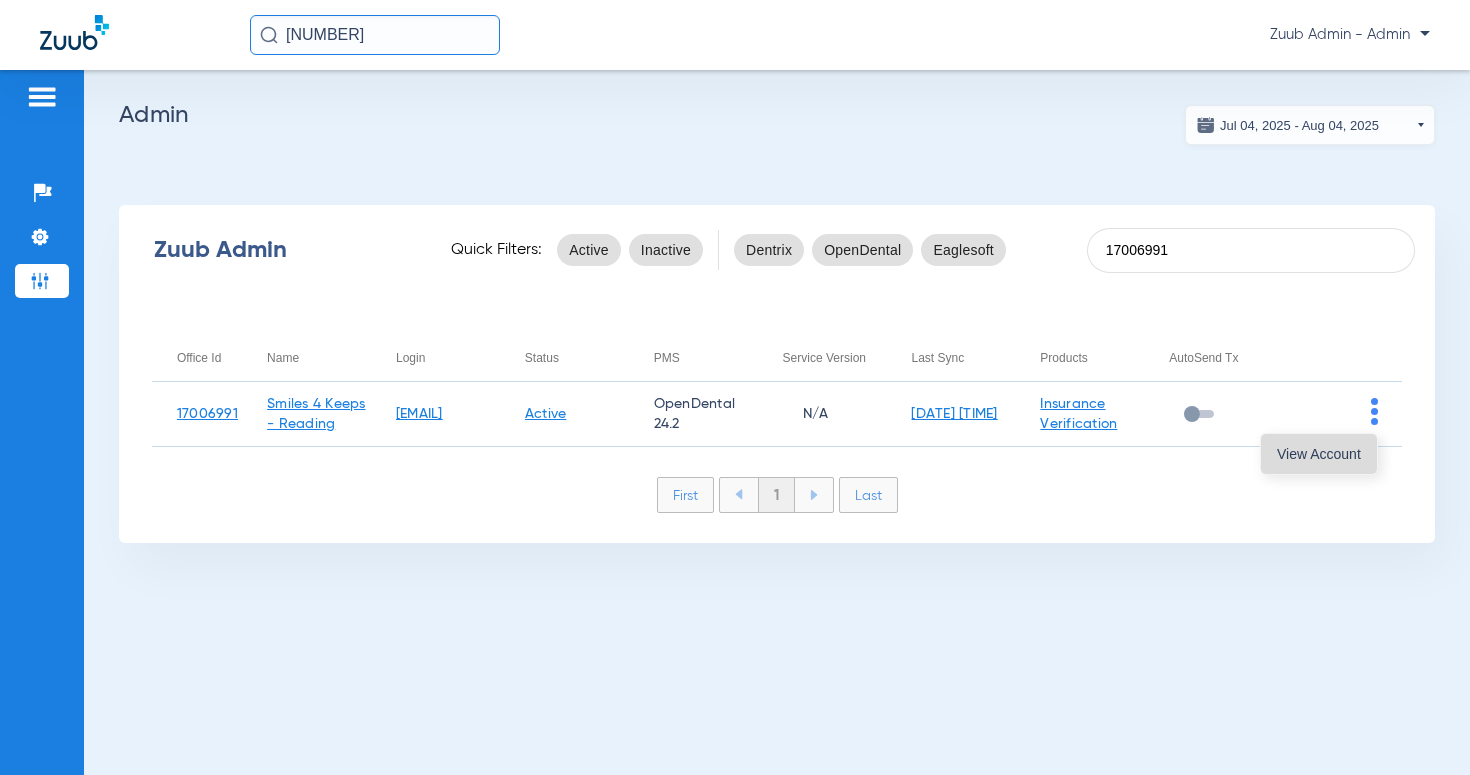 click on "View Account" at bounding box center [1319, 454] 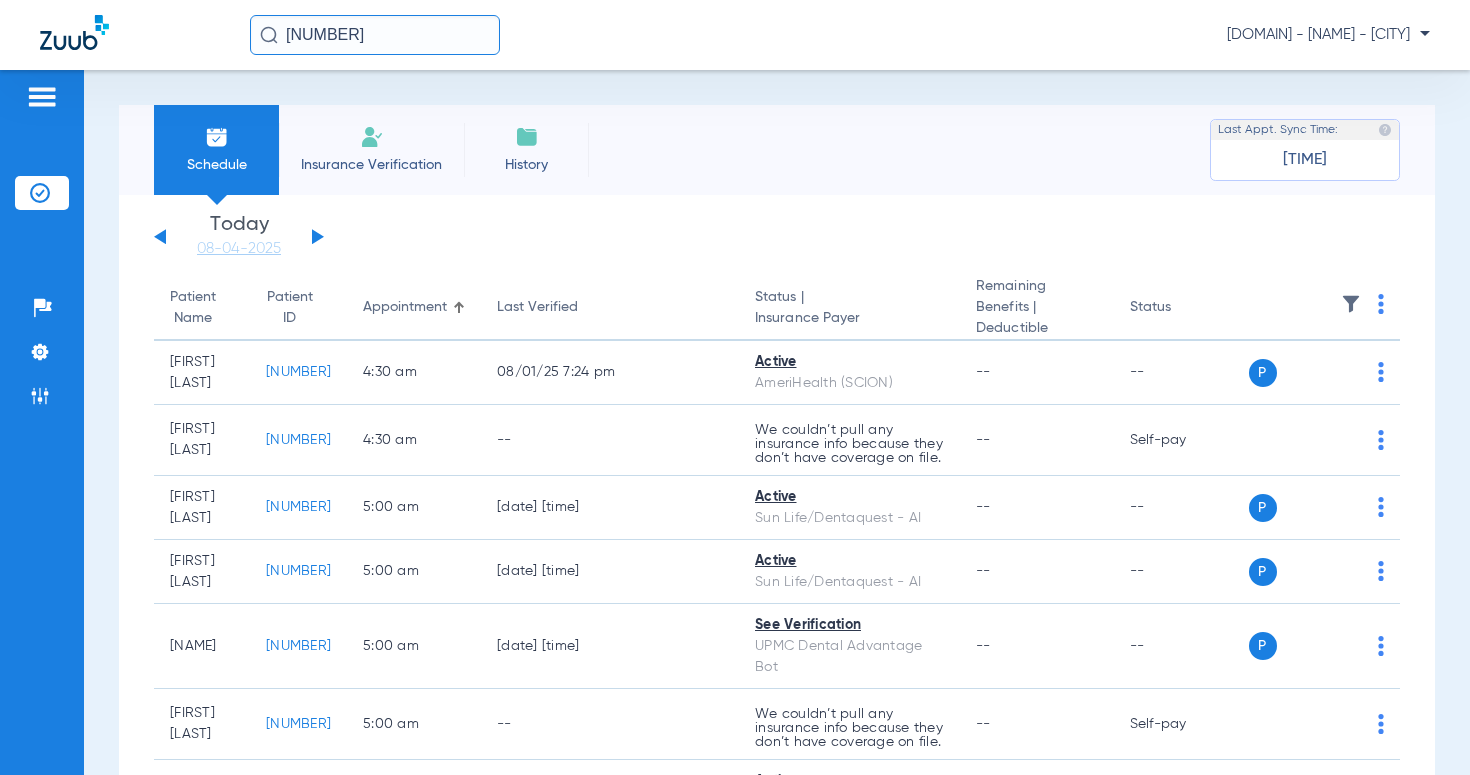 click 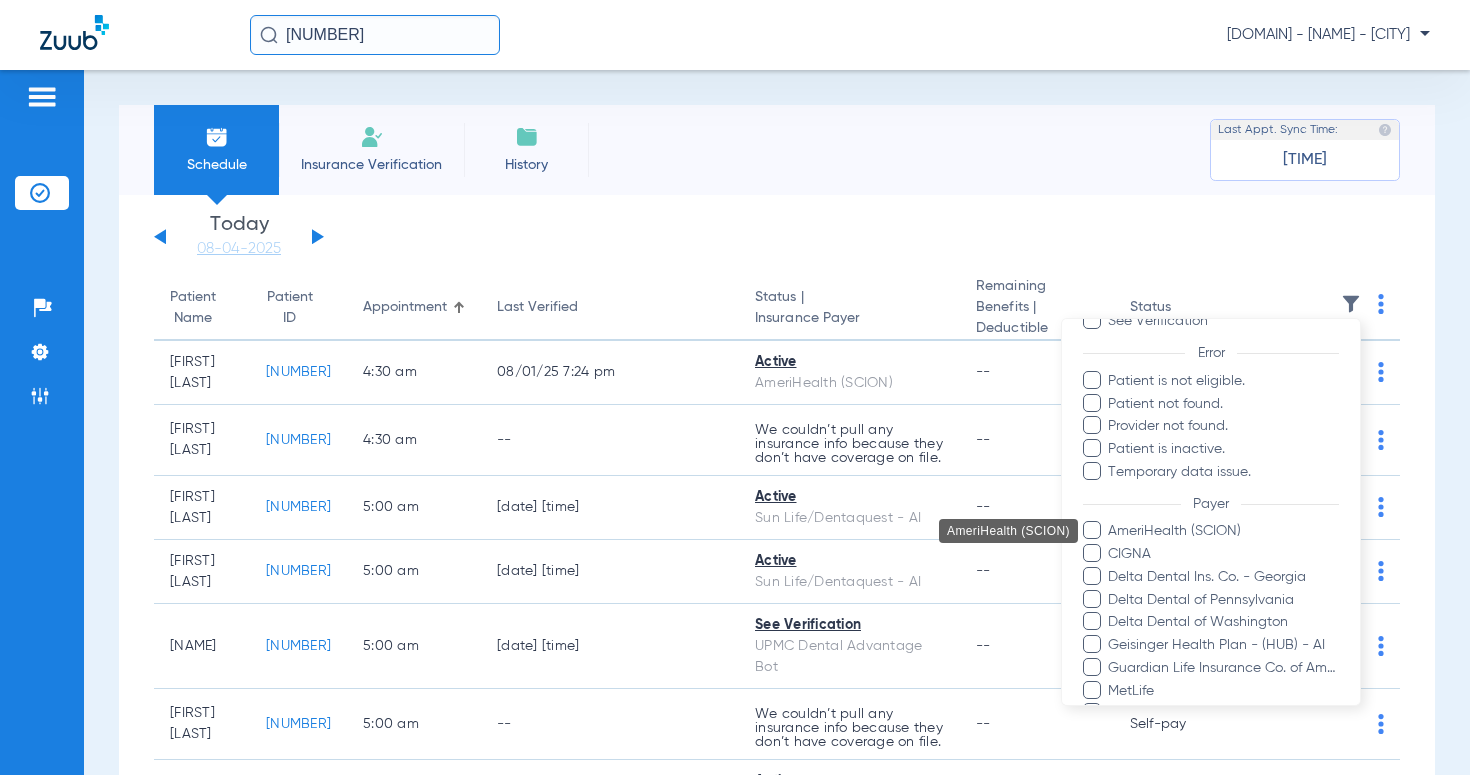 click on "AmeriHealth (SCION)" at bounding box center [1223, 531] 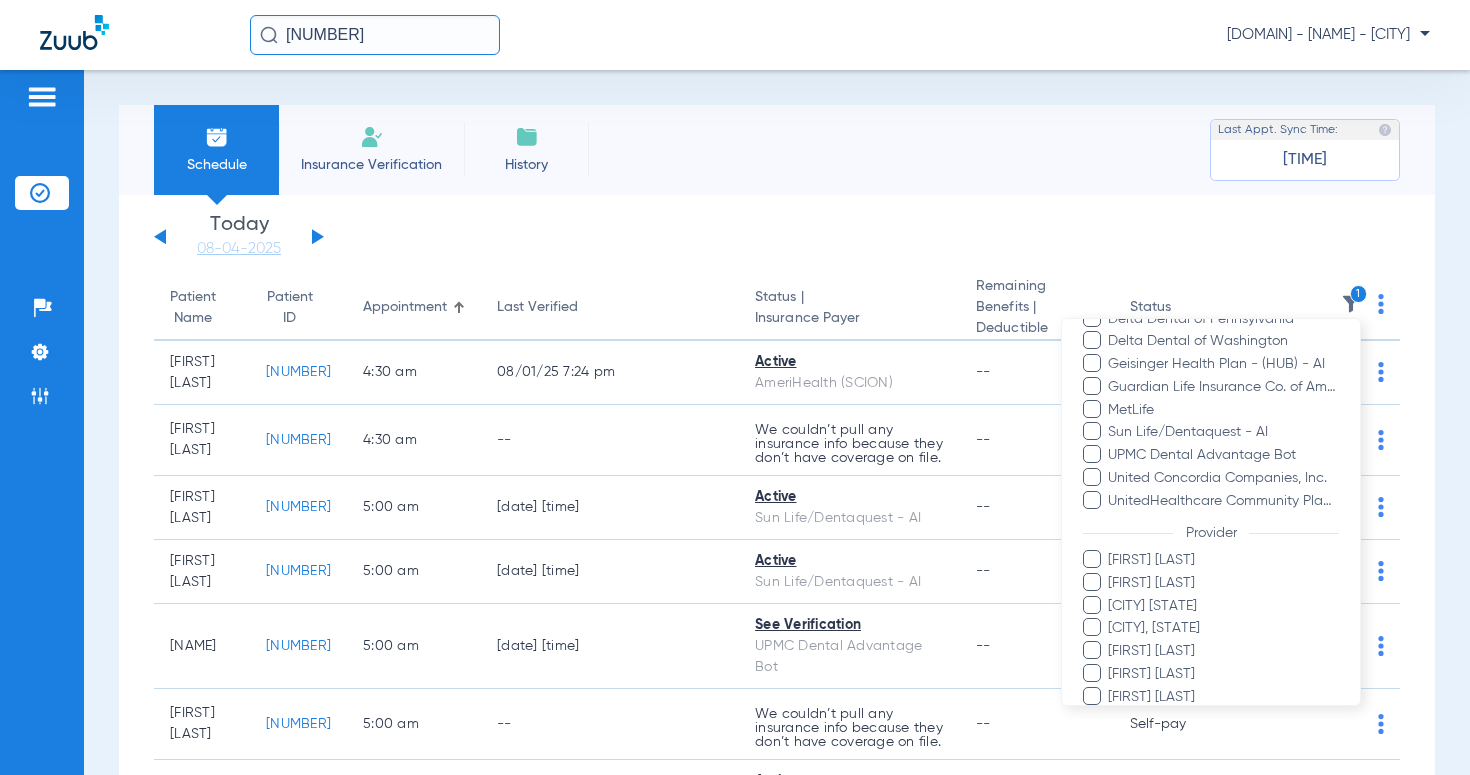 scroll, scrollTop: 657, scrollLeft: 0, axis: vertical 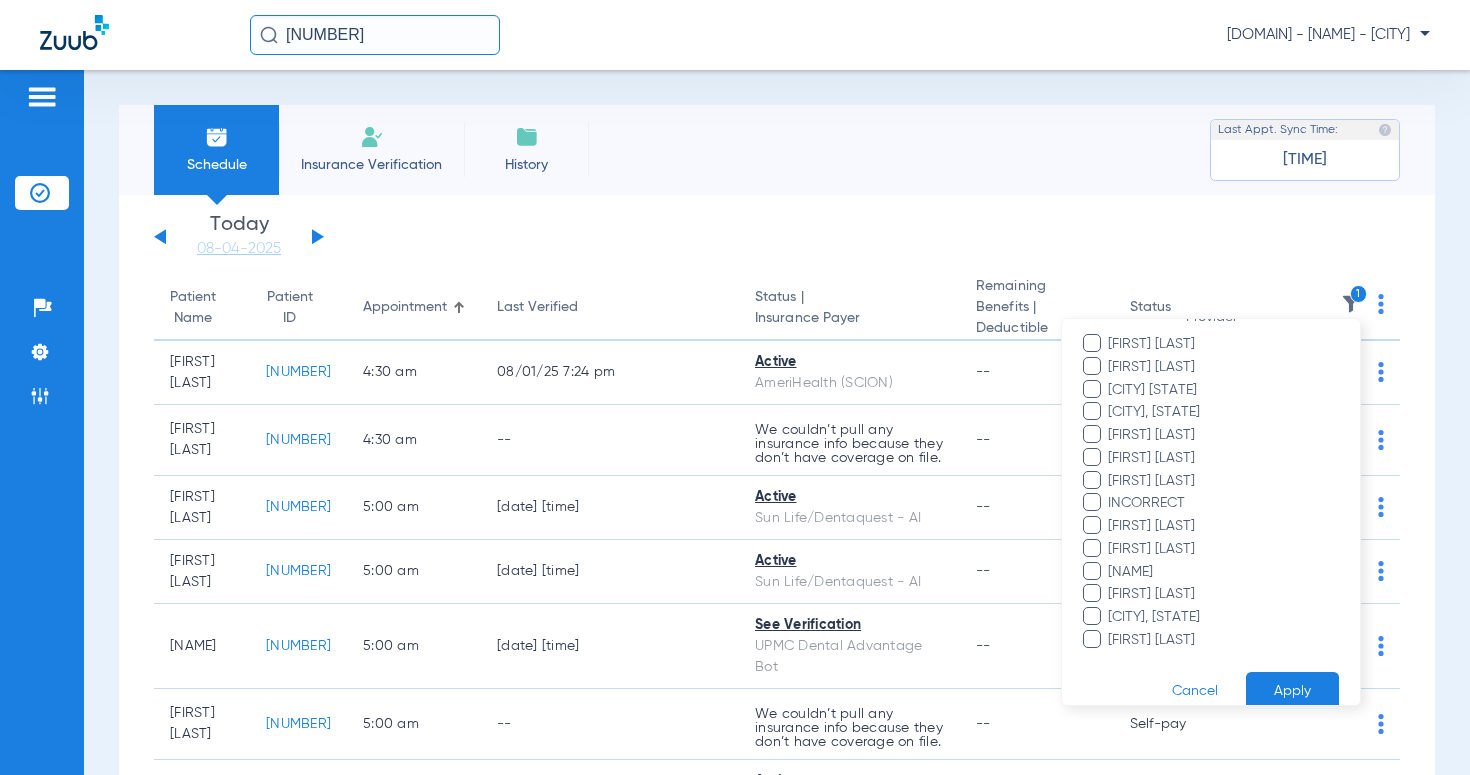 click on "Apply" at bounding box center (1292, 691) 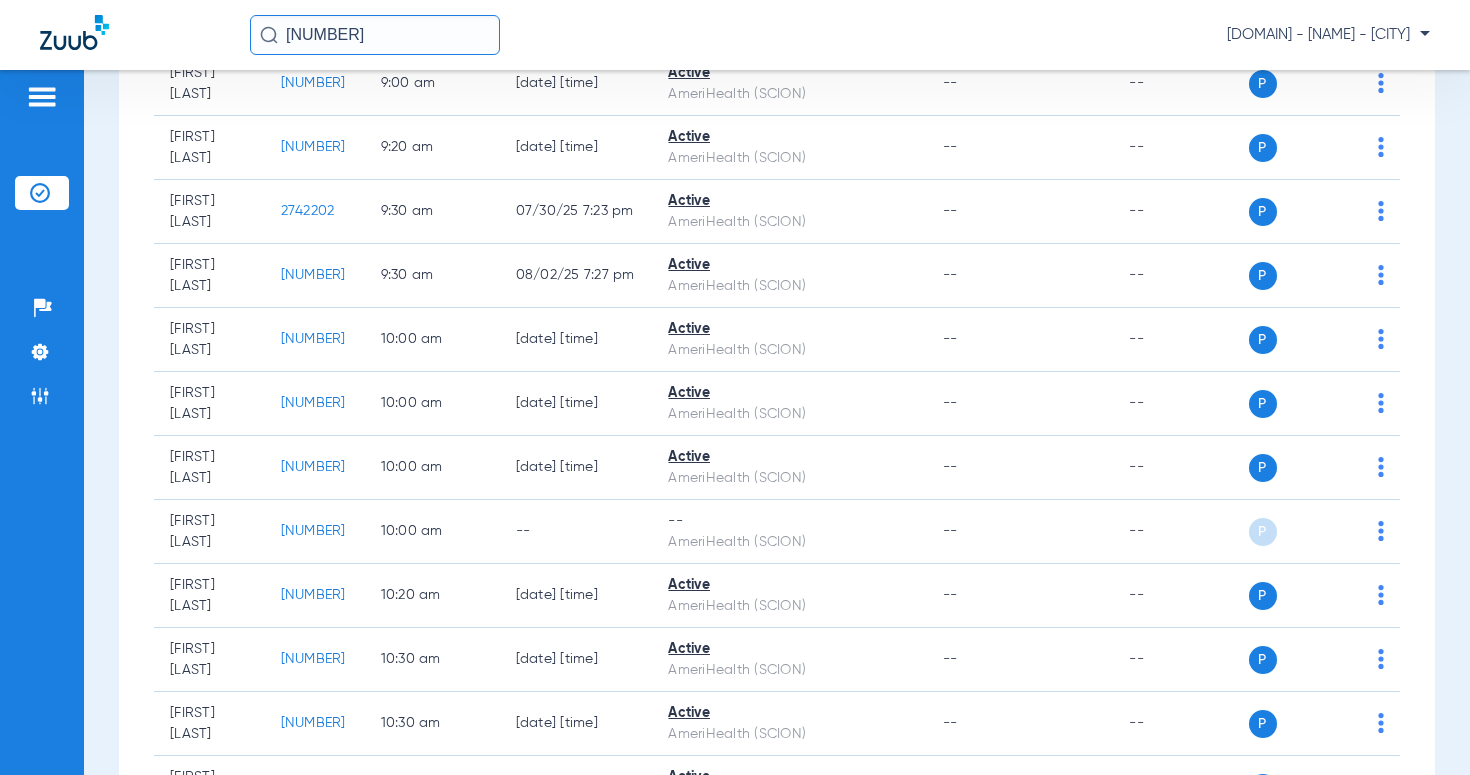 scroll, scrollTop: 0, scrollLeft: 0, axis: both 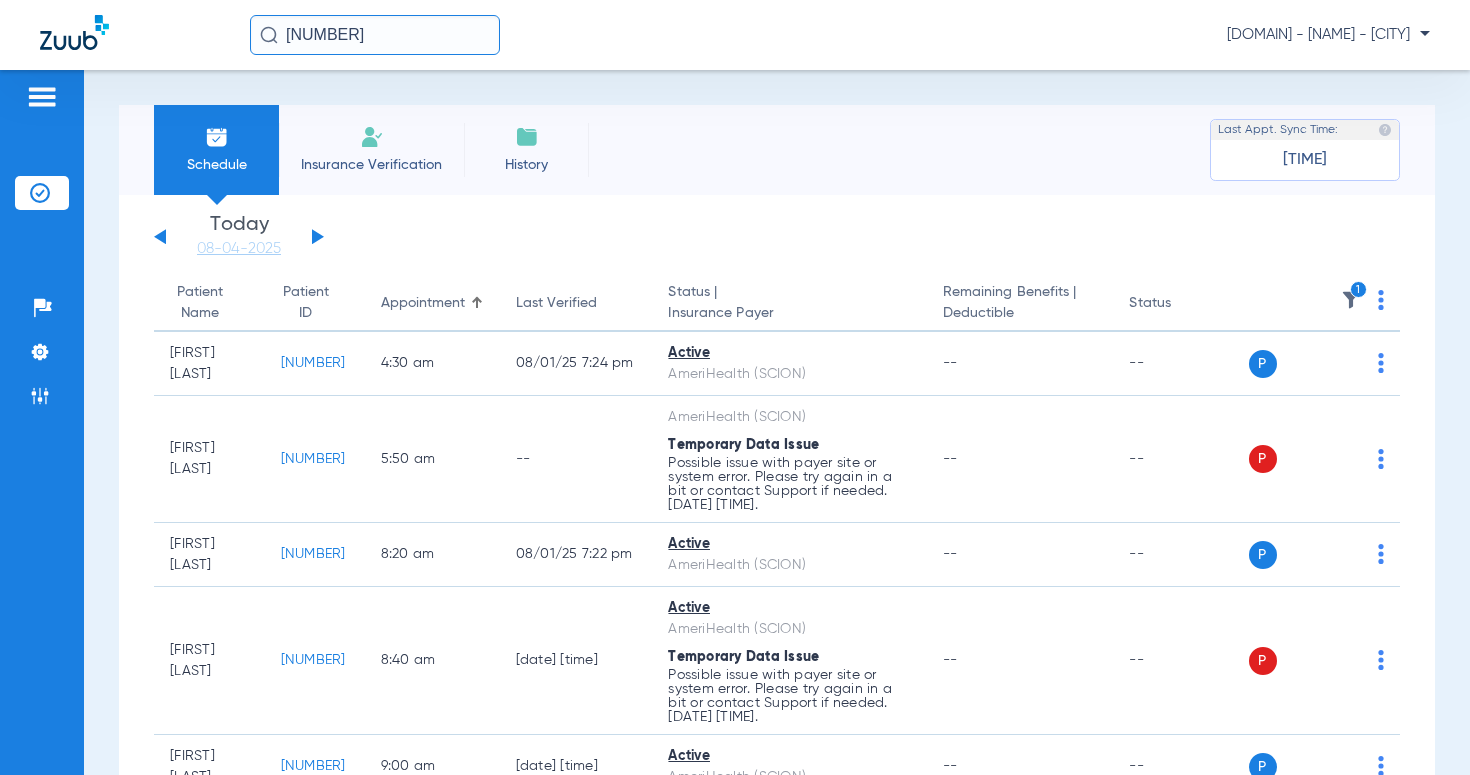 click on "1" 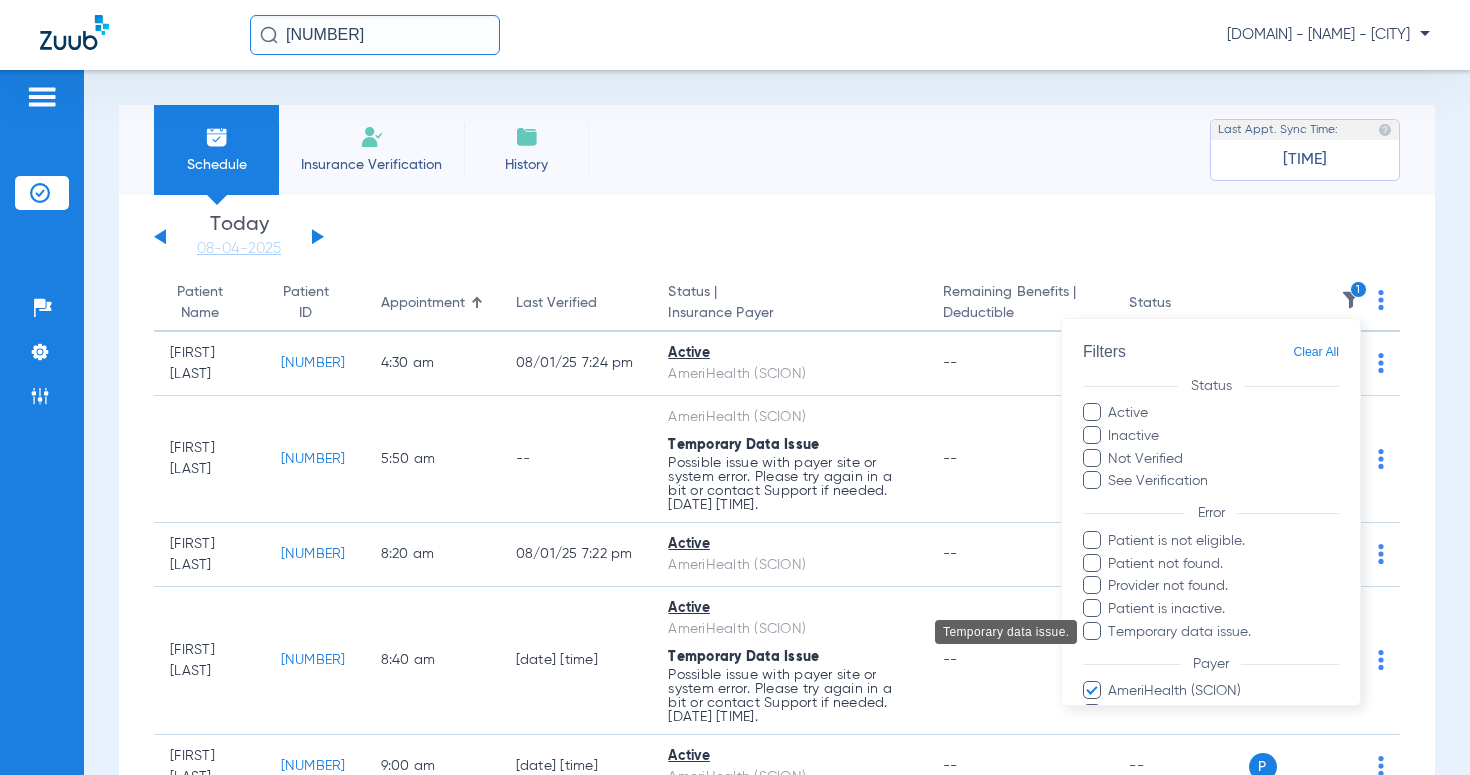 click on "Temporary data issue." at bounding box center (1223, 632) 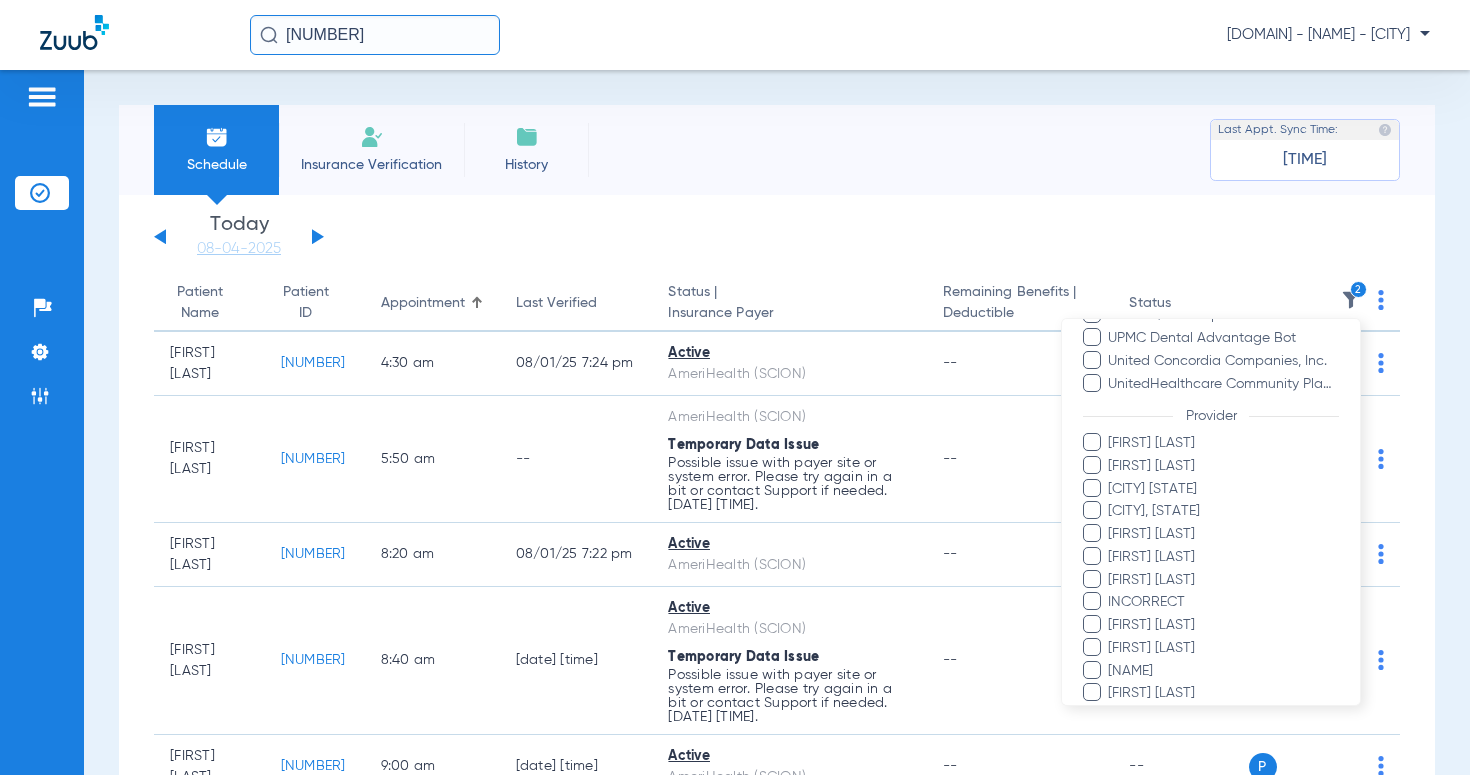 scroll, scrollTop: 682, scrollLeft: 0, axis: vertical 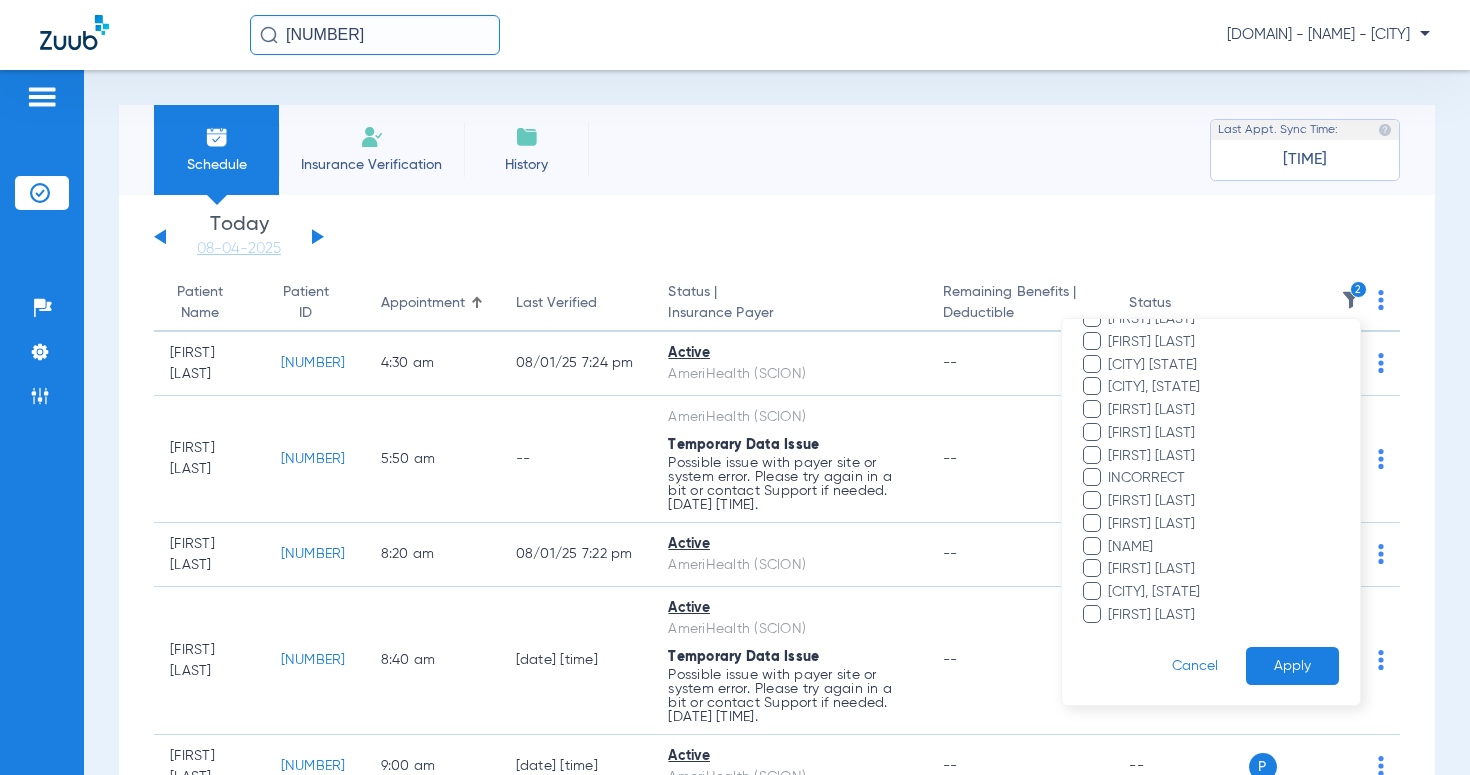 click on "Apply" at bounding box center (1292, 666) 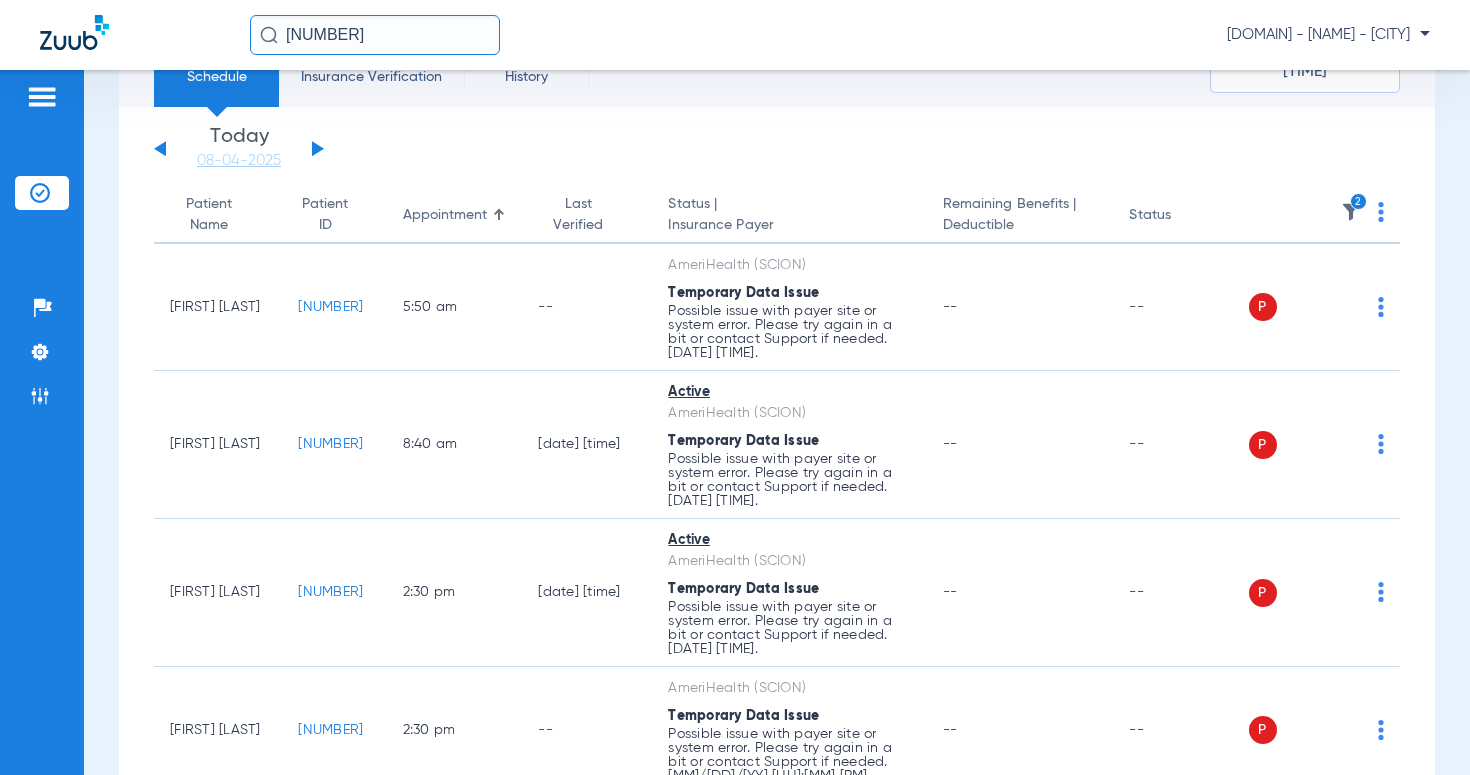 scroll, scrollTop: 81, scrollLeft: 0, axis: vertical 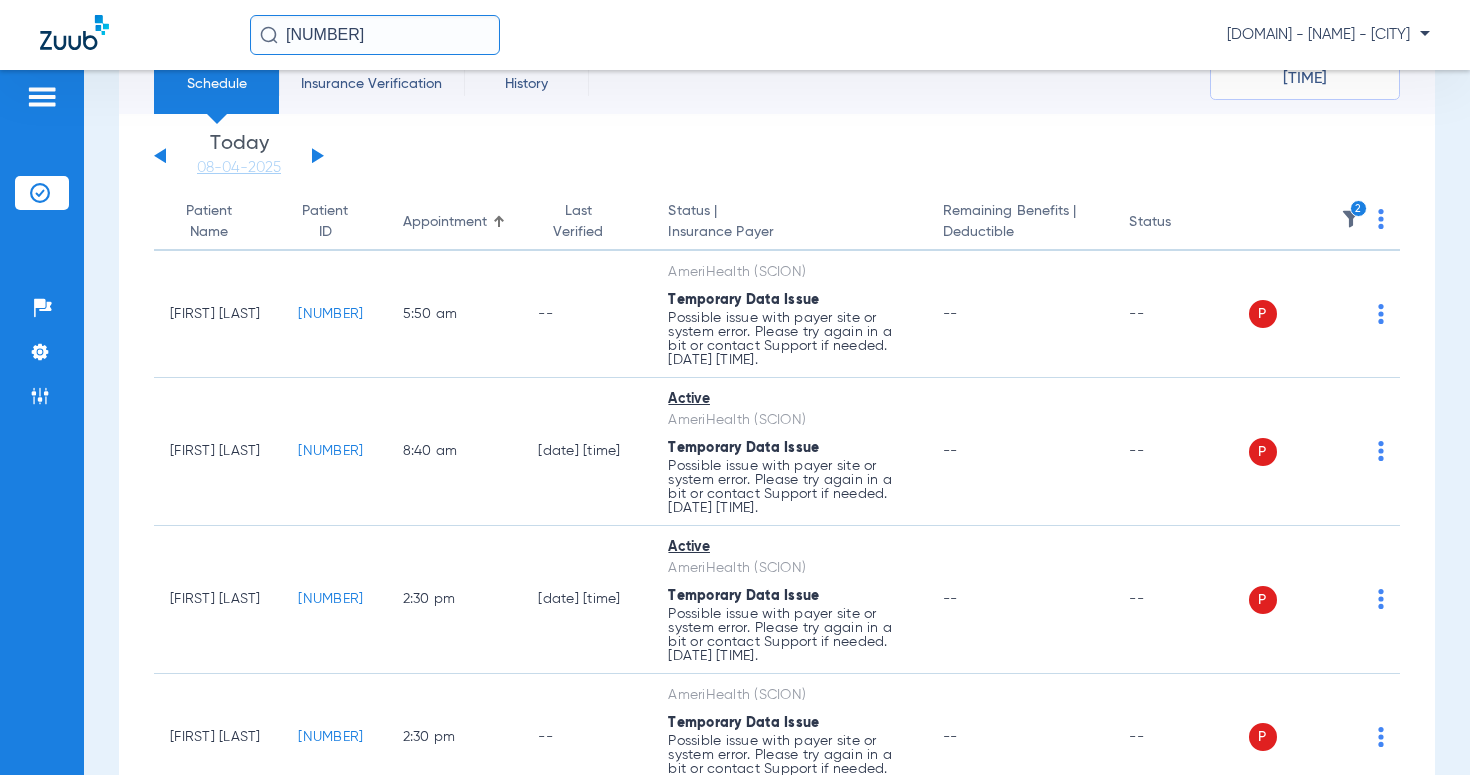 click 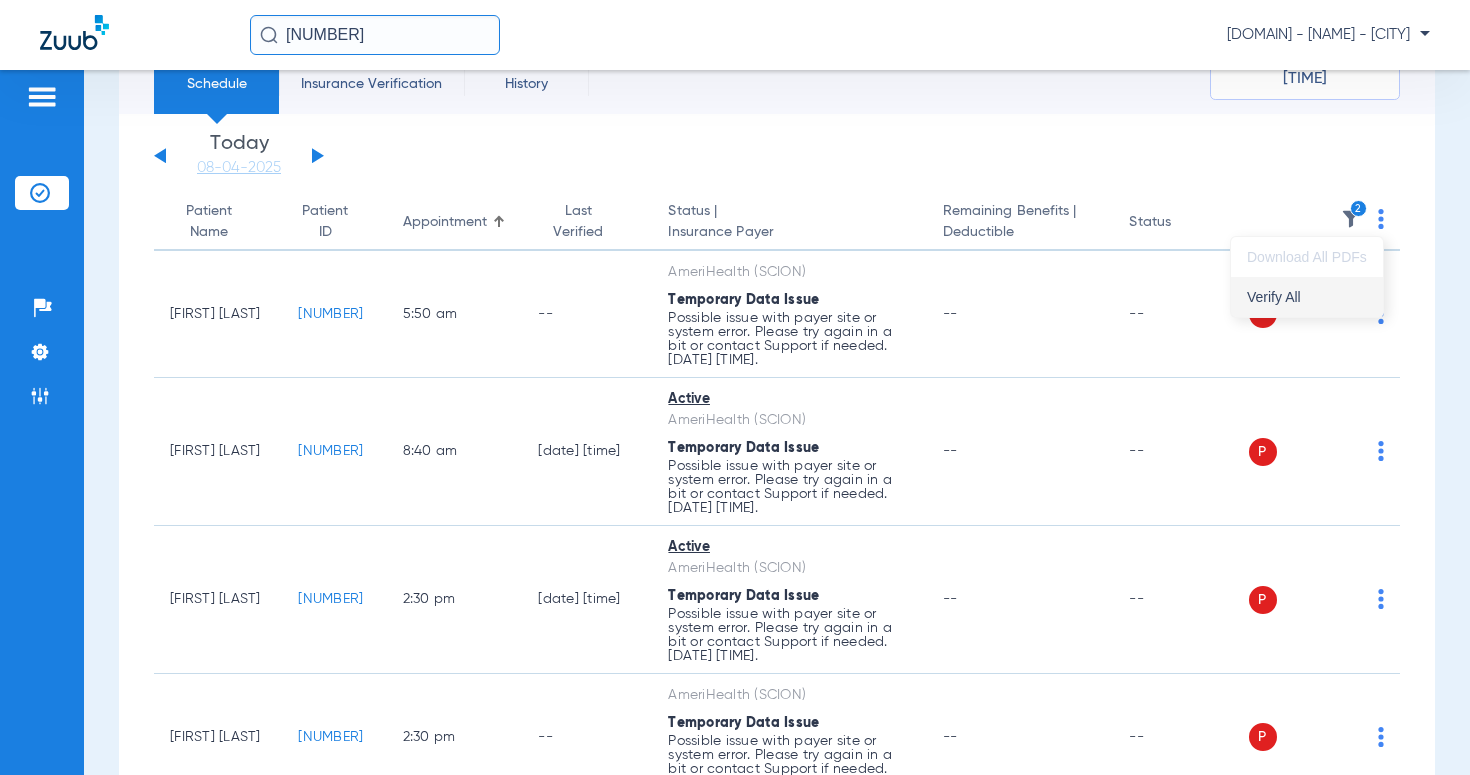 click on "Verify All" at bounding box center [1307, 297] 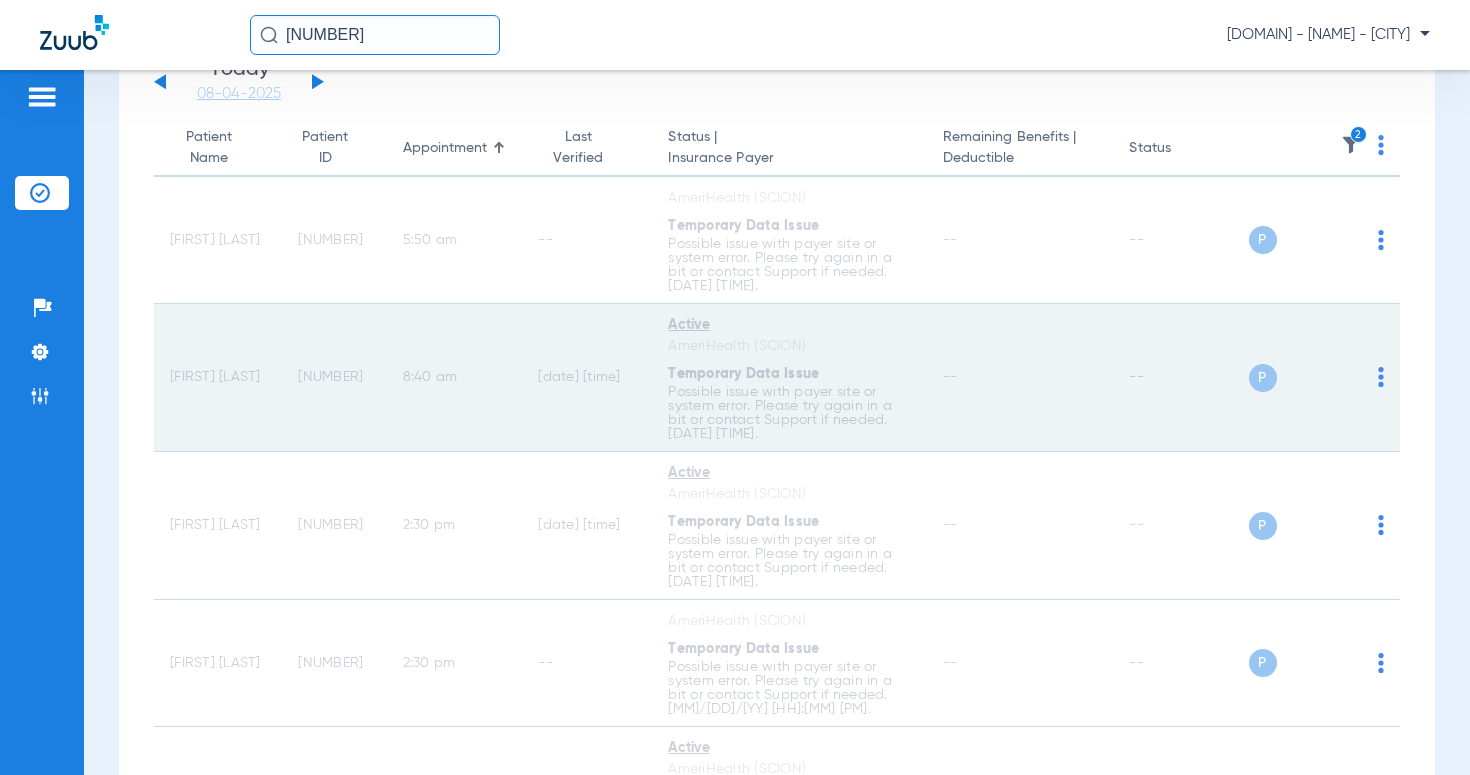 scroll, scrollTop: 0, scrollLeft: 0, axis: both 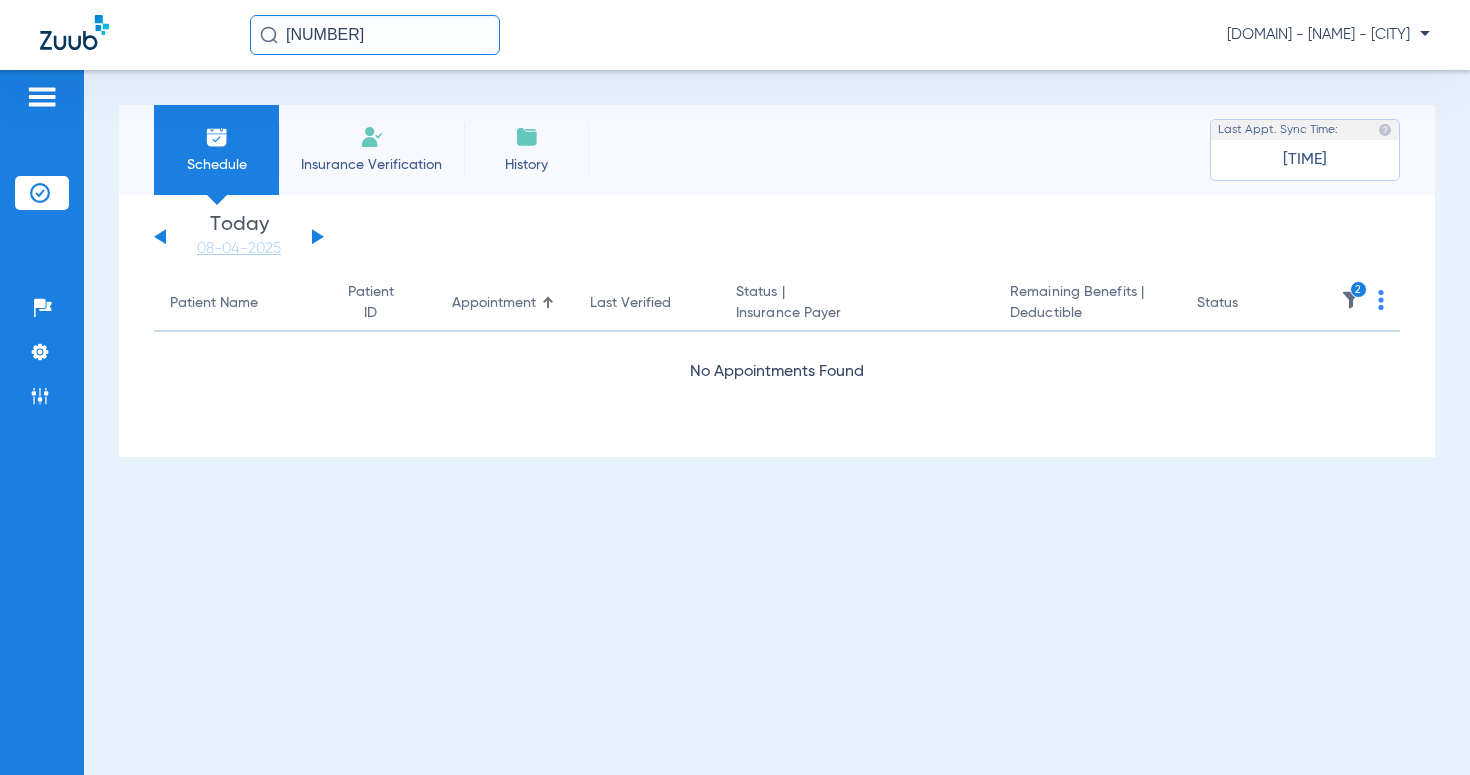 click 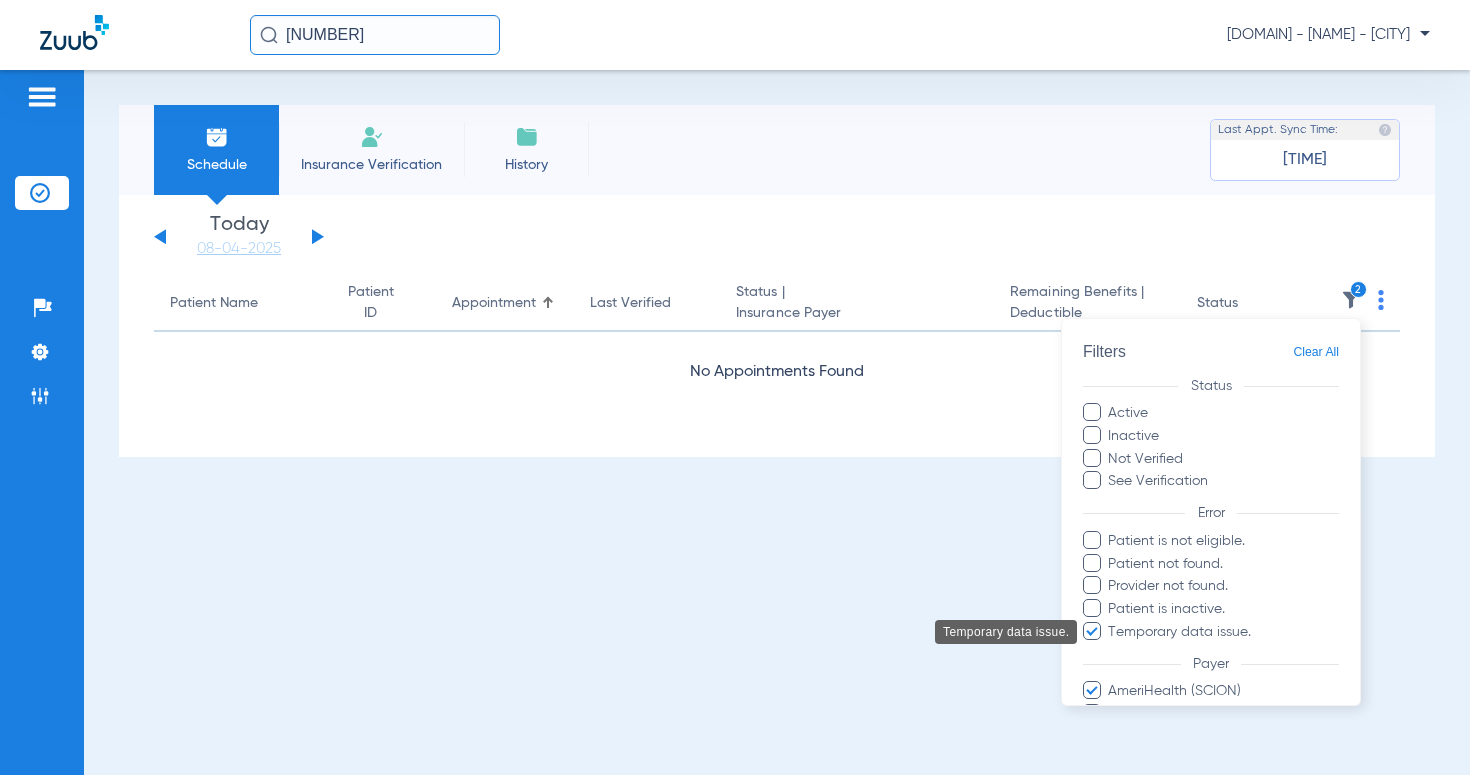 click on "Temporary data issue." at bounding box center (1223, 632) 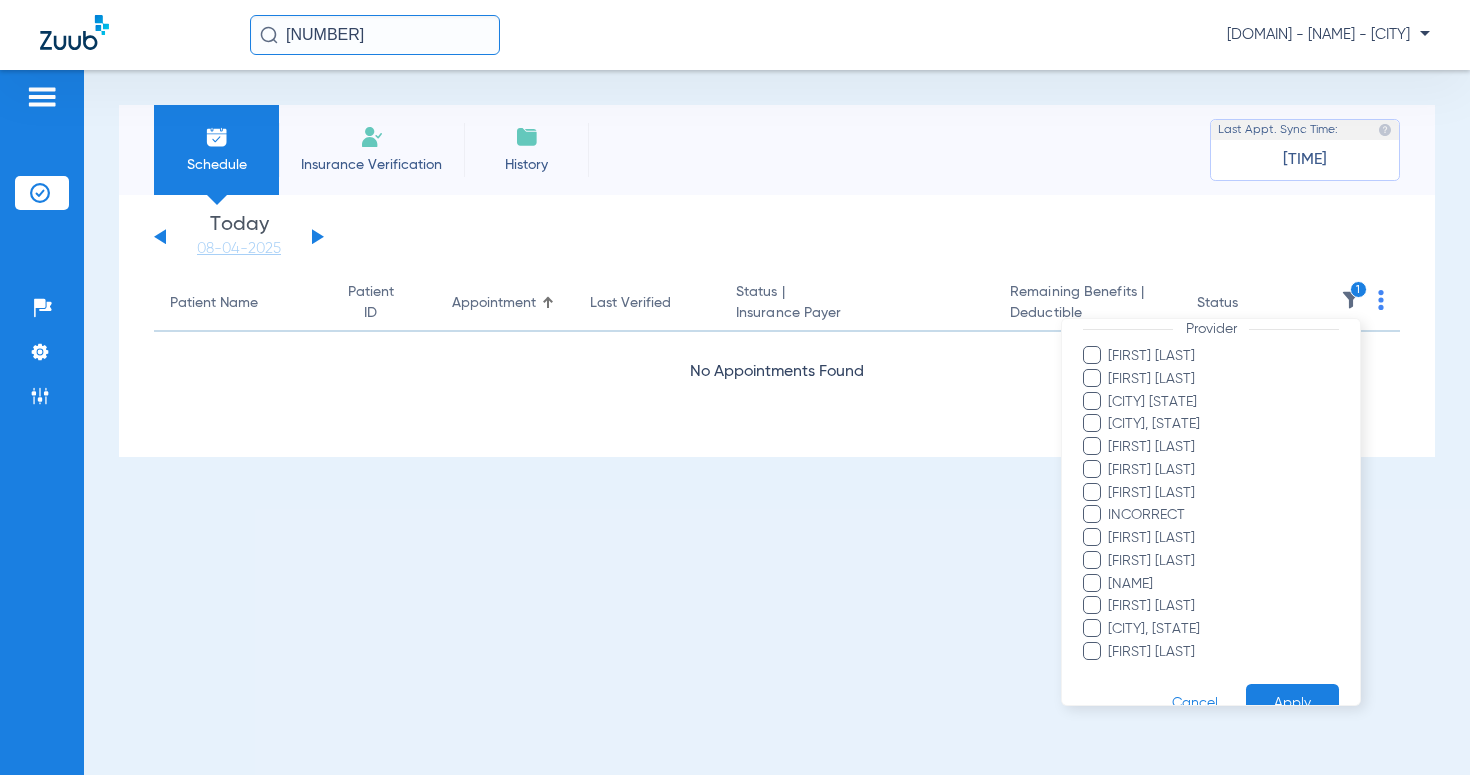 scroll, scrollTop: 681, scrollLeft: 0, axis: vertical 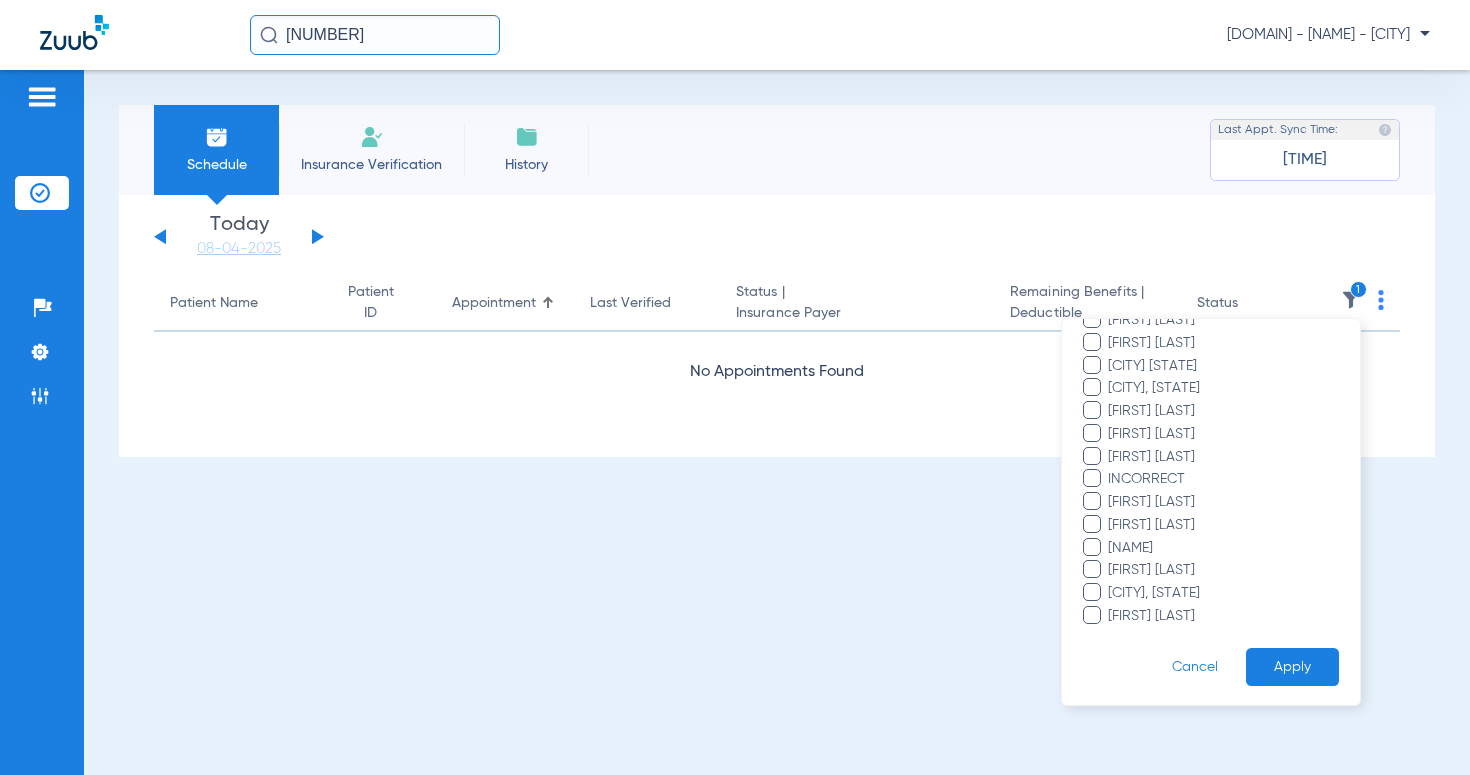 click on "Apply" at bounding box center (1292, 667) 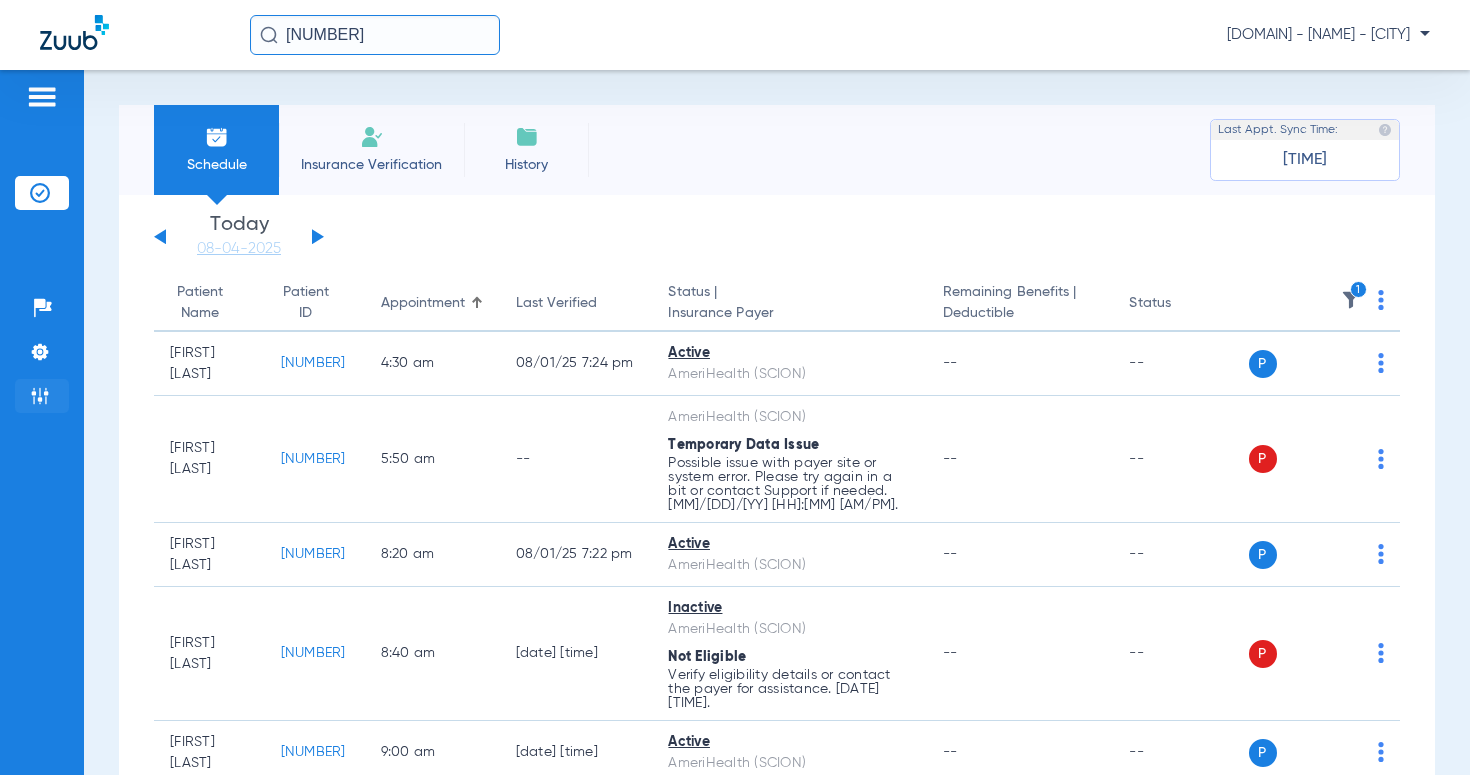 click on "Admin" 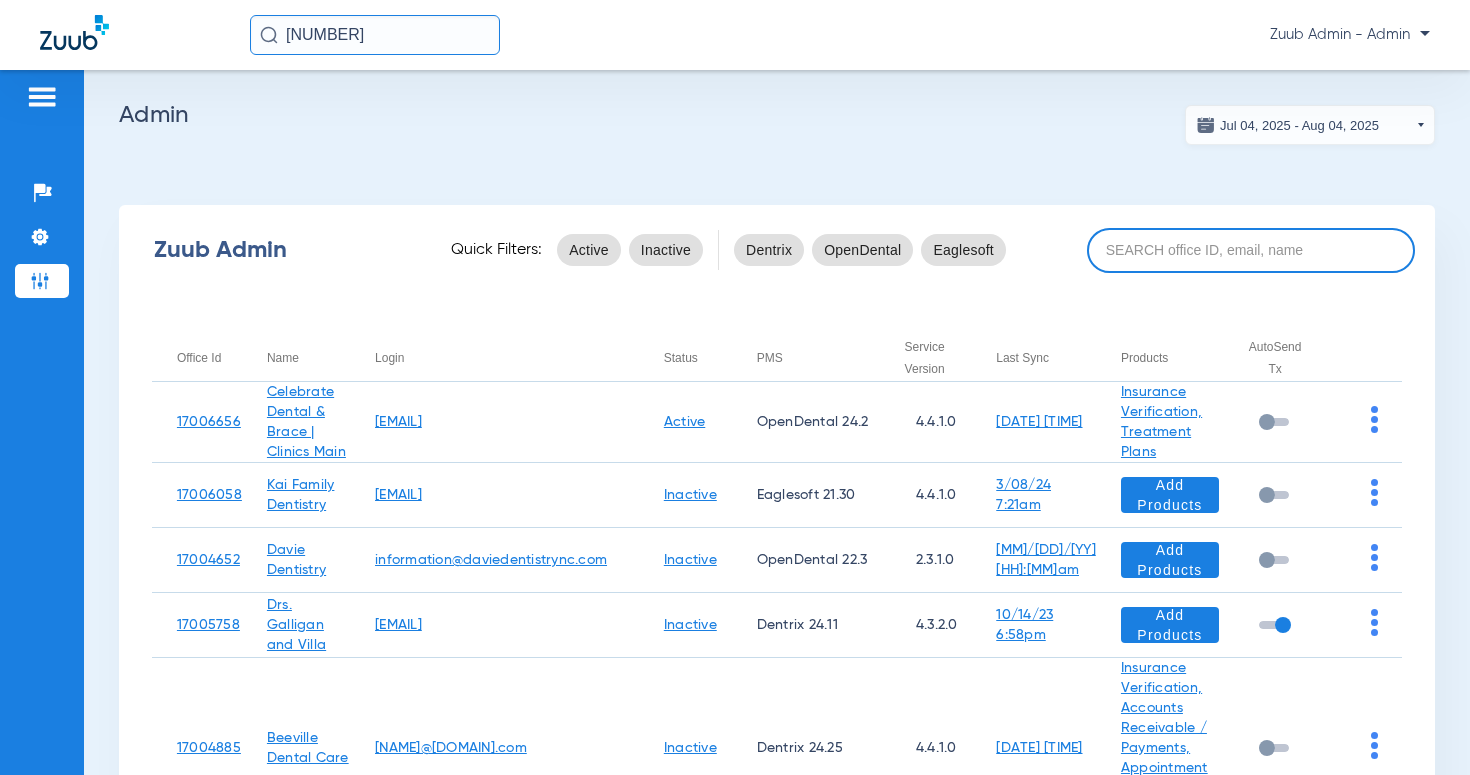 click at bounding box center (1251, 250) 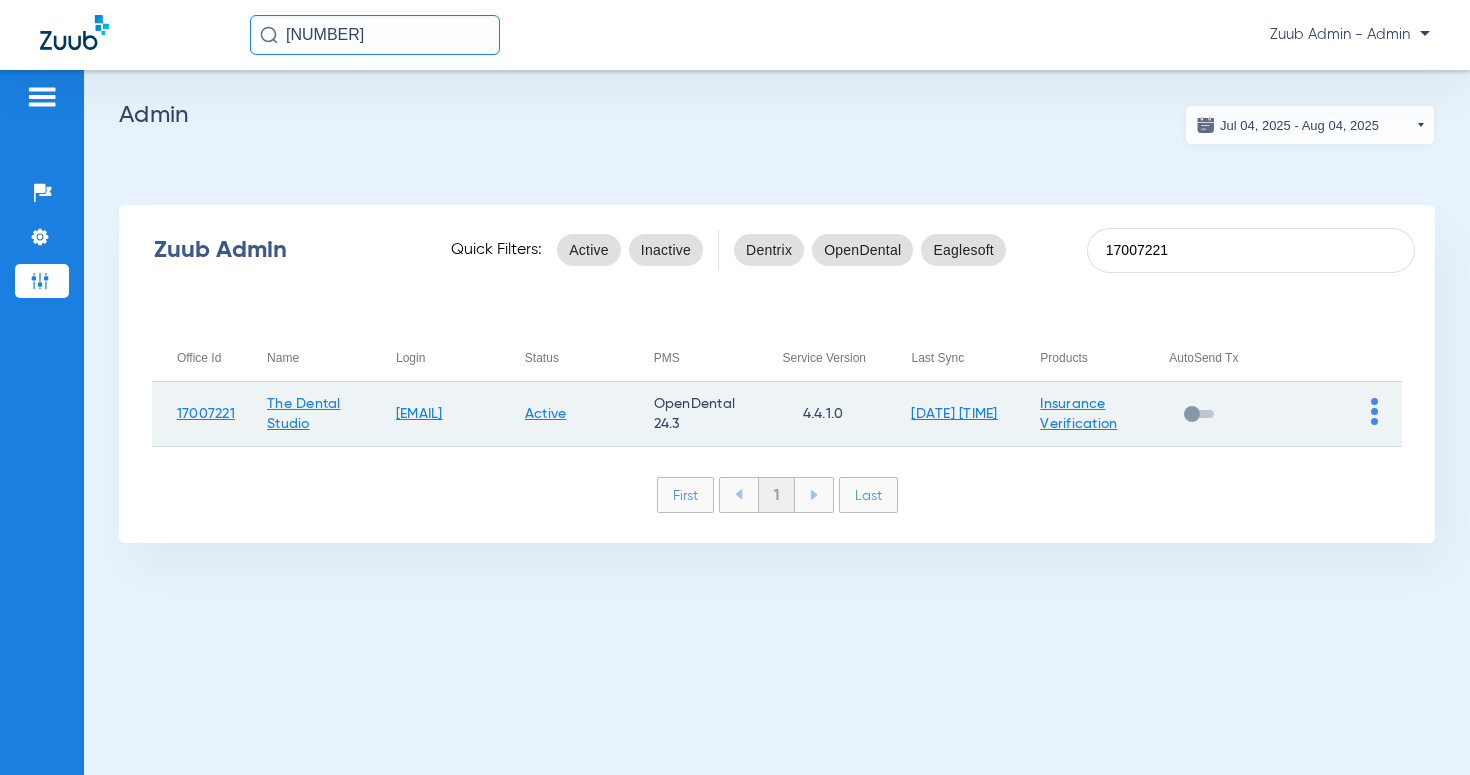 type on "17007221" 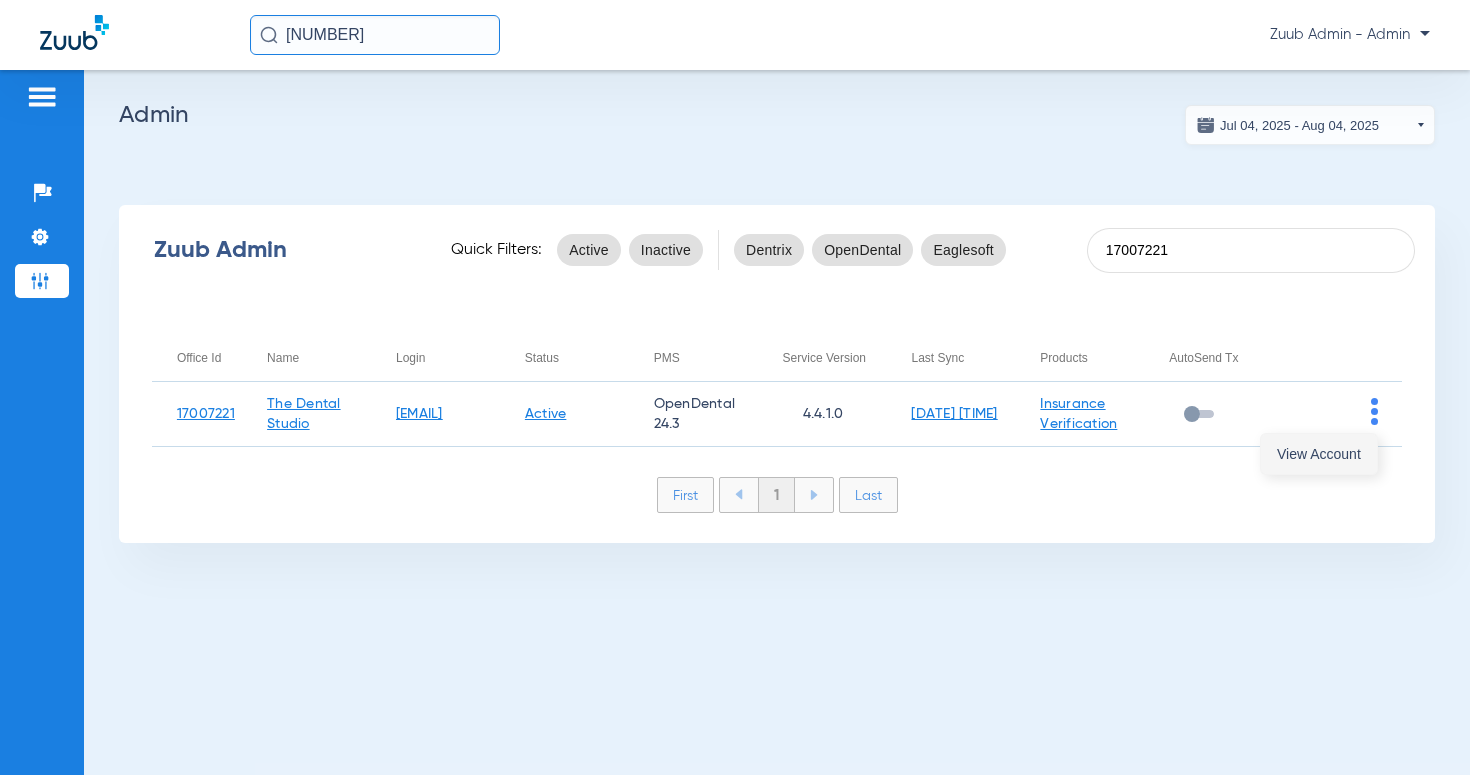click on "View Account" at bounding box center [1319, 454] 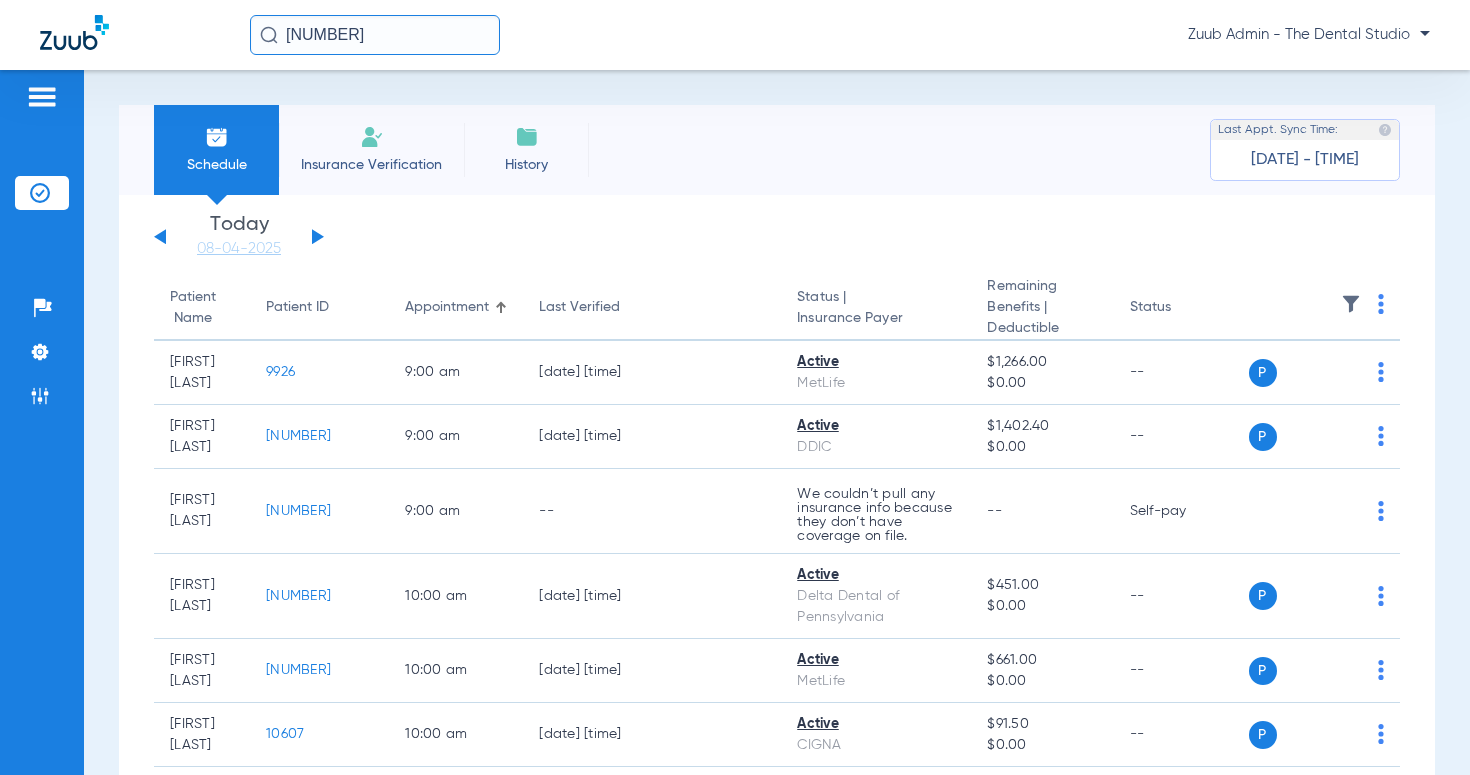 click 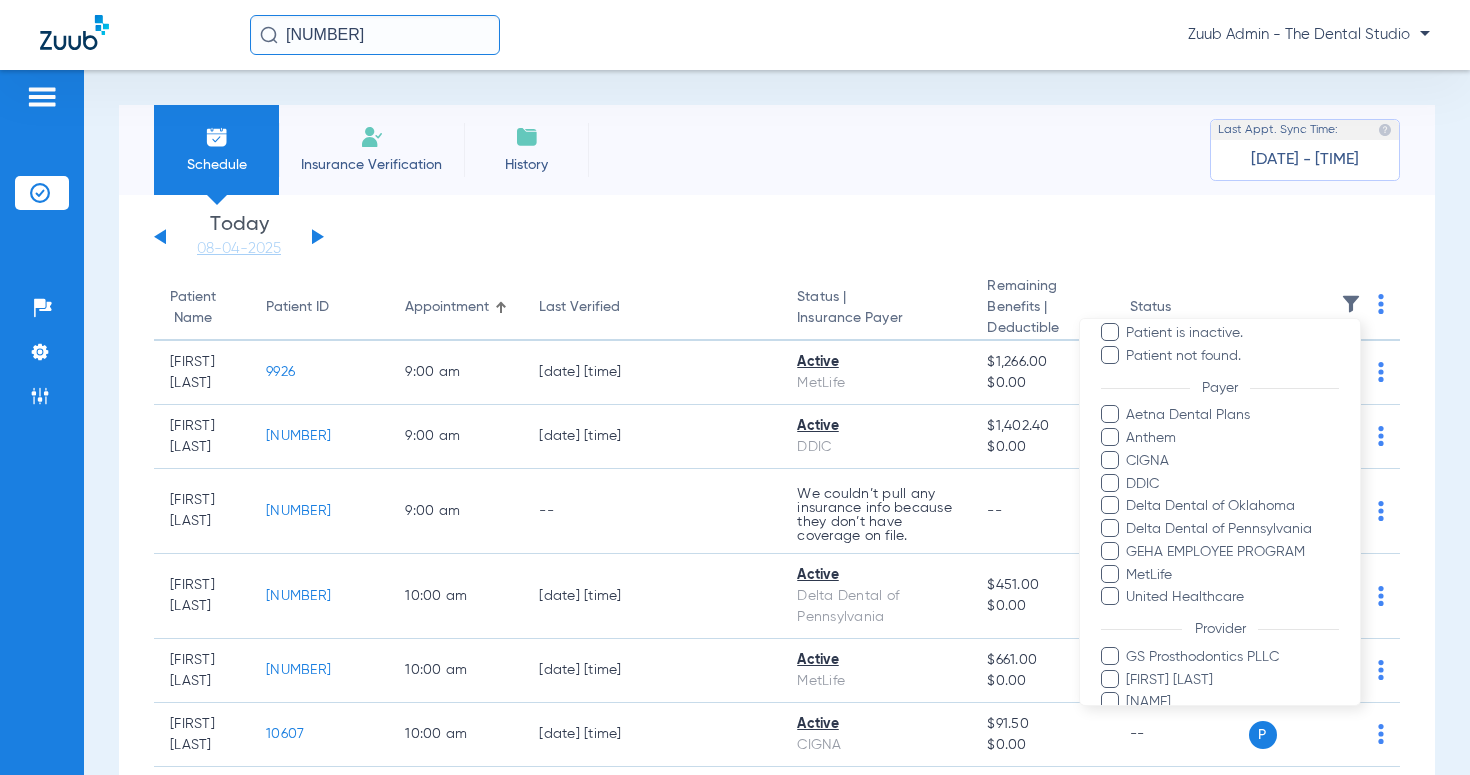 scroll, scrollTop: 193, scrollLeft: 0, axis: vertical 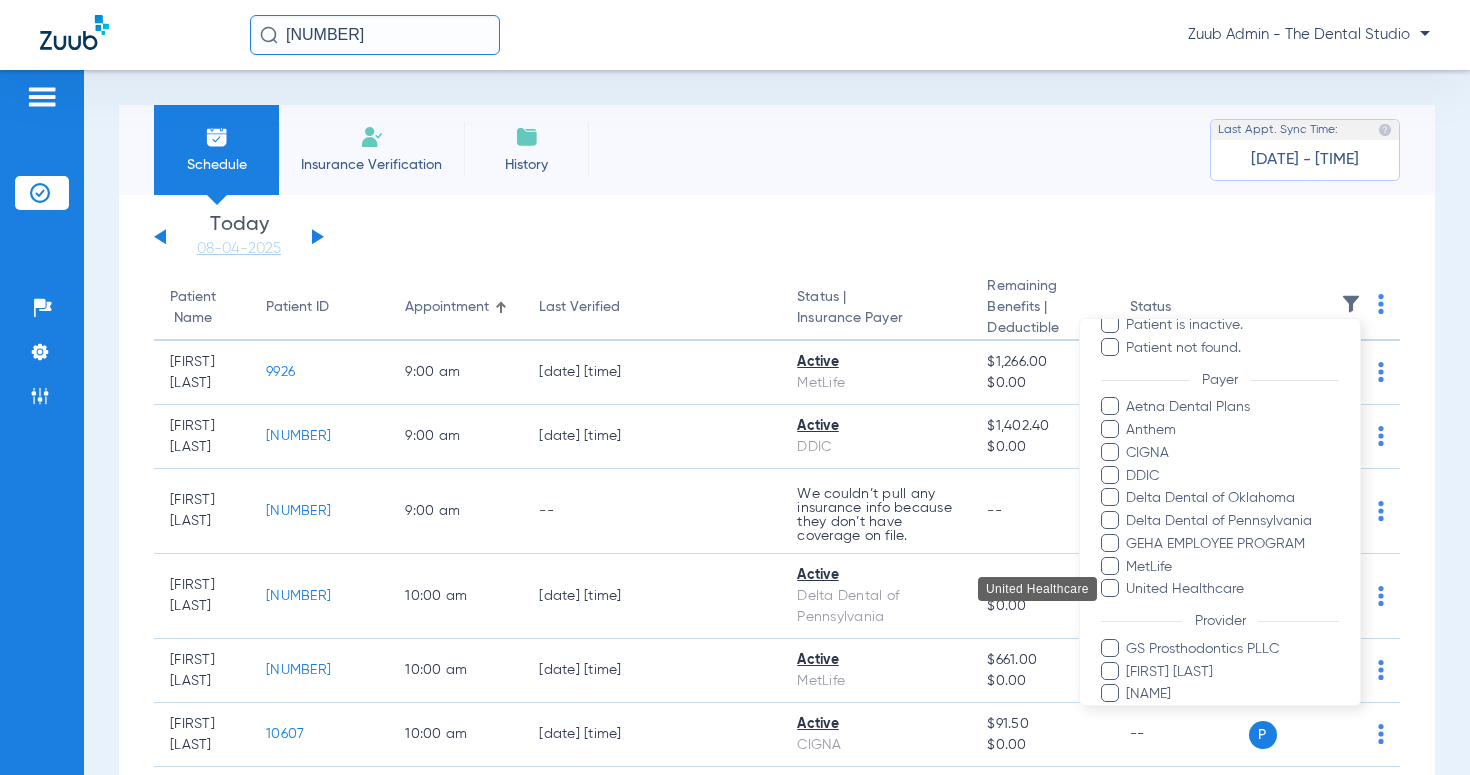 click on "United Healthcare" at bounding box center (1232, 589) 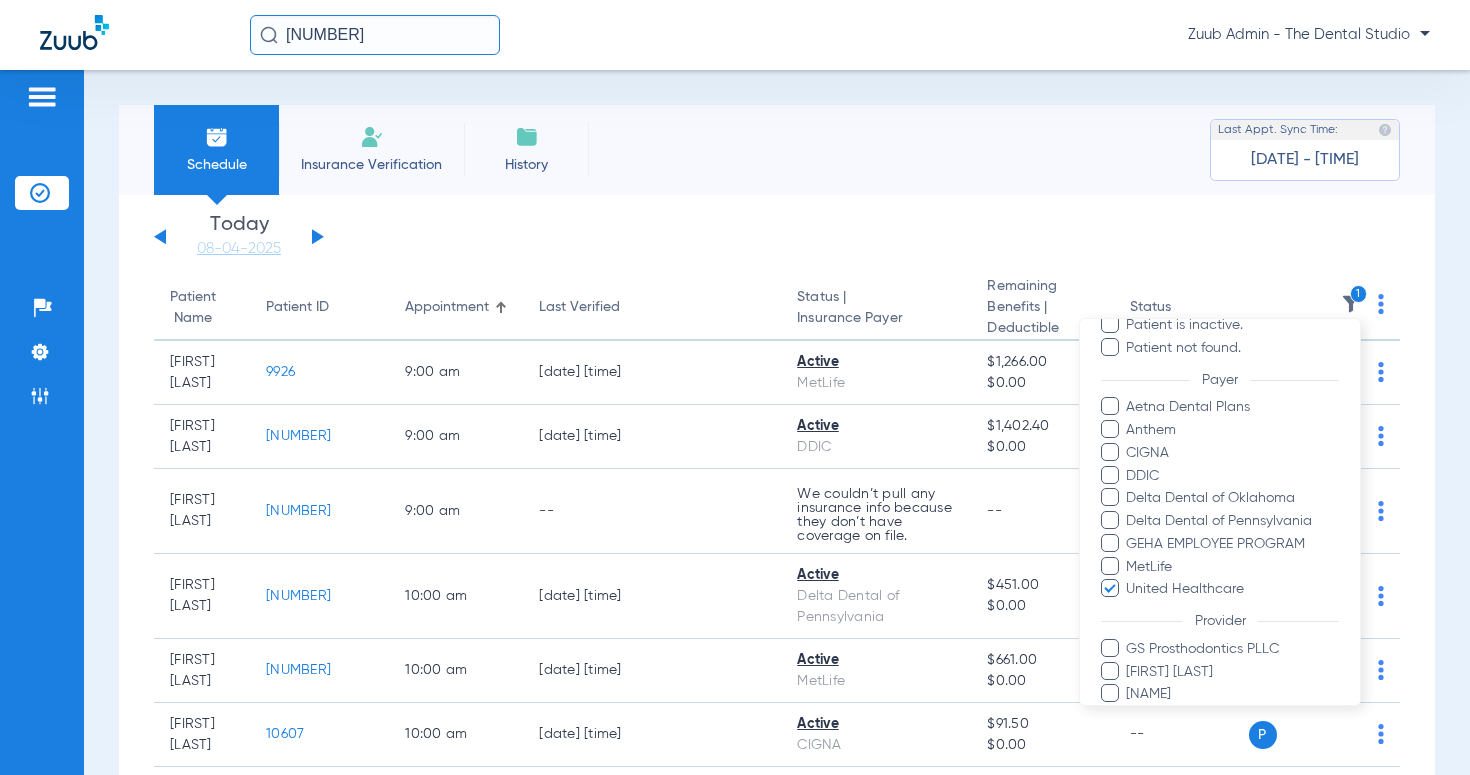 scroll, scrollTop: 272, scrollLeft: 0, axis: vertical 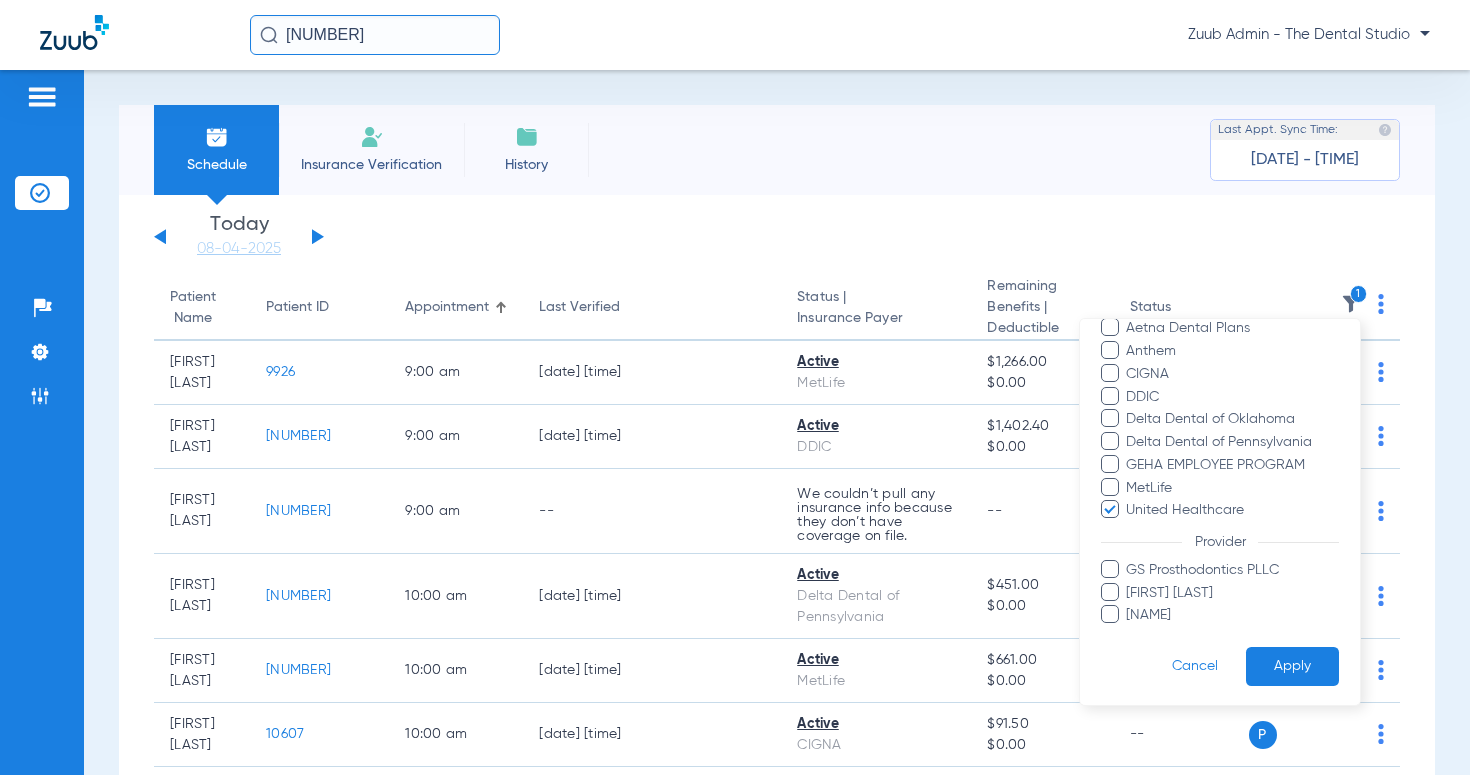 click on "Apply" at bounding box center [1292, 666] 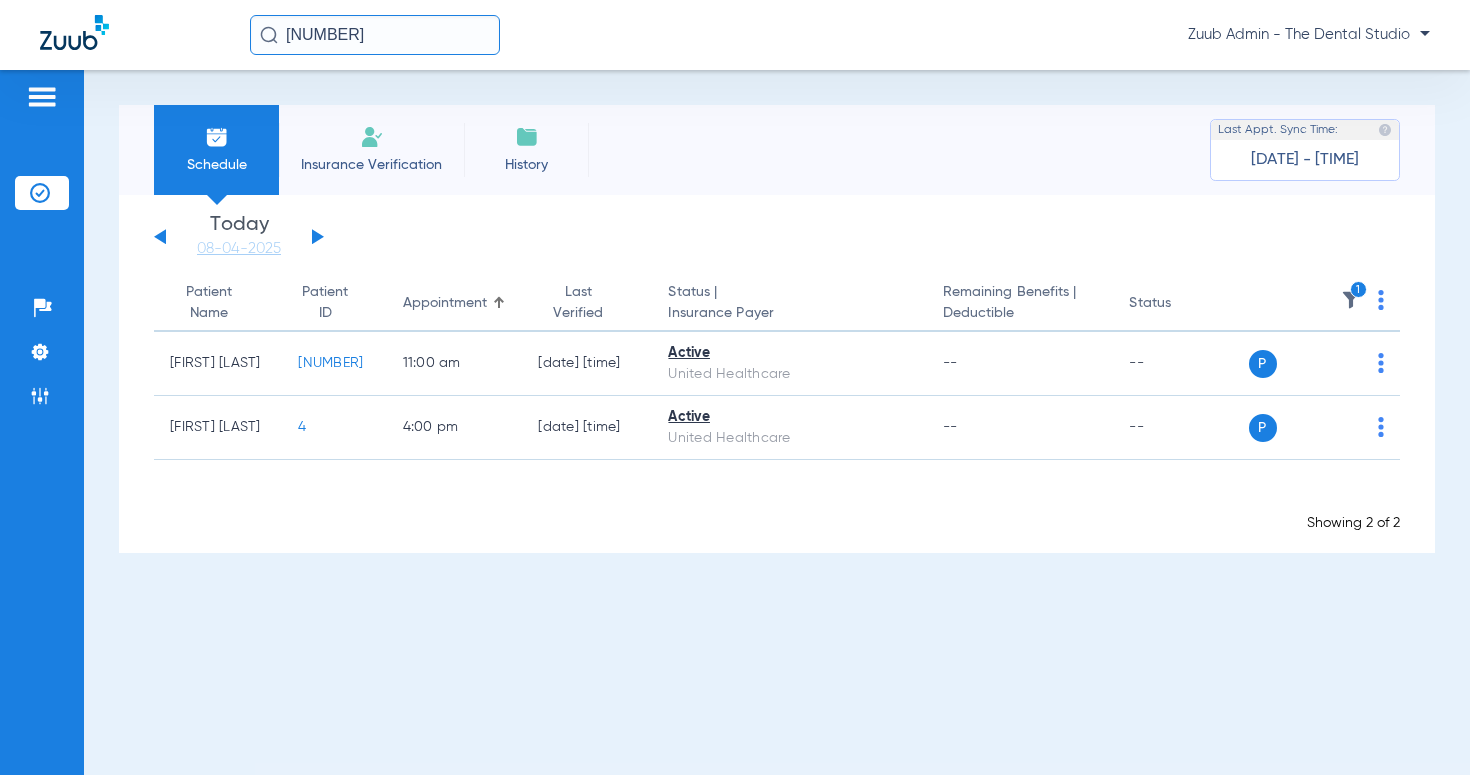click 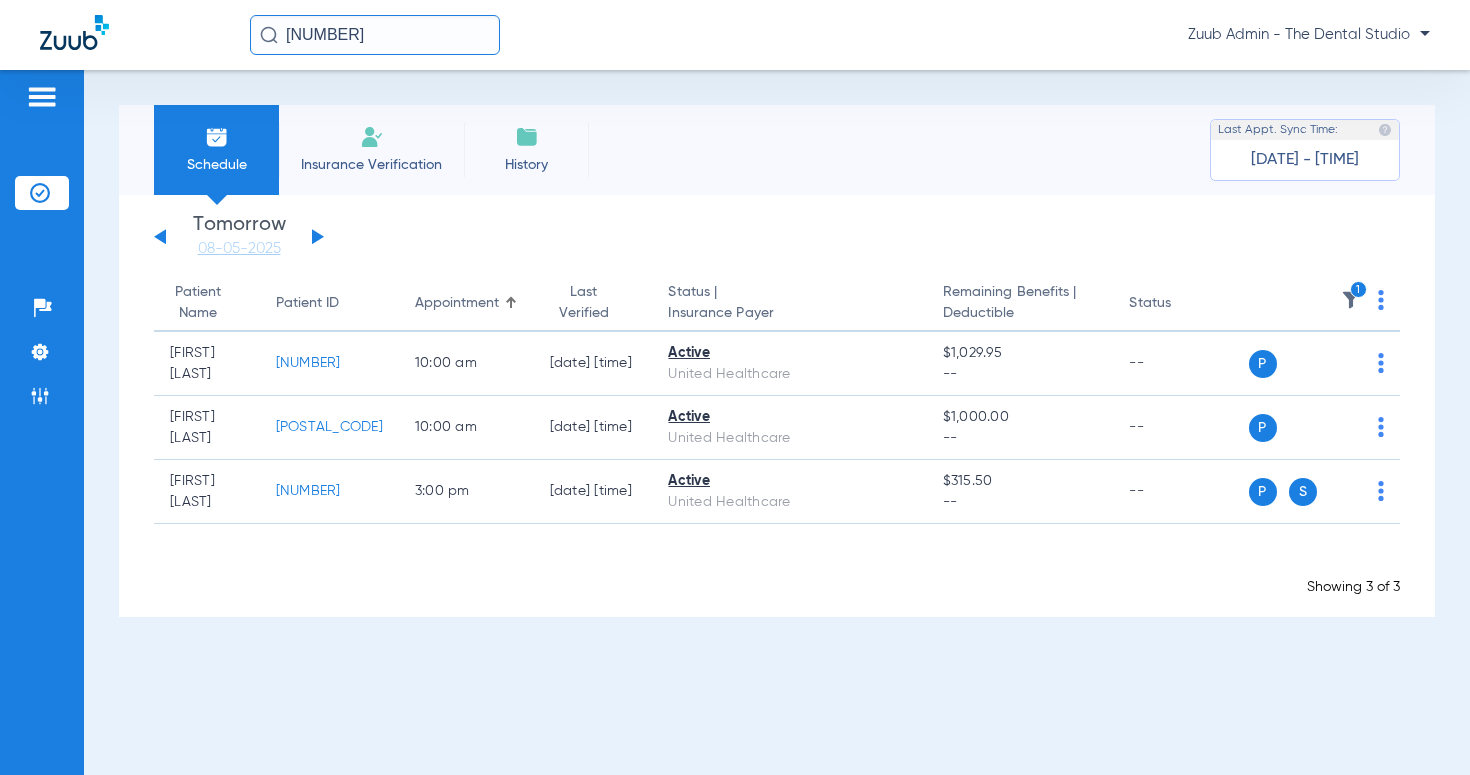 click on "Saturday   05-31-2025   Sunday   06-01-2025   Monday   06-02-2025   Tuesday   06-03-2025   Wednesday   06-04-2025   Thursday   06-05-2025   Friday   06-06-2025   Saturday   06-07-2025   Sunday   06-08-2025   Monday   06-09-2025   Tuesday   06-10-2025   Wednesday   06-11-2025   Thursday   06-12-2025   Friday   06-13-2025   Saturday   06-14-2025   Sunday   06-15-2025   Monday   06-16-2025   Tuesday   06-17-2025   Wednesday   06-18-2025   Thursday   06-19-2025   Friday   06-20-2025   Saturday   06-21-2025   Sunday   06-22-2025   Monday   06-23-2025   Tuesday   06-24-2025   Wednesday   06-25-2025   Thursday   06-26-2025   Friday   06-27-2025   Saturday   06-28-2025   Sunday   06-29-2025   Monday   06-30-2025   Tuesday   07-01-2025   Wednesday   07-02-2025   Thursday   07-03-2025   Friday   07-04-2025   Saturday   07-05-2025   Sunday   07-06-2025   Monday   07-07-2025   Tuesday   07-08-2025   Wednesday   07-09-2025   Thursday   07-10-2025   Friday   07-11-2025   Saturday   07-12-2025   Sunday   07-13-2025" 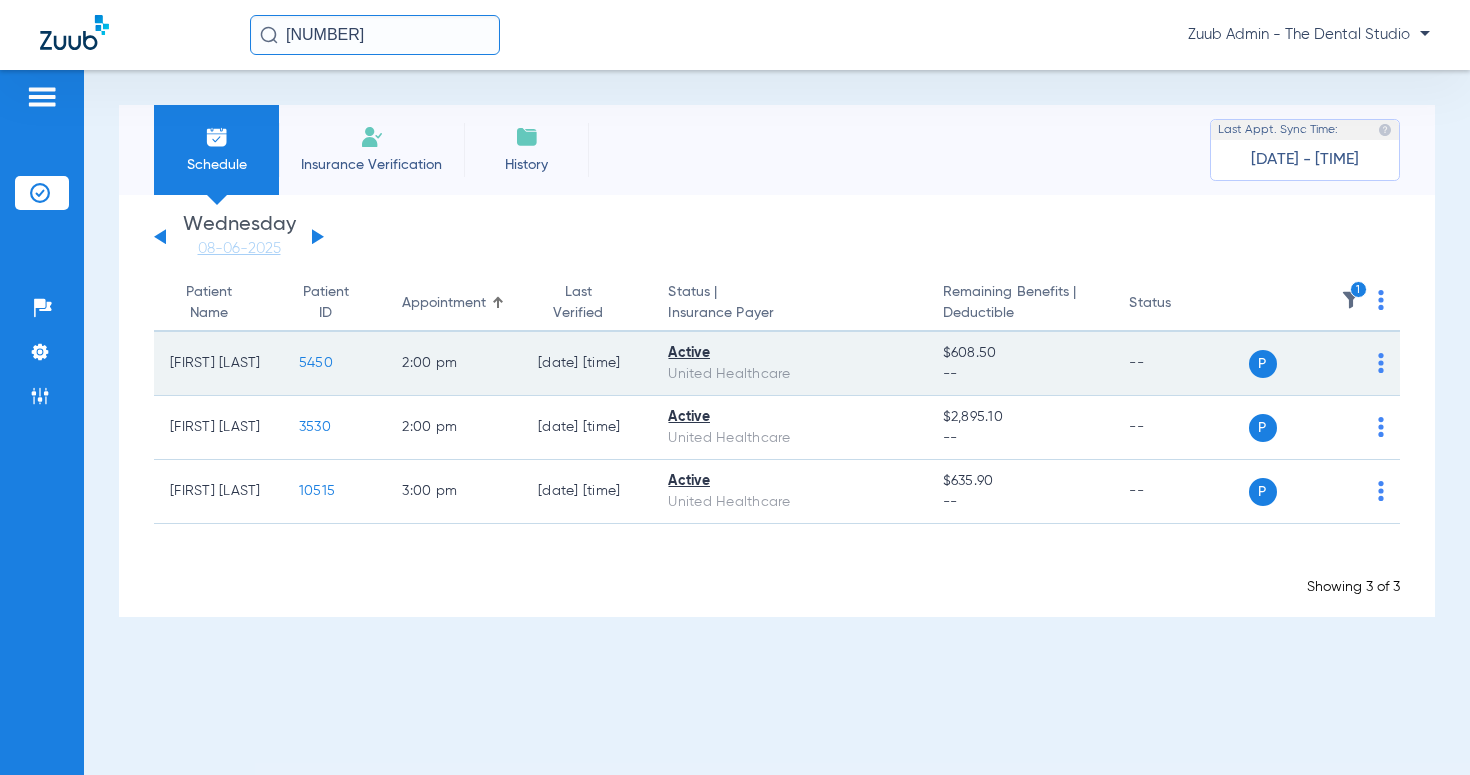 click on "5450" 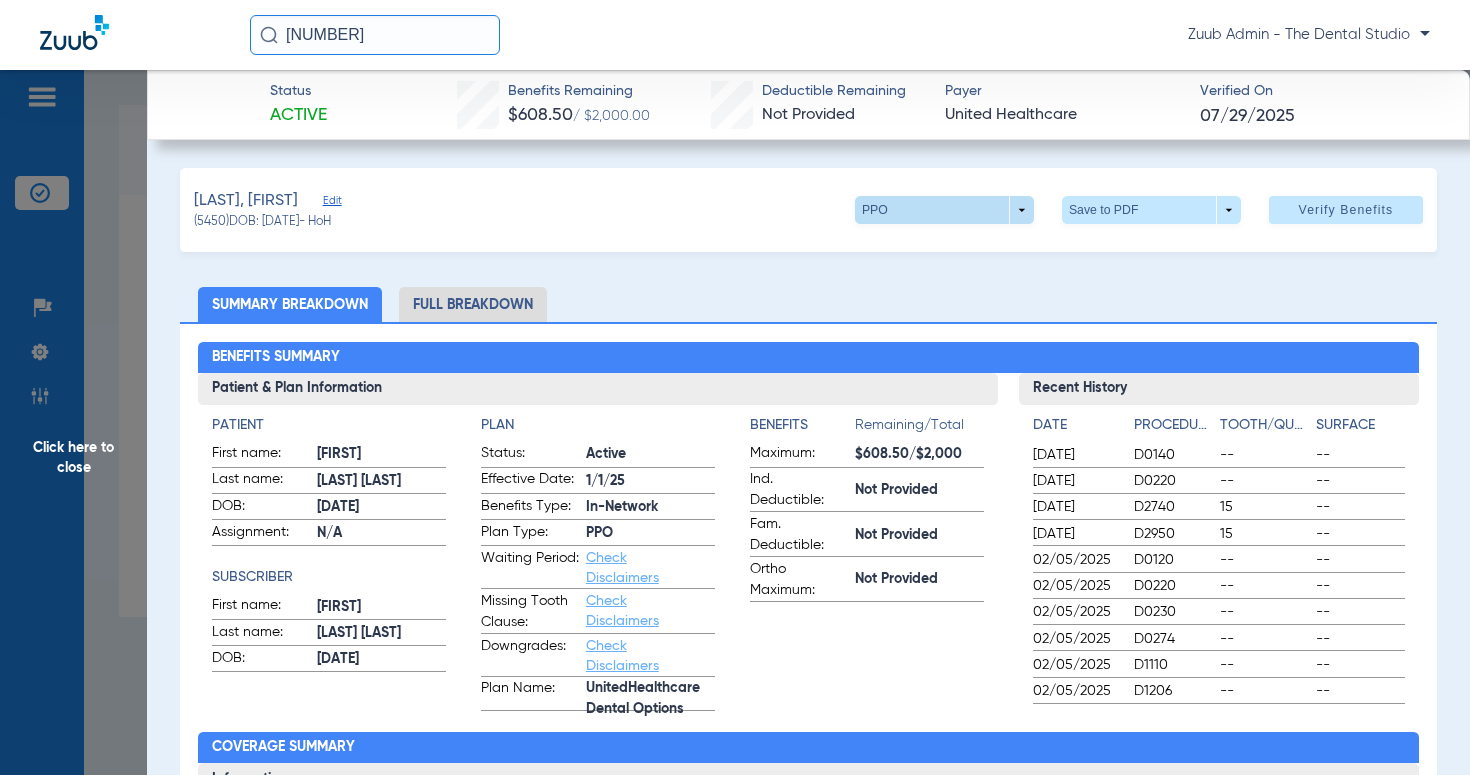 click 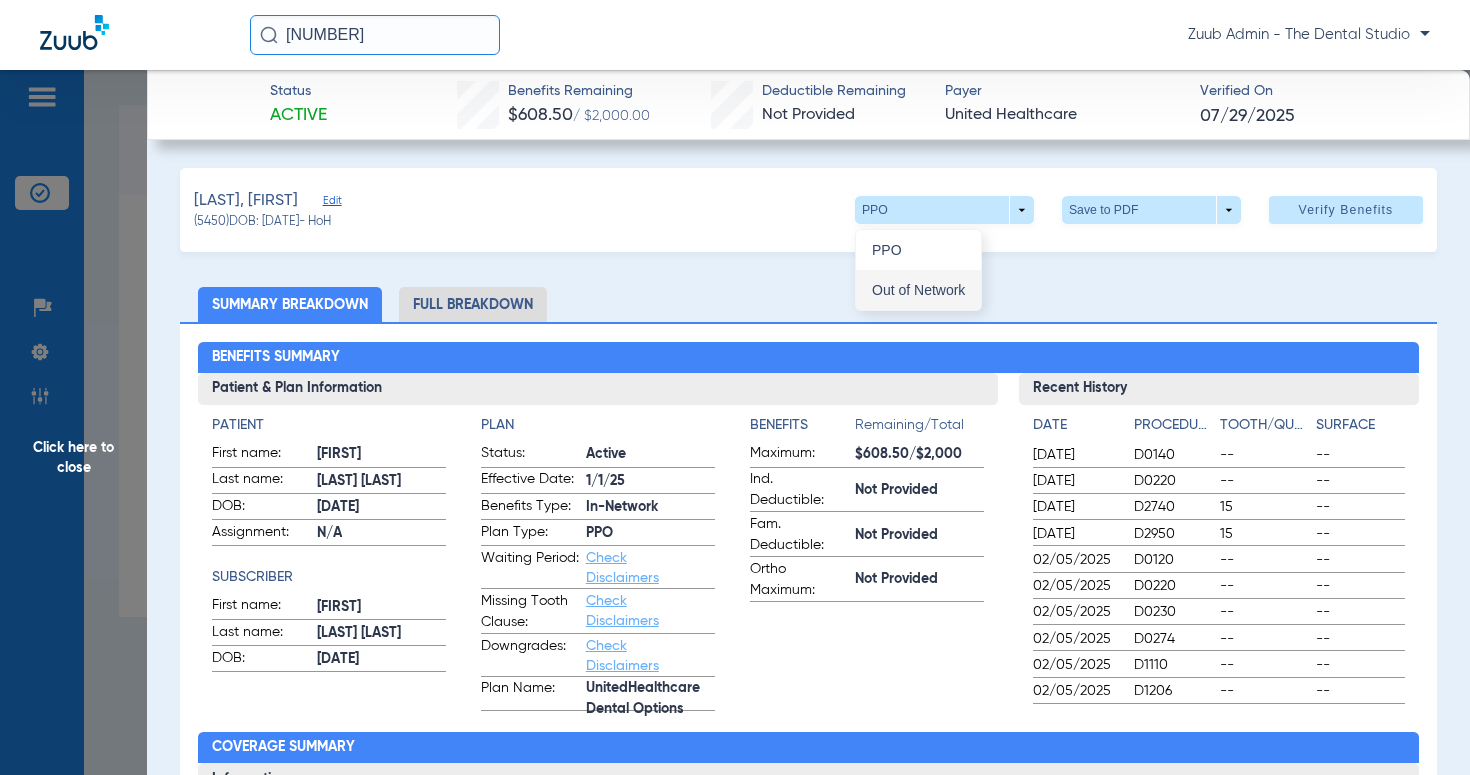 click on "Out of Network" at bounding box center (918, 290) 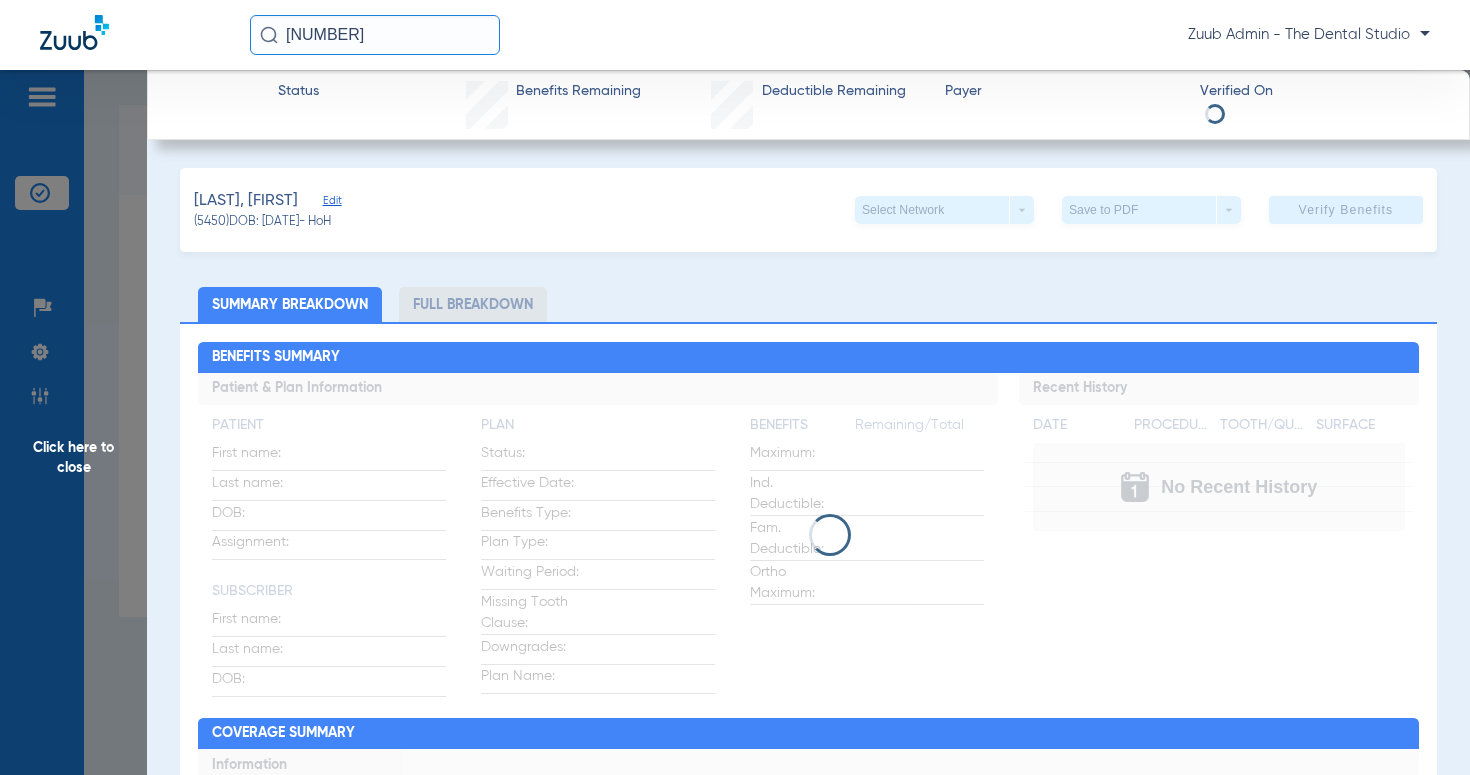 scroll, scrollTop: 0, scrollLeft: 0, axis: both 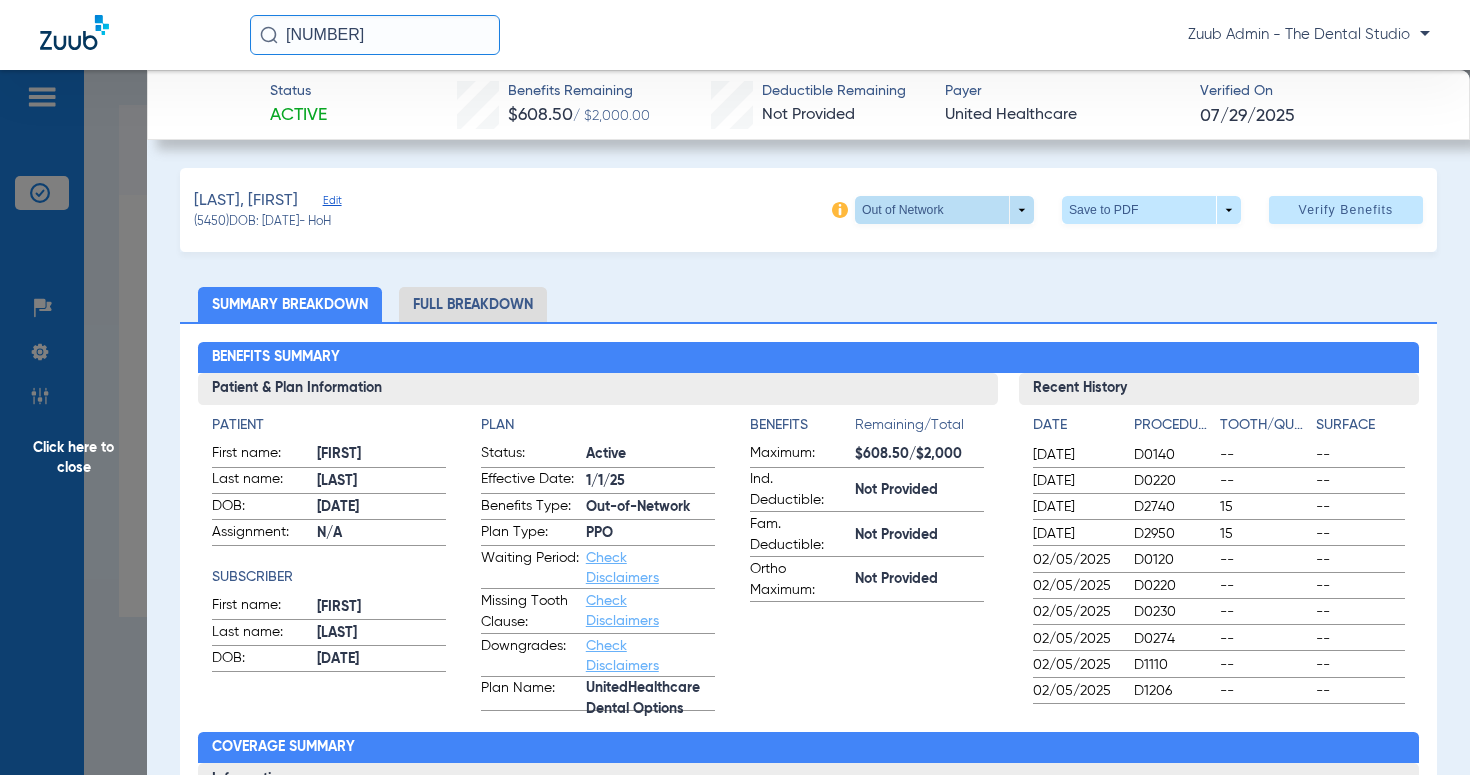 click 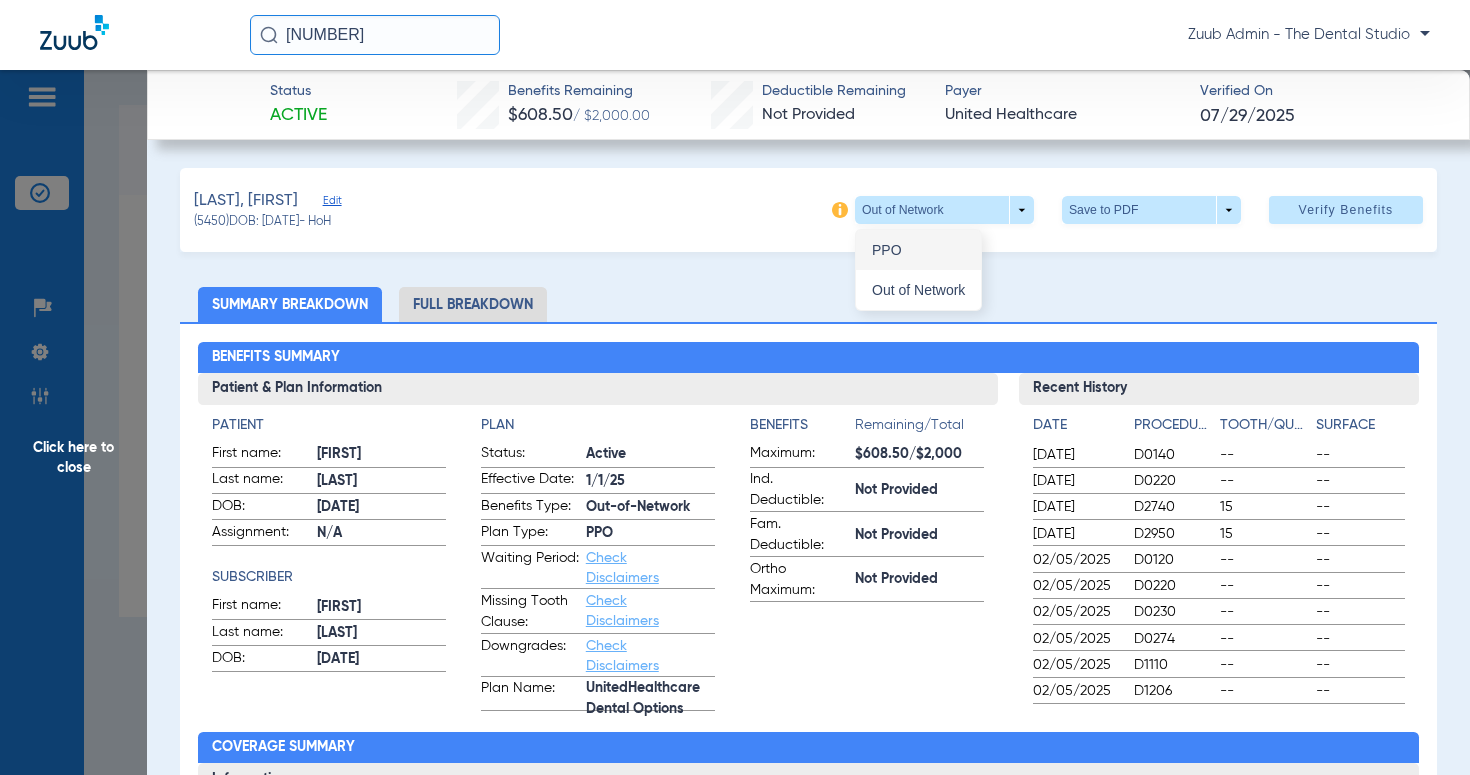 click on "PPO" at bounding box center (918, 250) 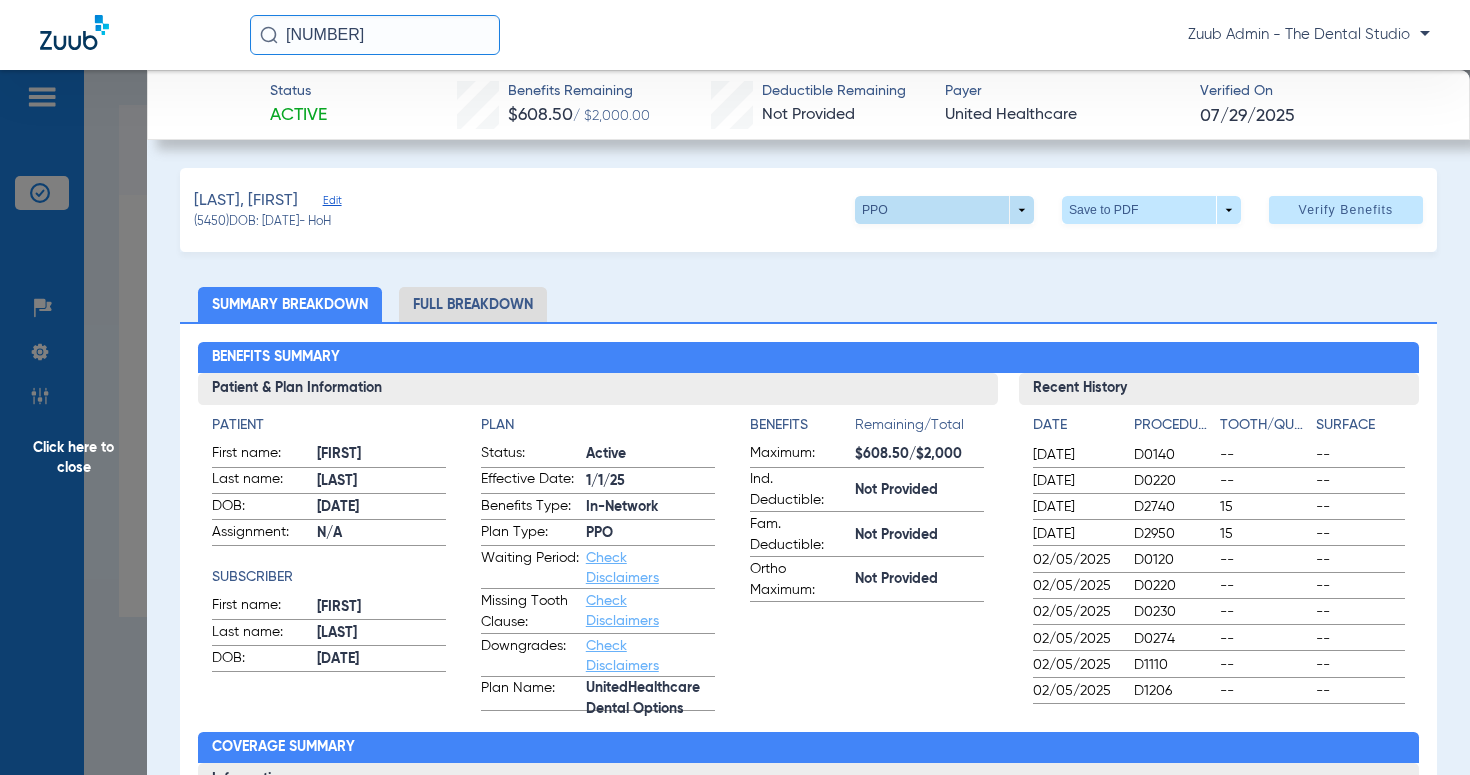 click 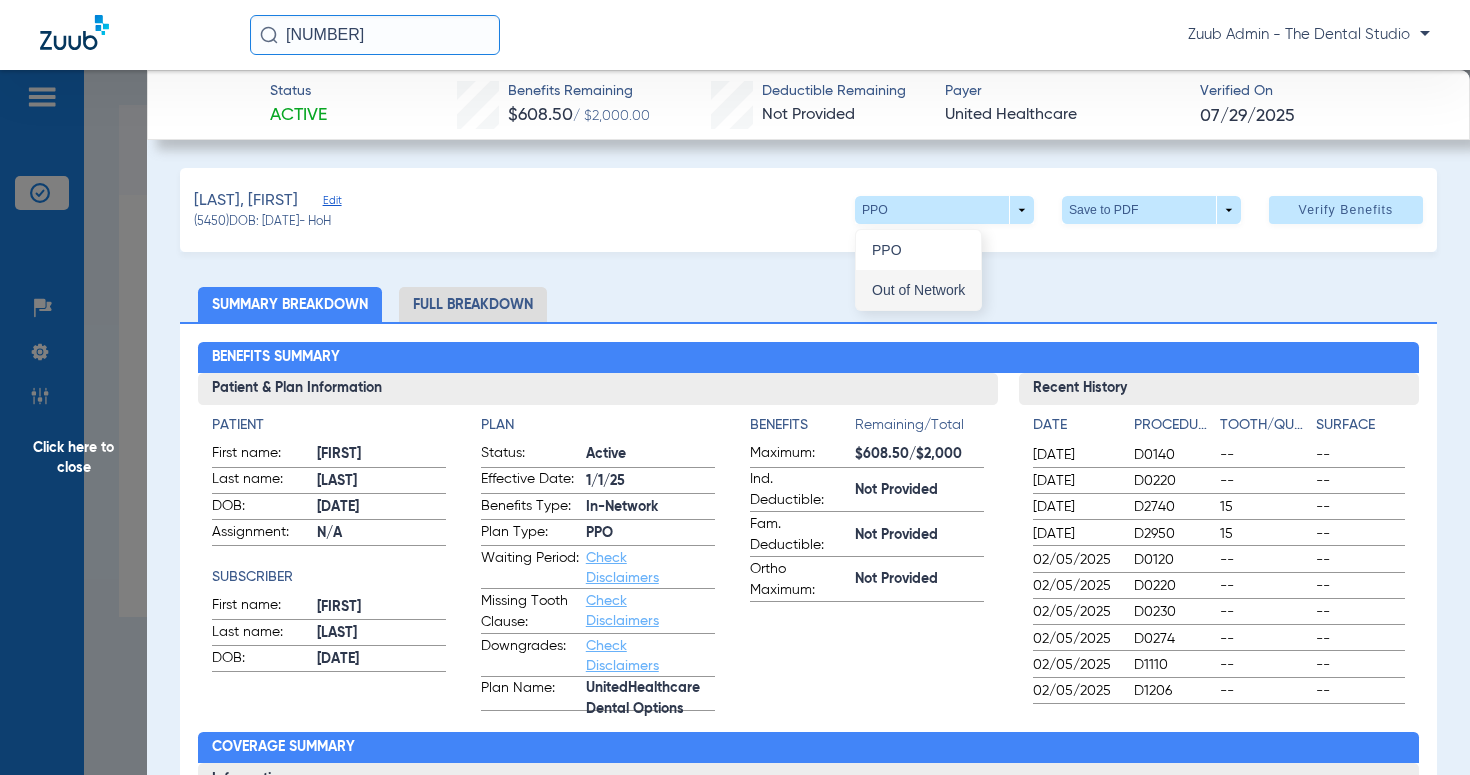 click on "Out of Network" at bounding box center [918, 290] 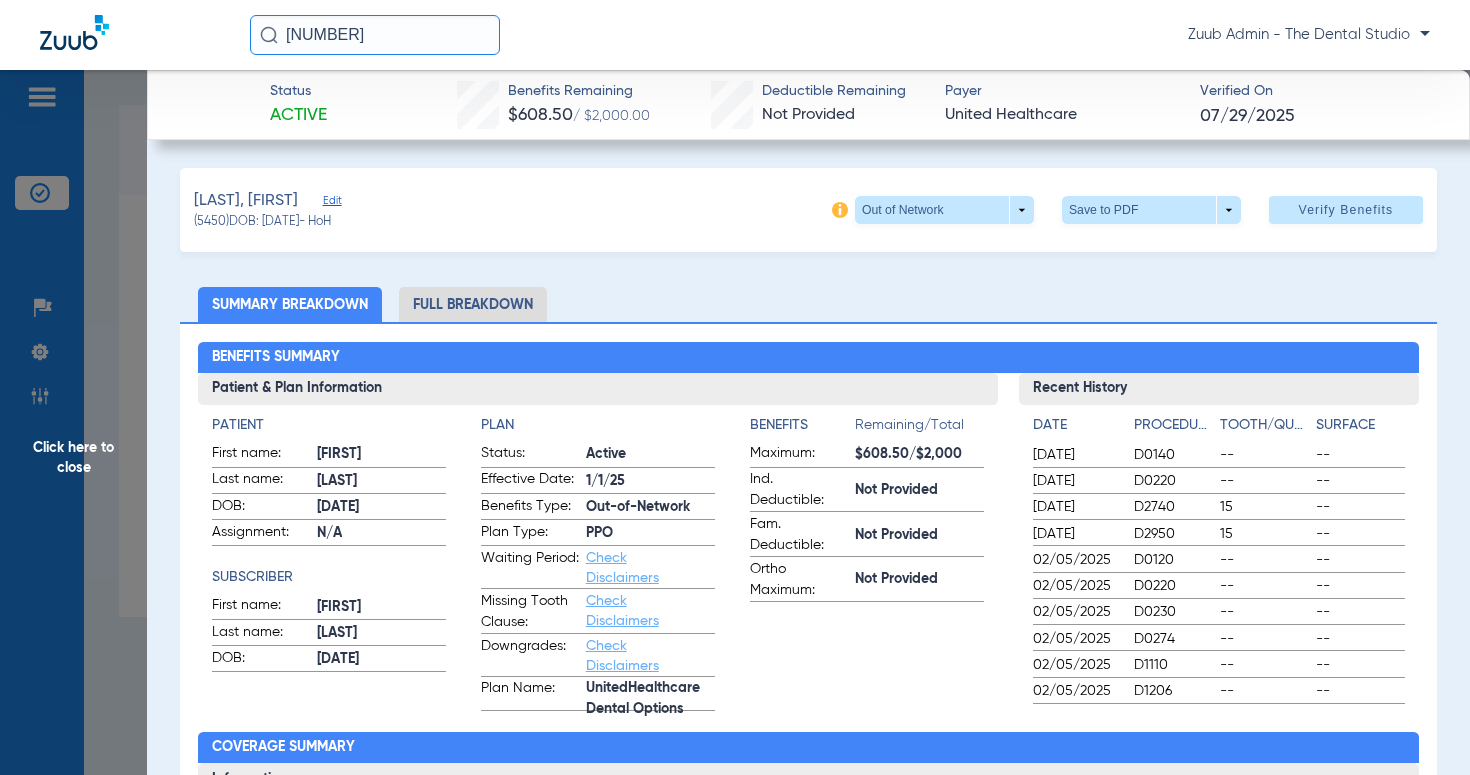click on "[LAST], [FIRST]   Edit   ([NUMBER])   DOB: [DATE]   - HoH   Out of Network  arrow_drop_down  Save to PDF  arrow_drop_down  Verify Benefits" 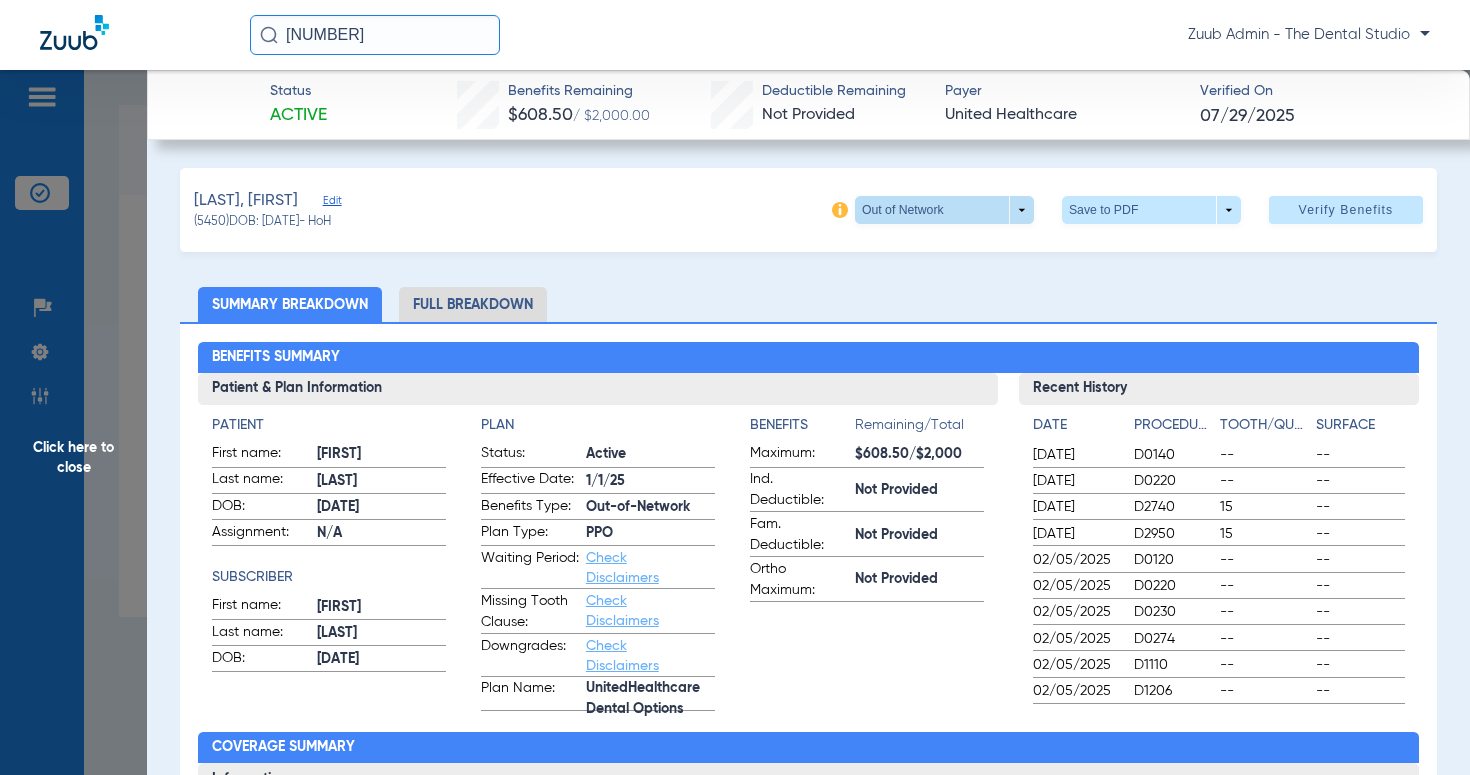click 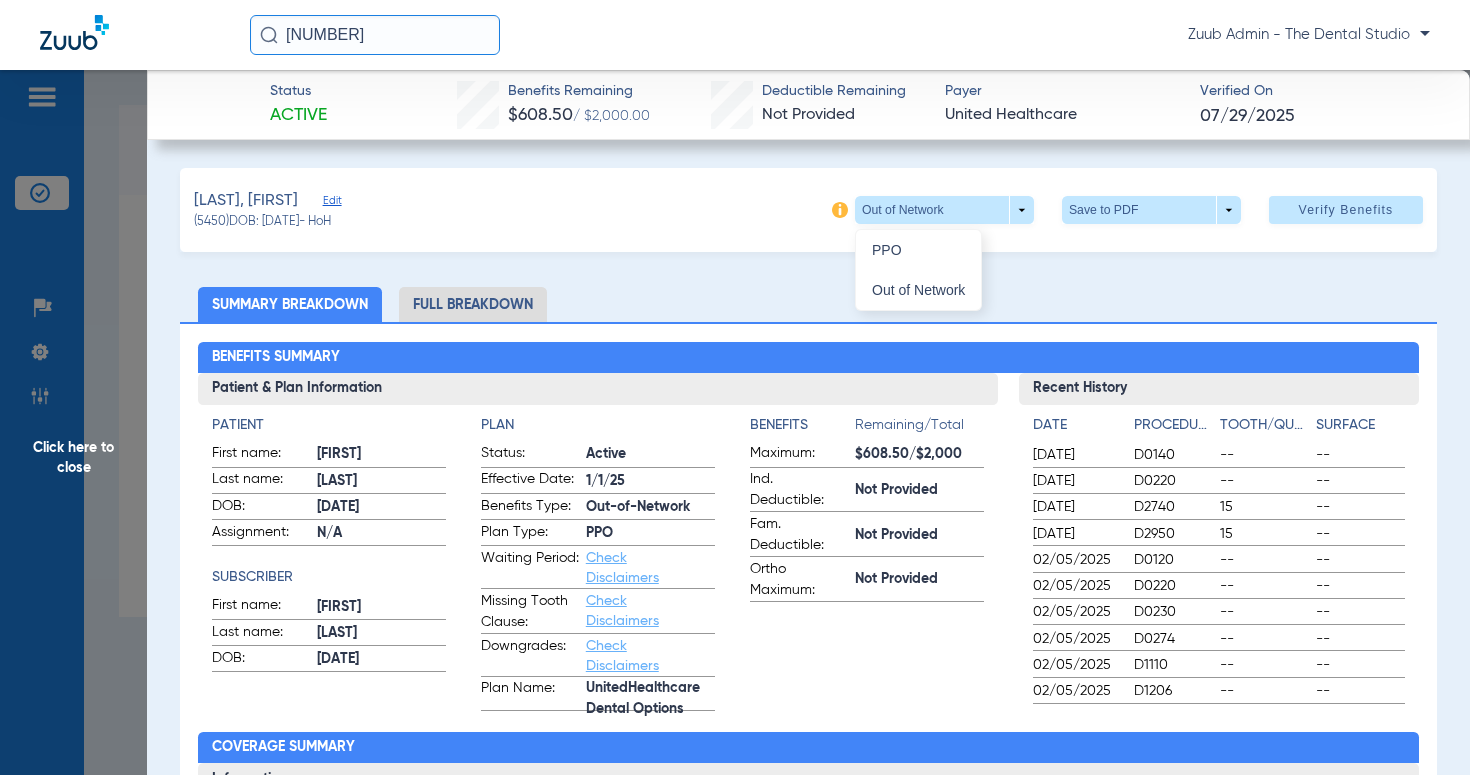 click on "PPO" at bounding box center [918, 250] 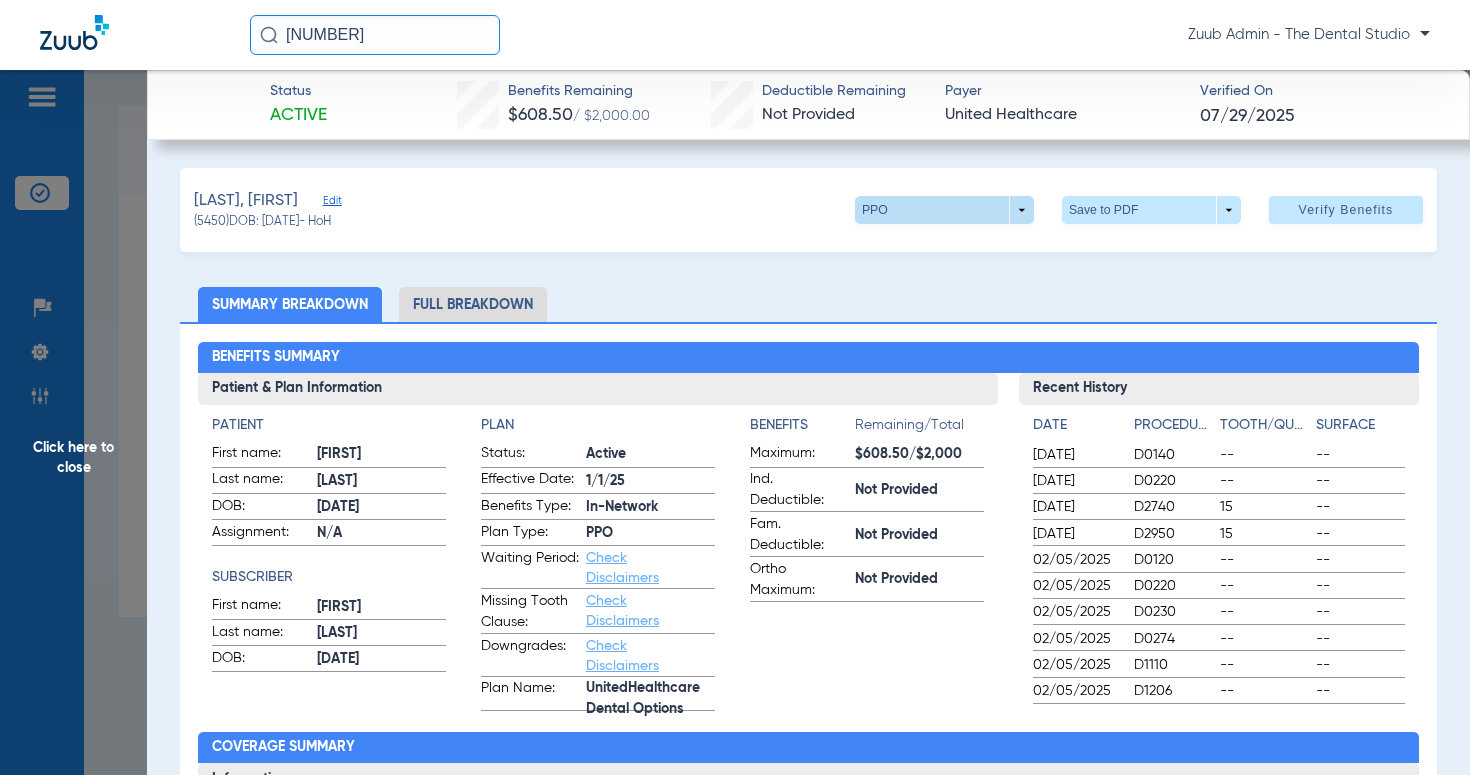 click 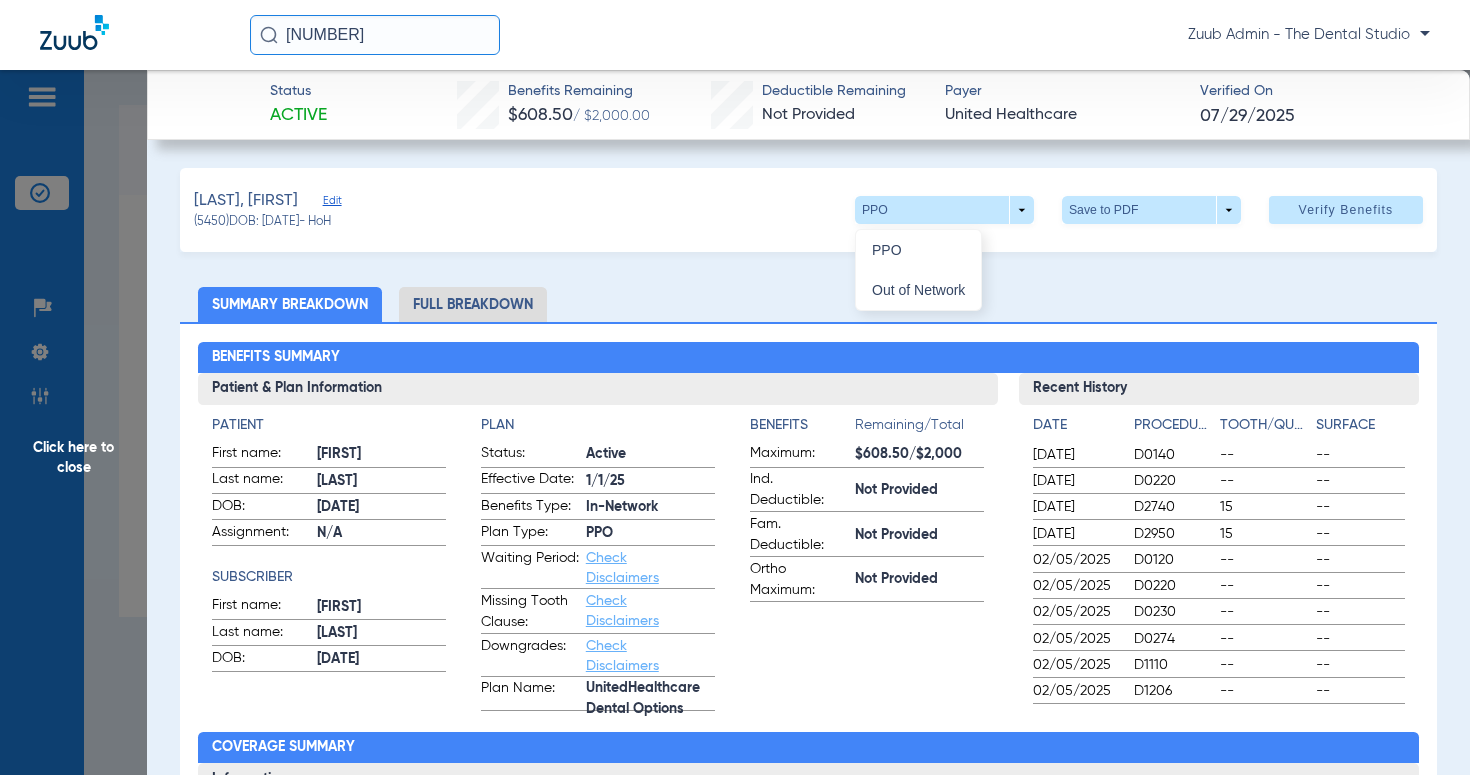 click on "PPO   Out of Network" at bounding box center [1023, 267] 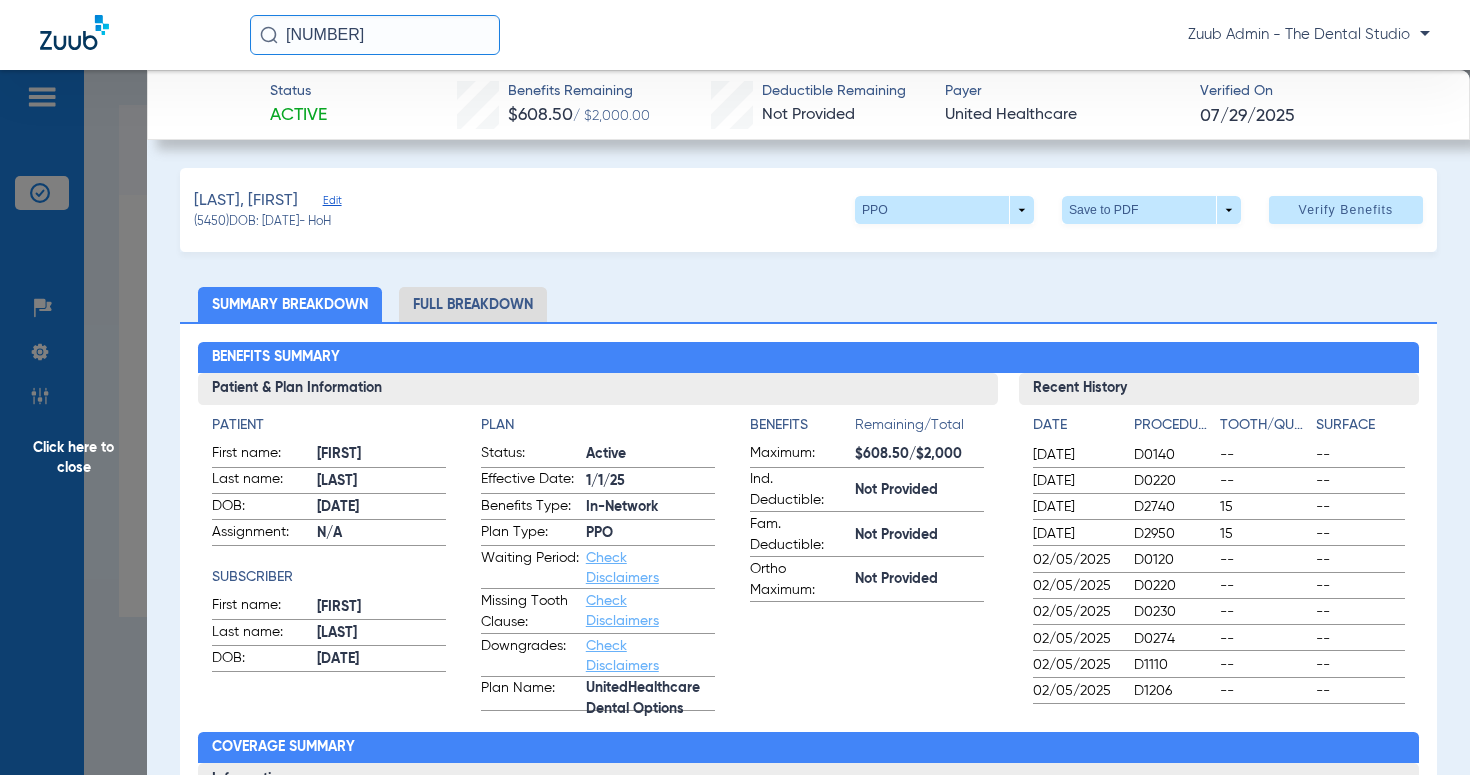 click on "Full Breakdown" 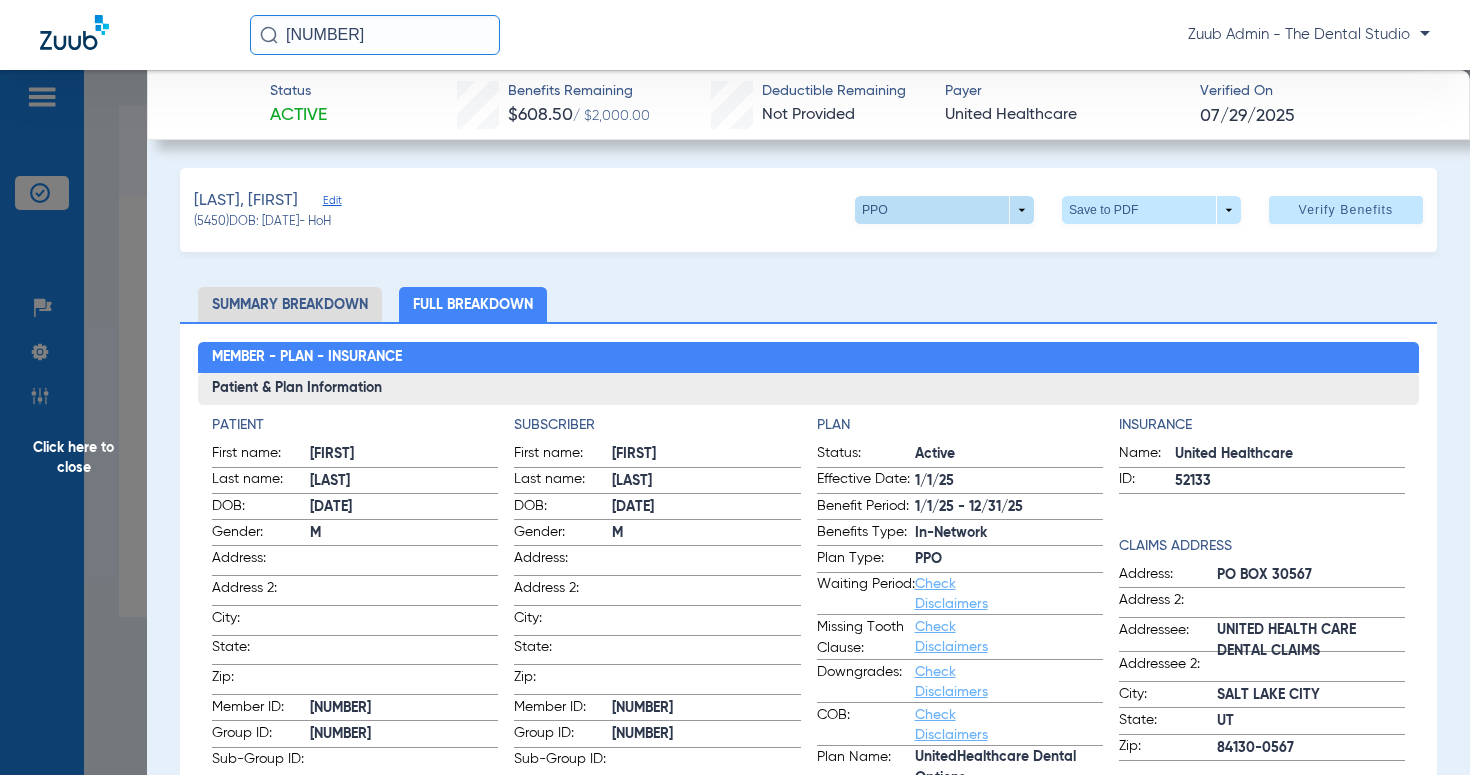 click 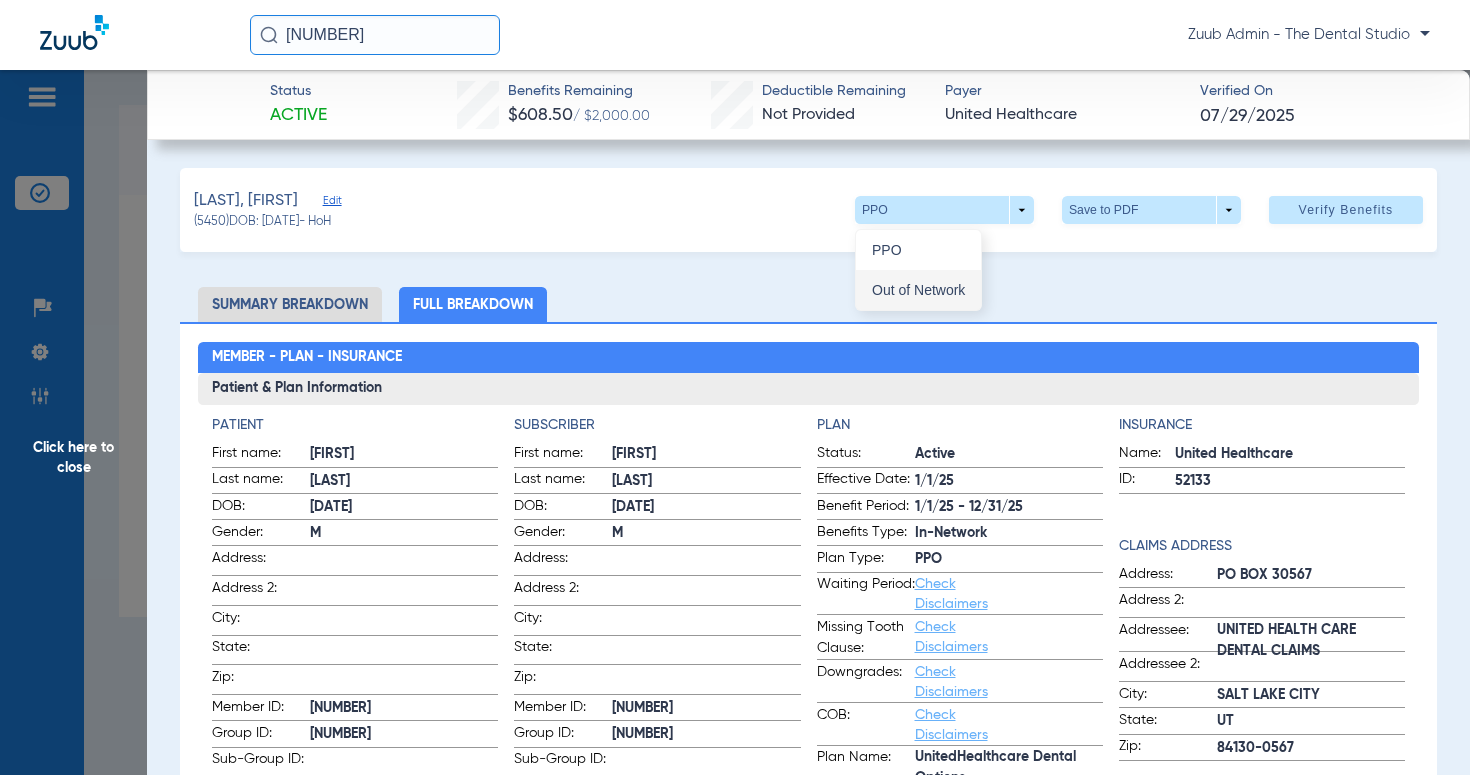click on "Out of Network" at bounding box center (918, 290) 